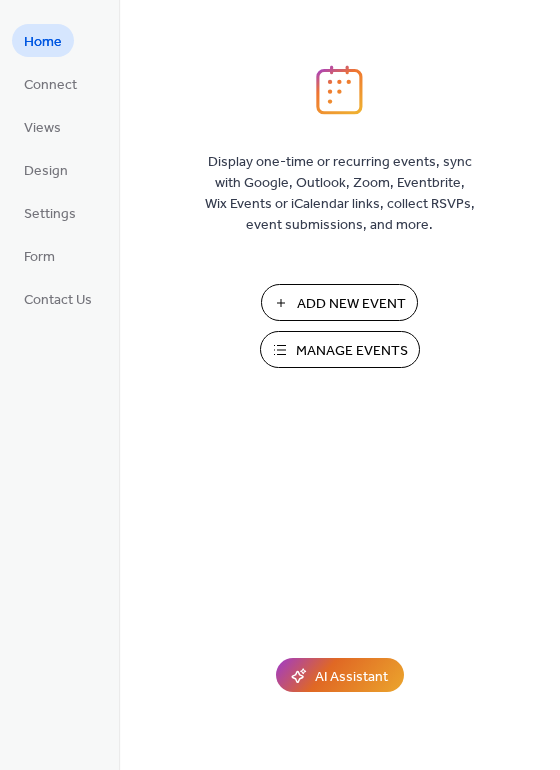 scroll, scrollTop: 0, scrollLeft: 0, axis: both 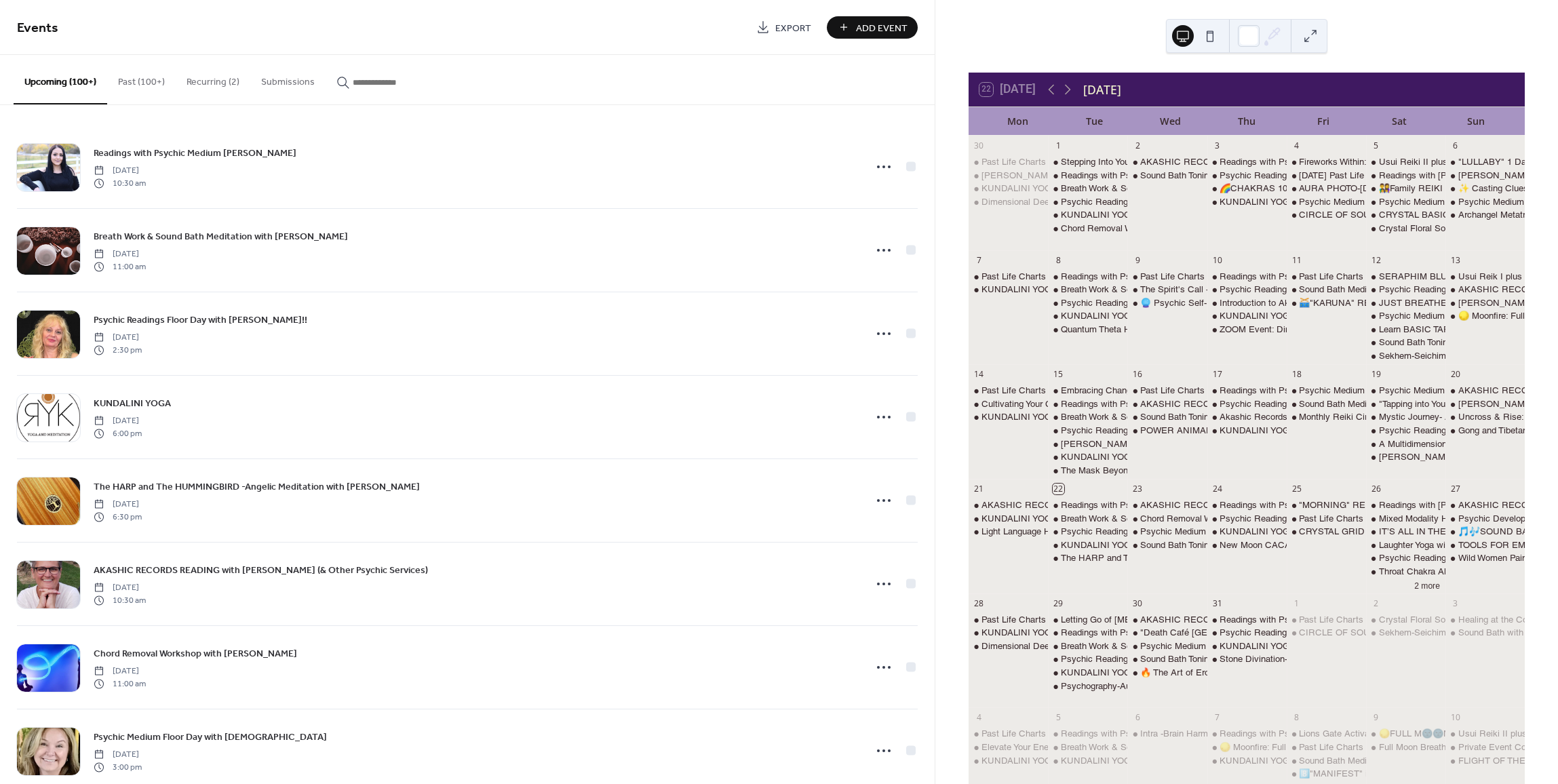 click on "Add Event" at bounding box center [872, 27] 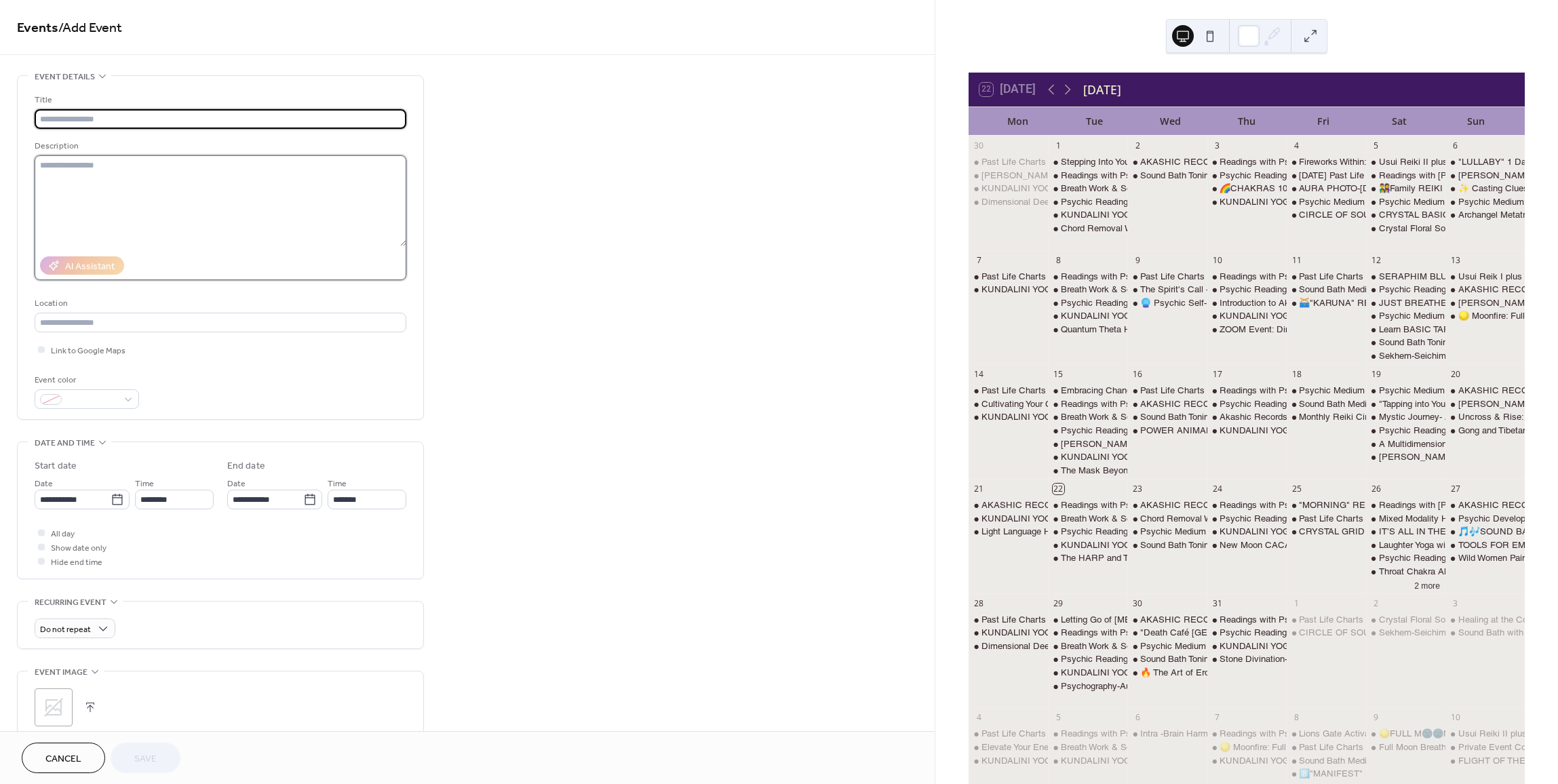click at bounding box center (220, 201) 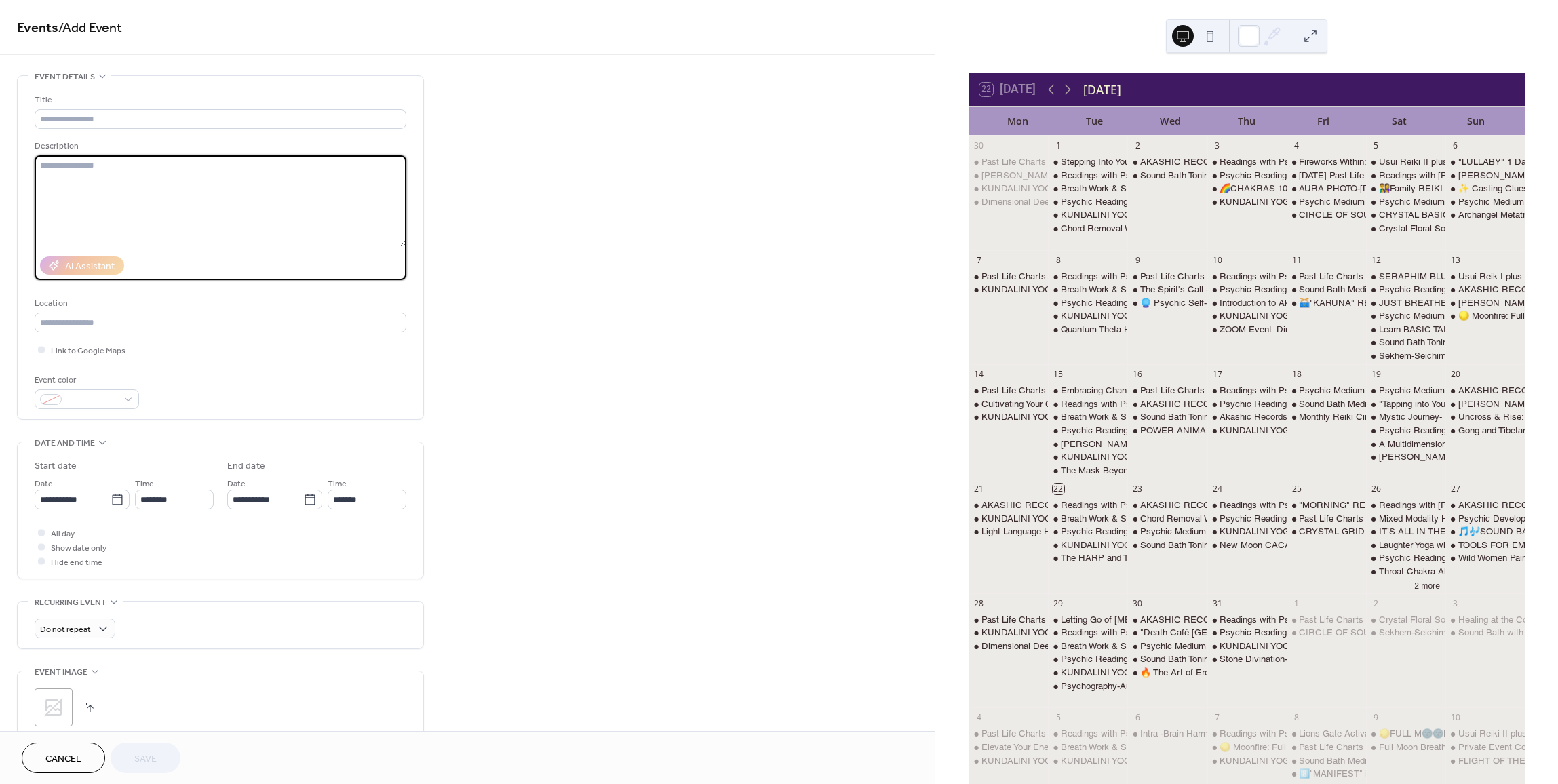 paste on "**********" 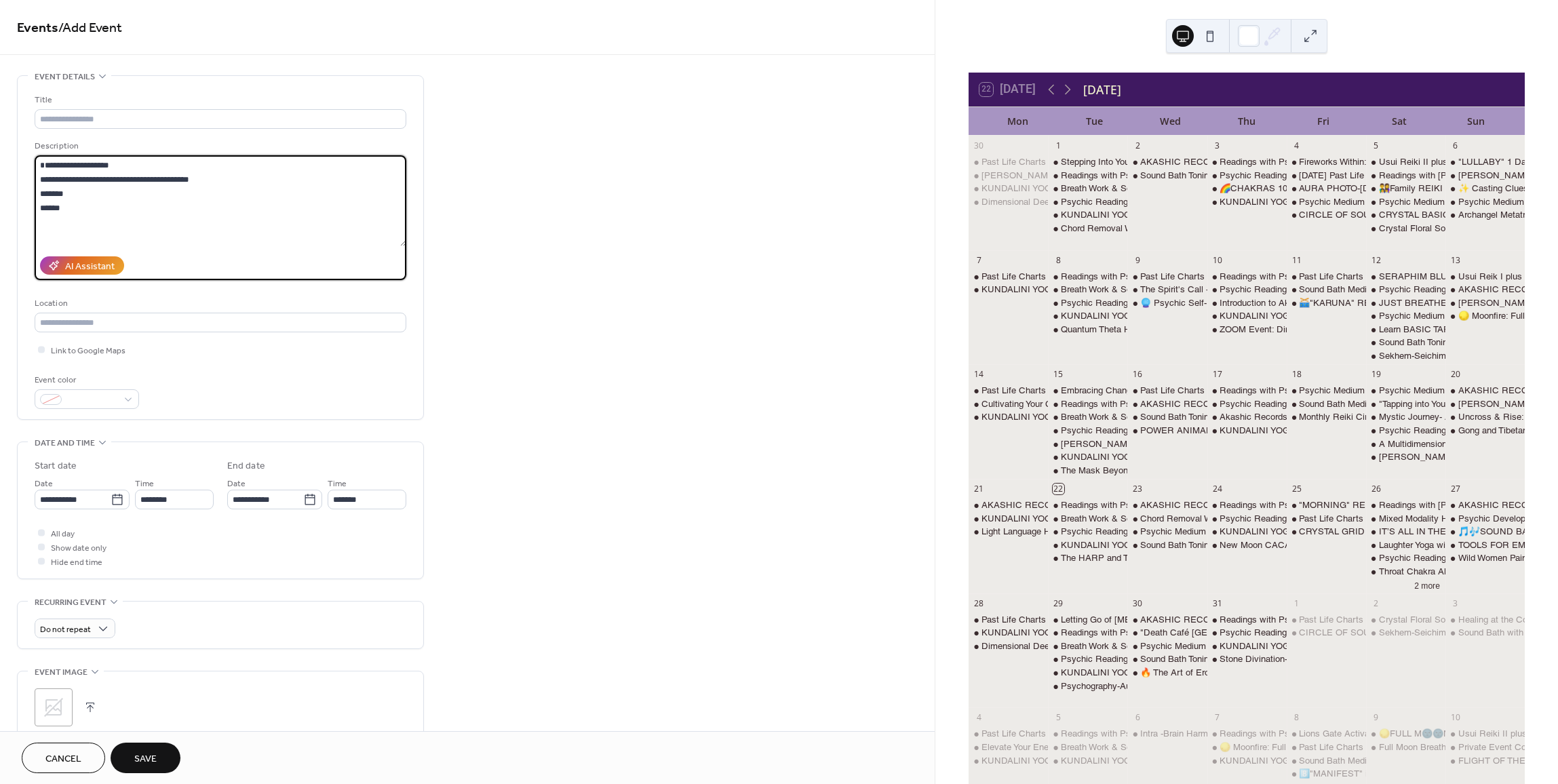 drag, startPoint x: 208, startPoint y: 189, endPoint x: 39, endPoint y: 196, distance: 169.14491 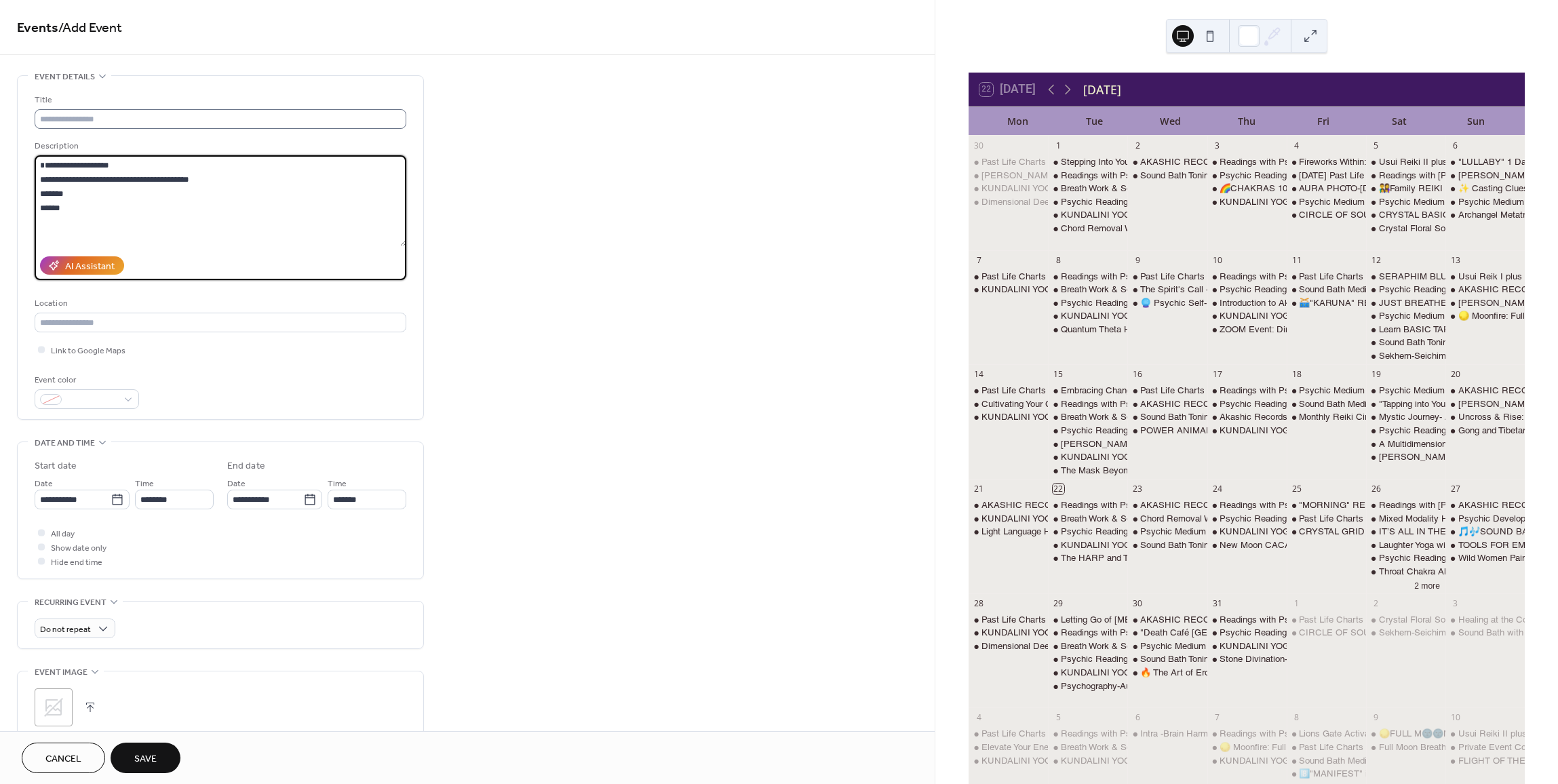 type on "**********" 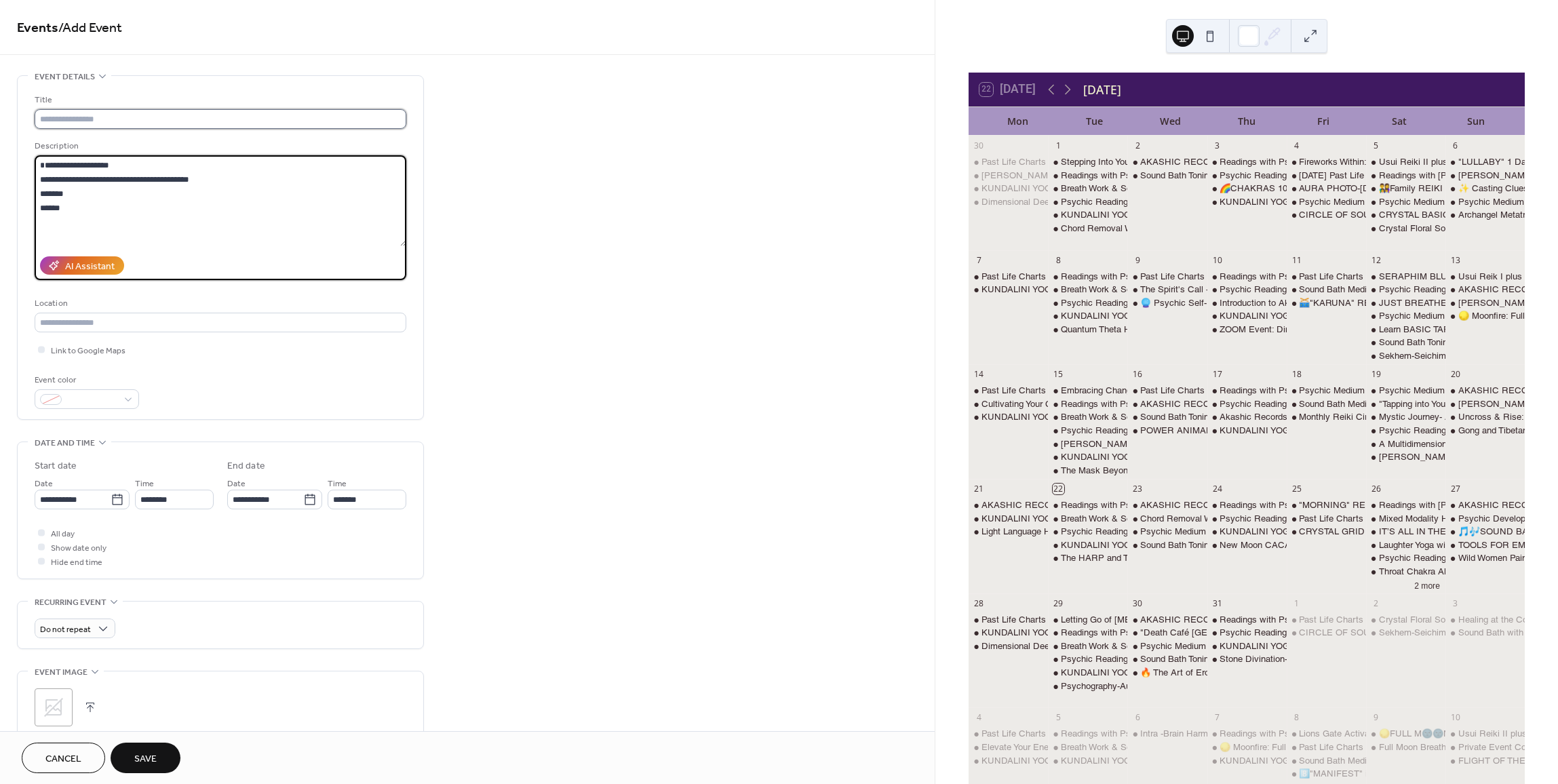 click at bounding box center [220, 119] 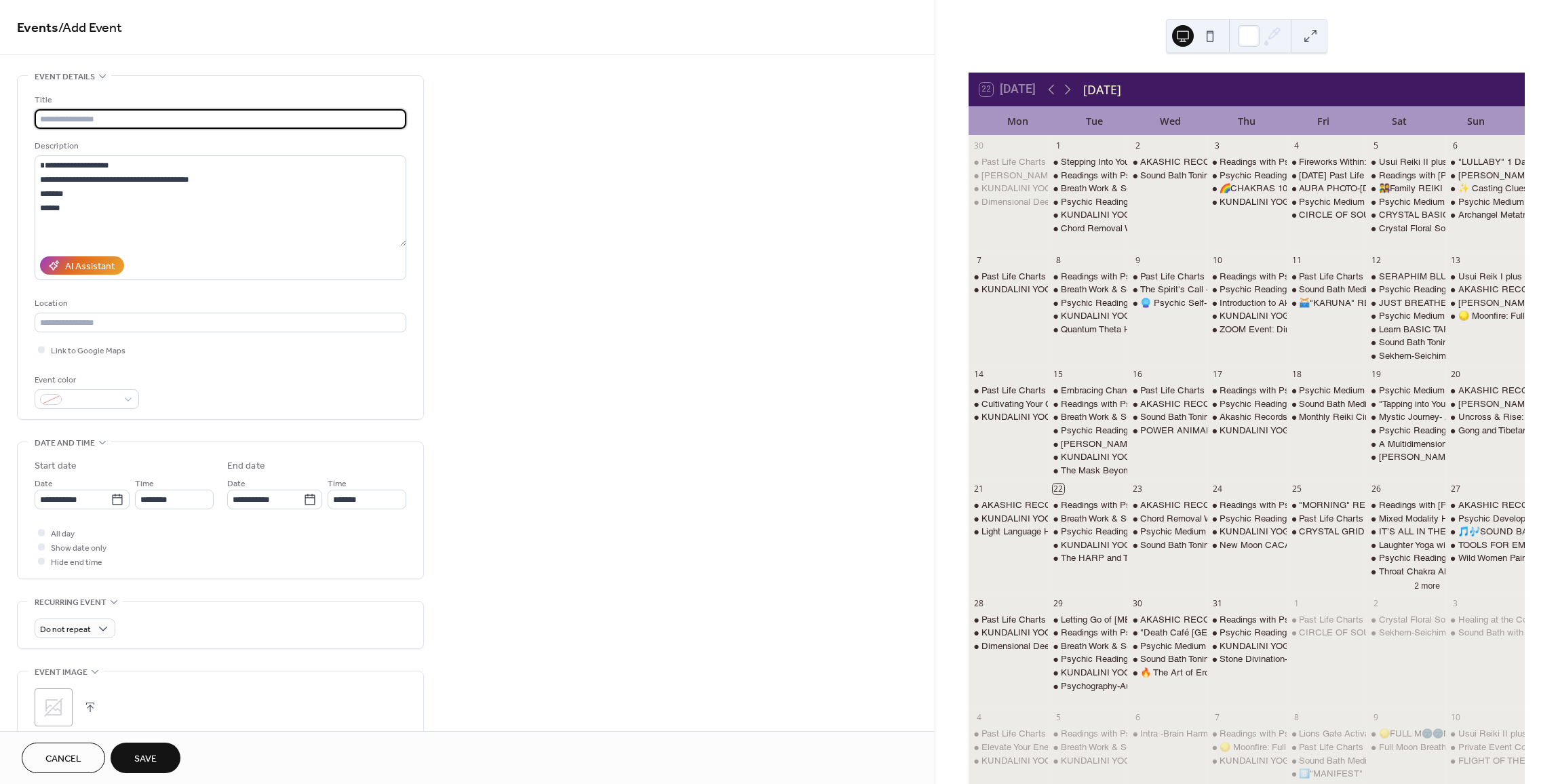 paste on "**********" 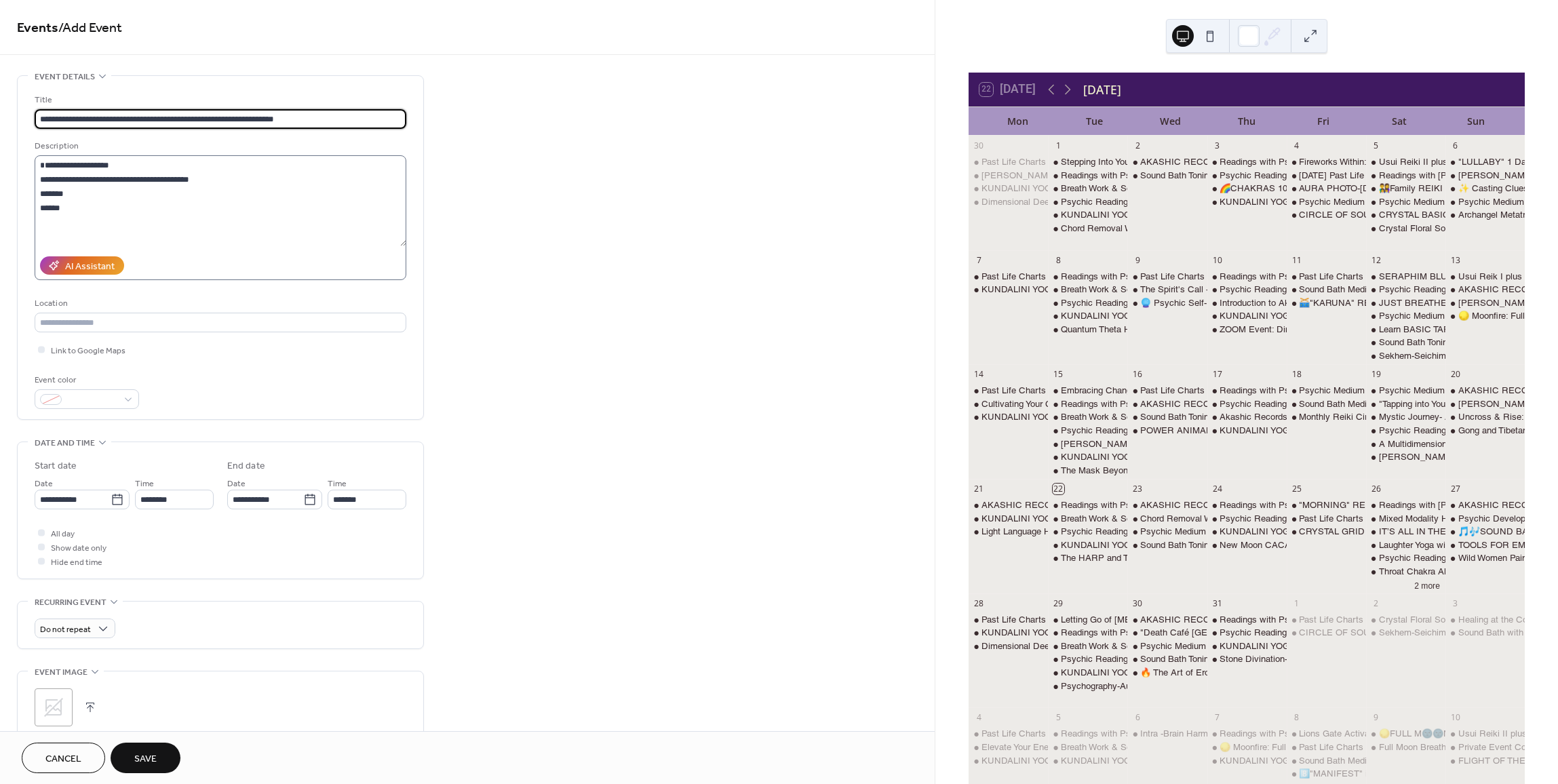 type on "**********" 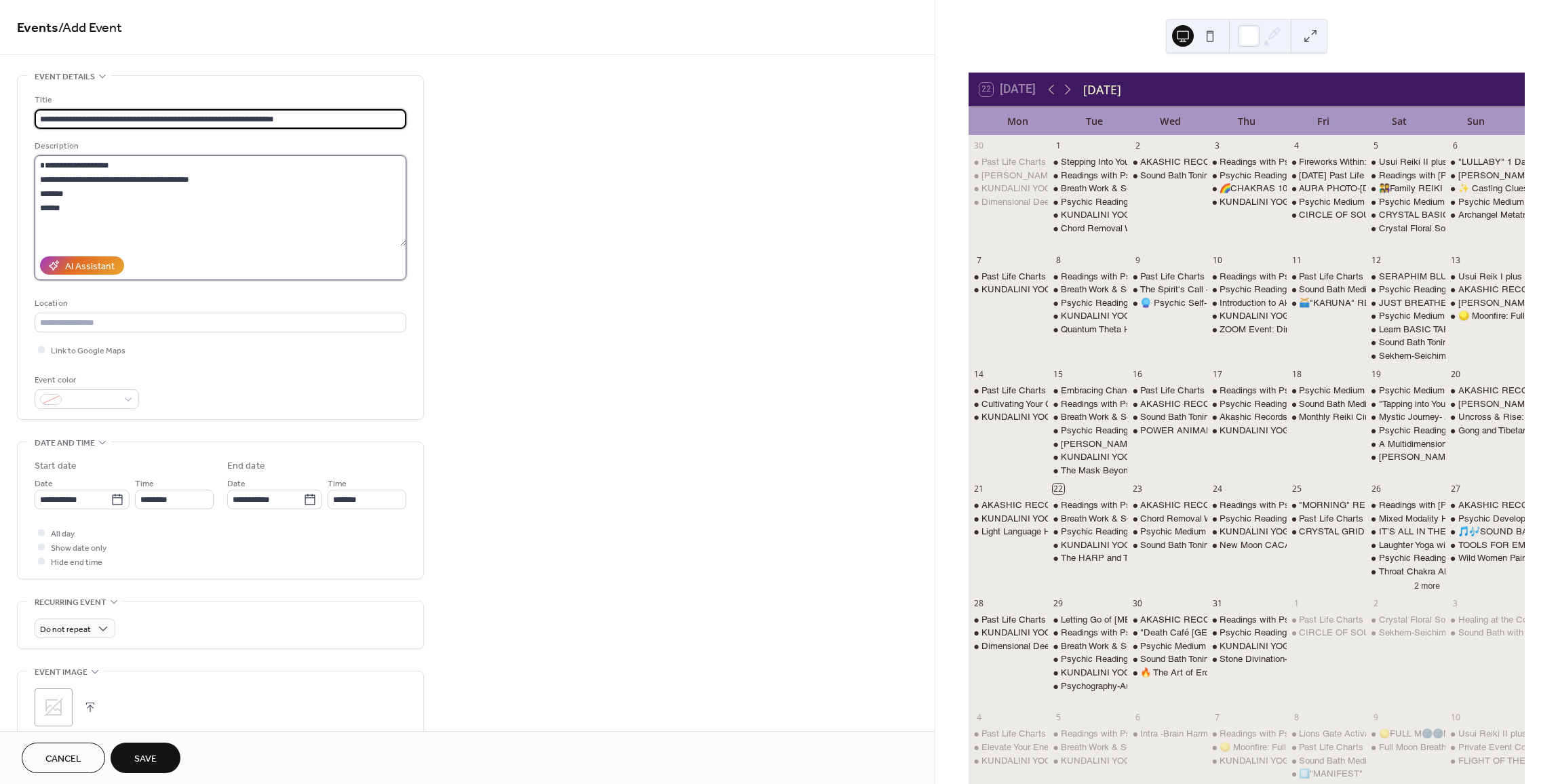 click on "**********" at bounding box center [220, 201] 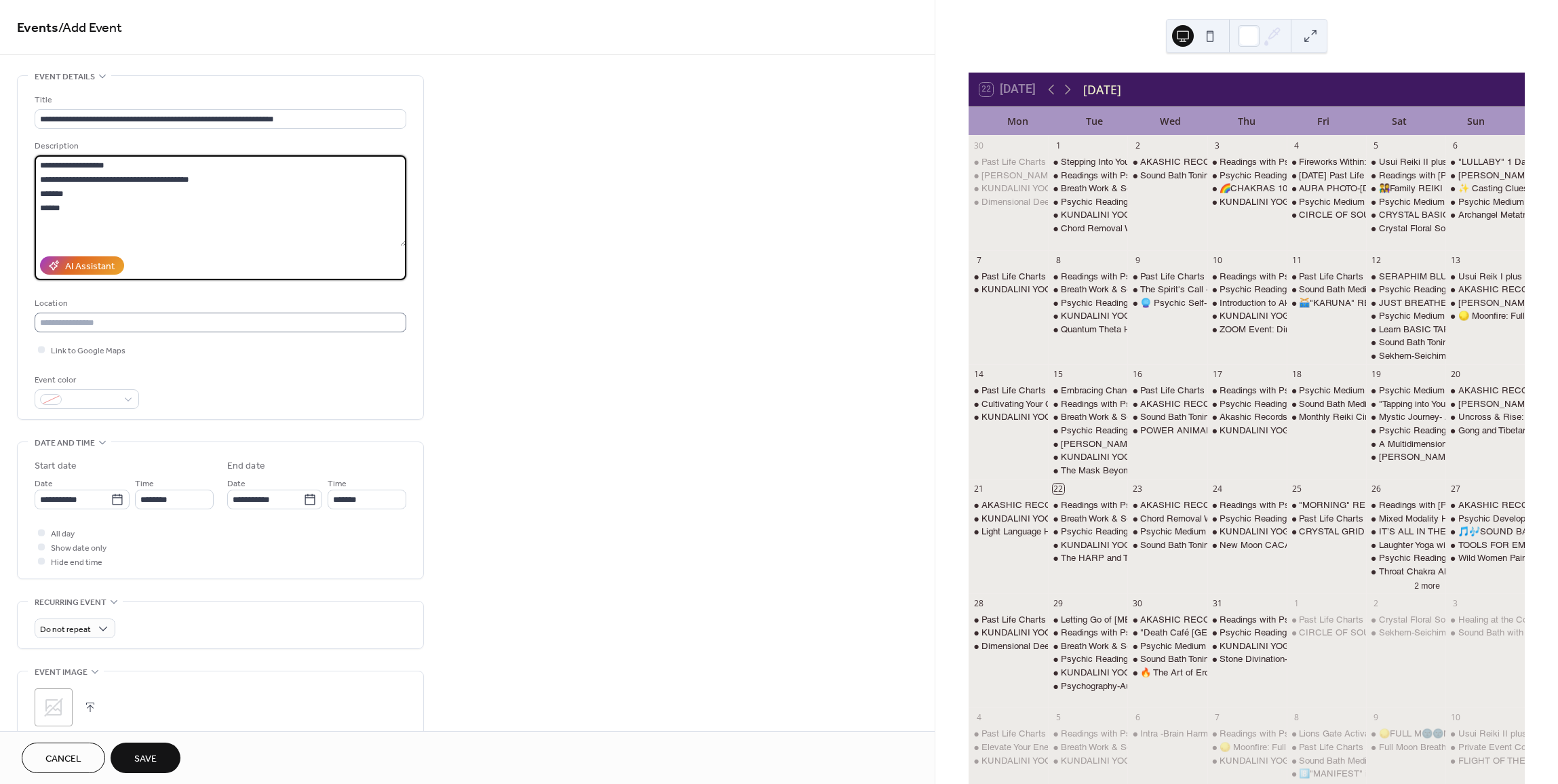type on "**********" 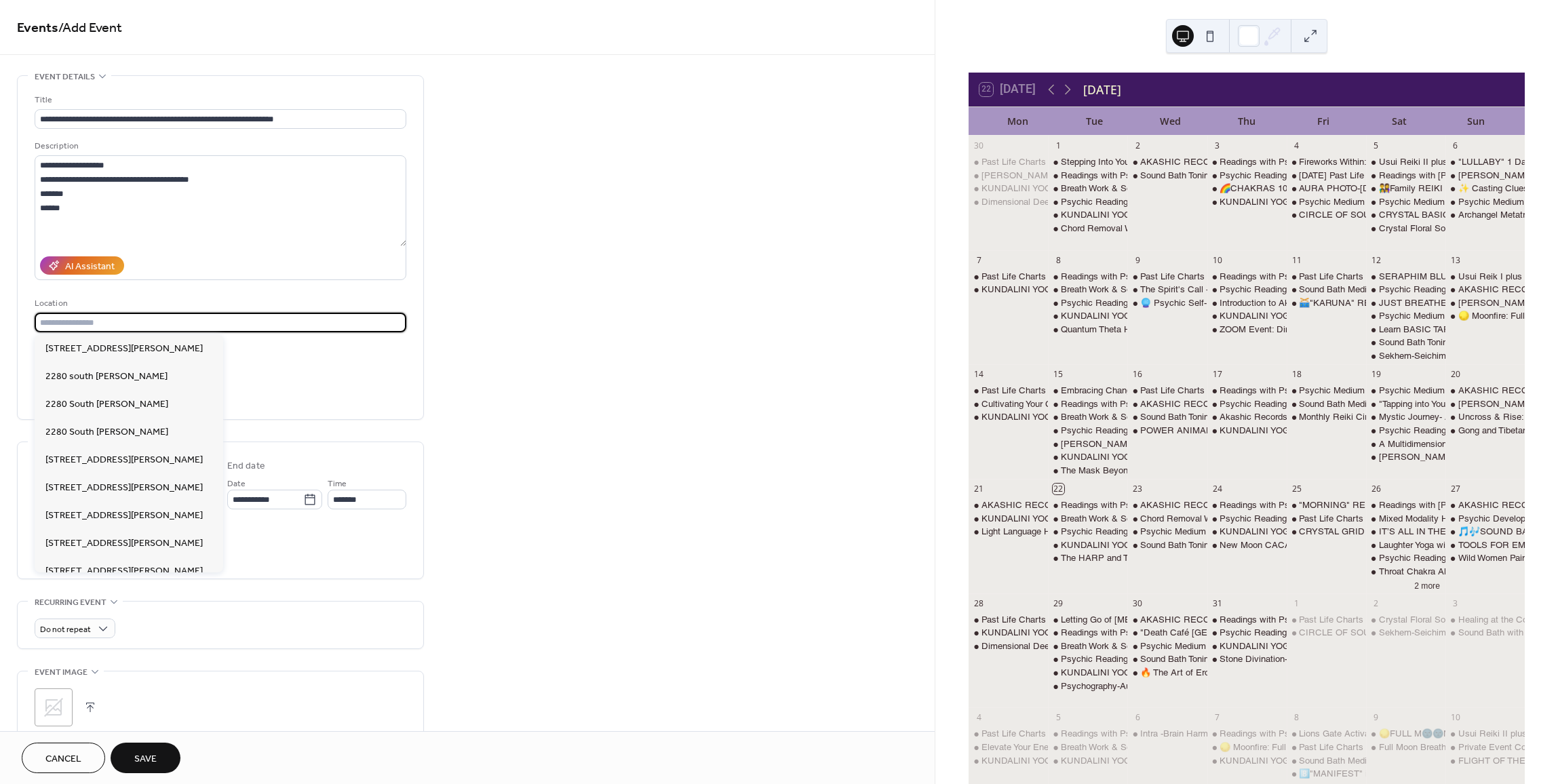 click at bounding box center [220, 322] 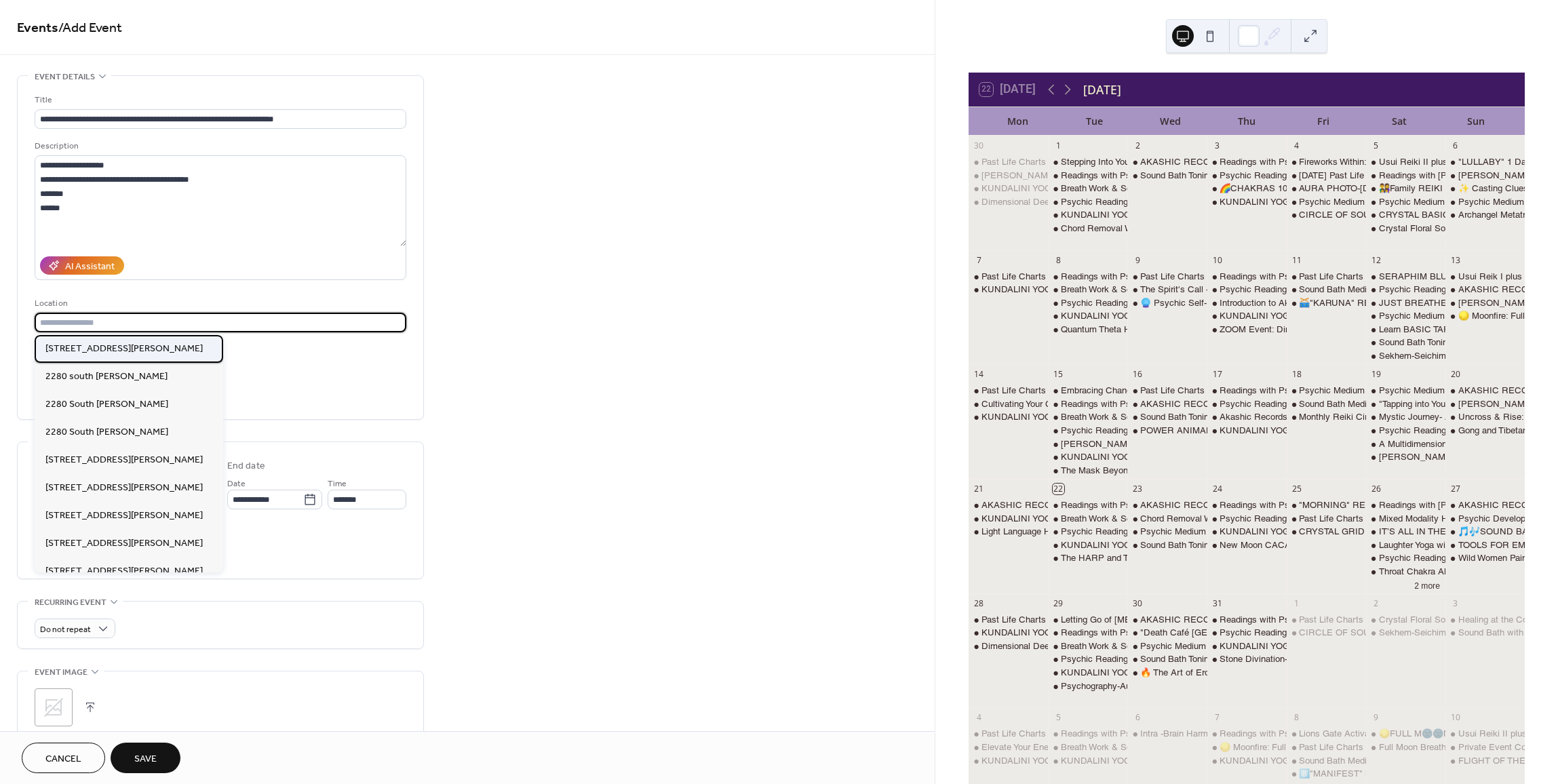 click on "2280 S Jones Blvd, Lv Nv" at bounding box center (124, 349) 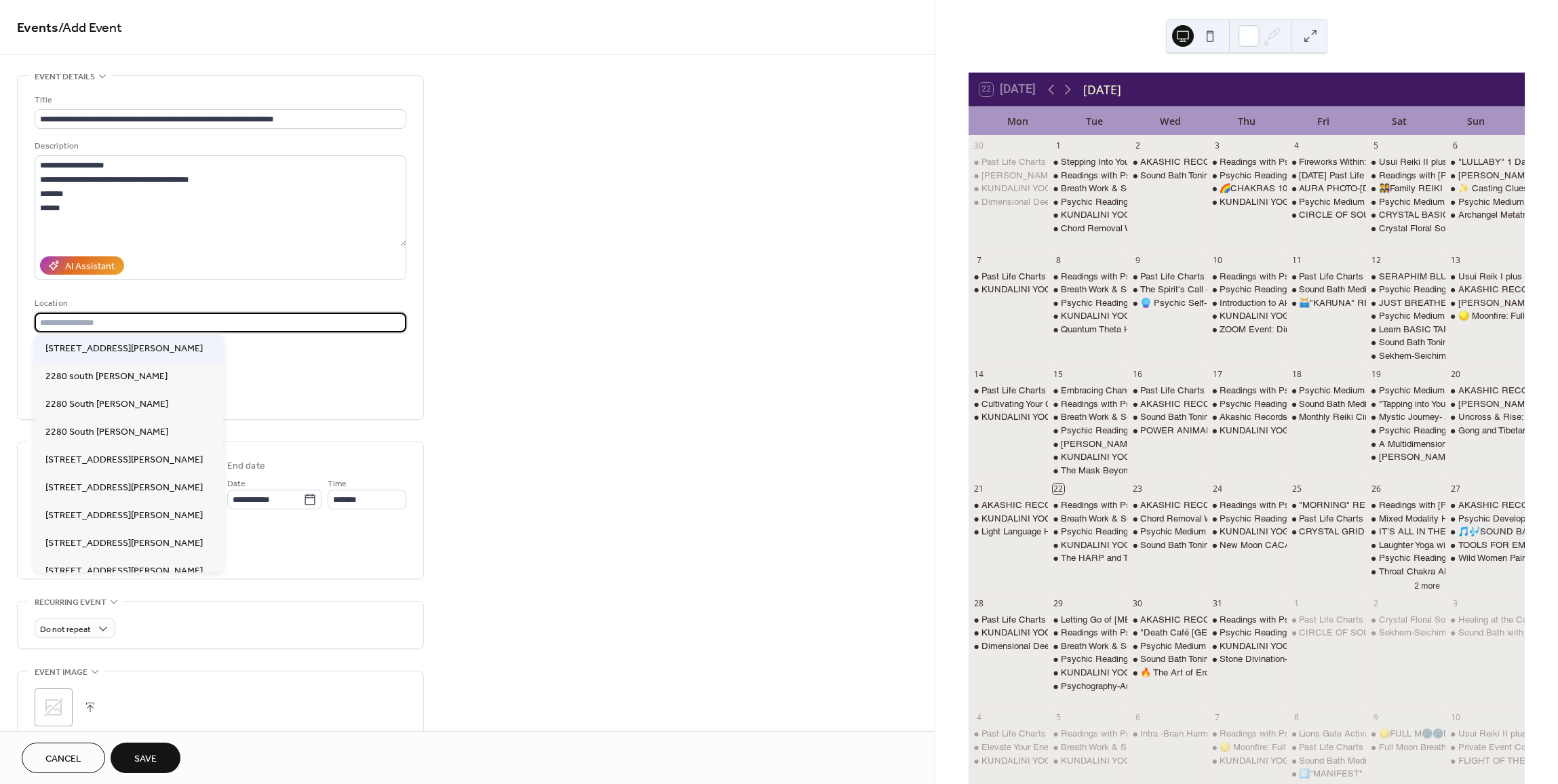 type on "**********" 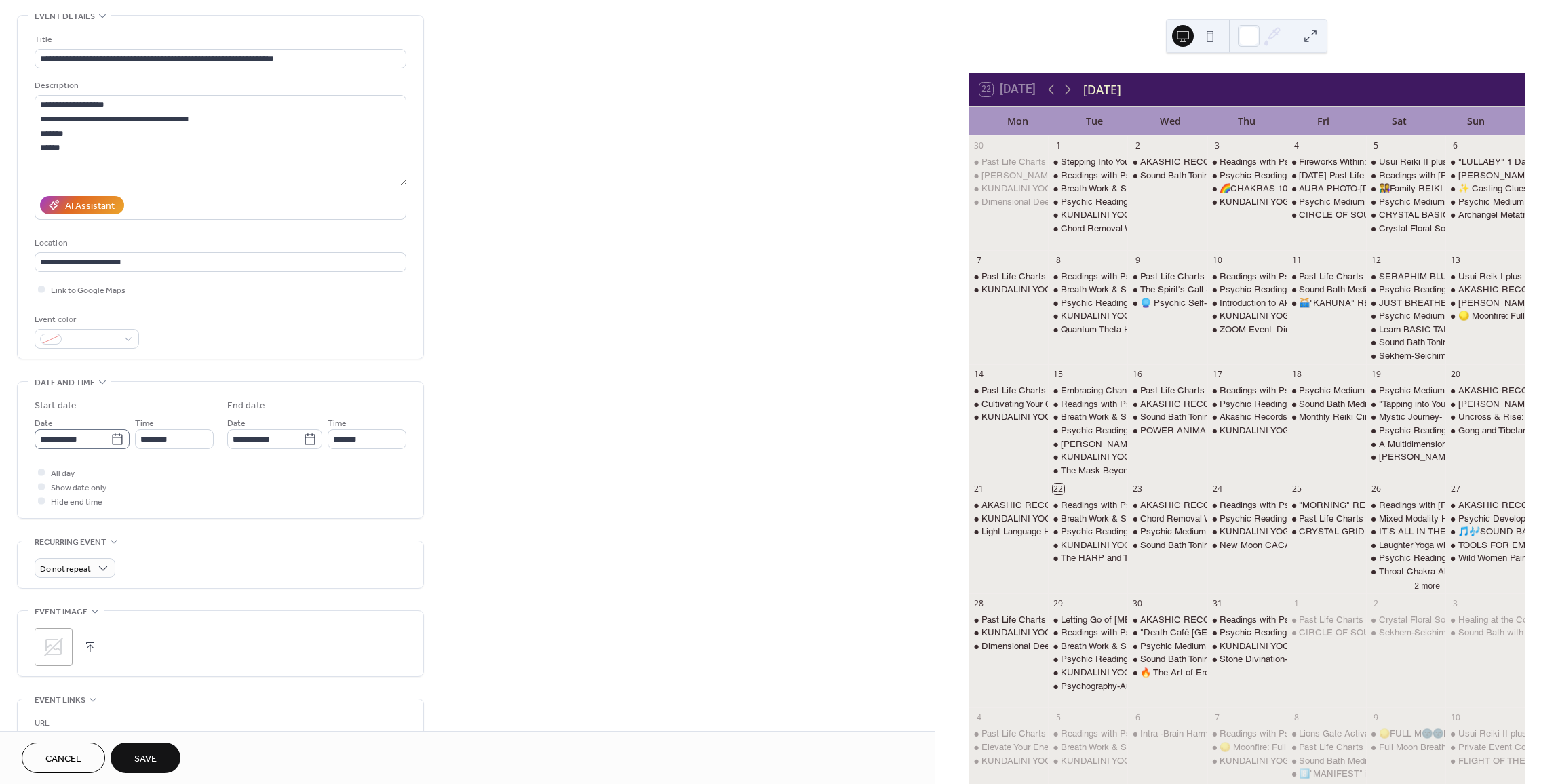 scroll, scrollTop: 68, scrollLeft: 0, axis: vertical 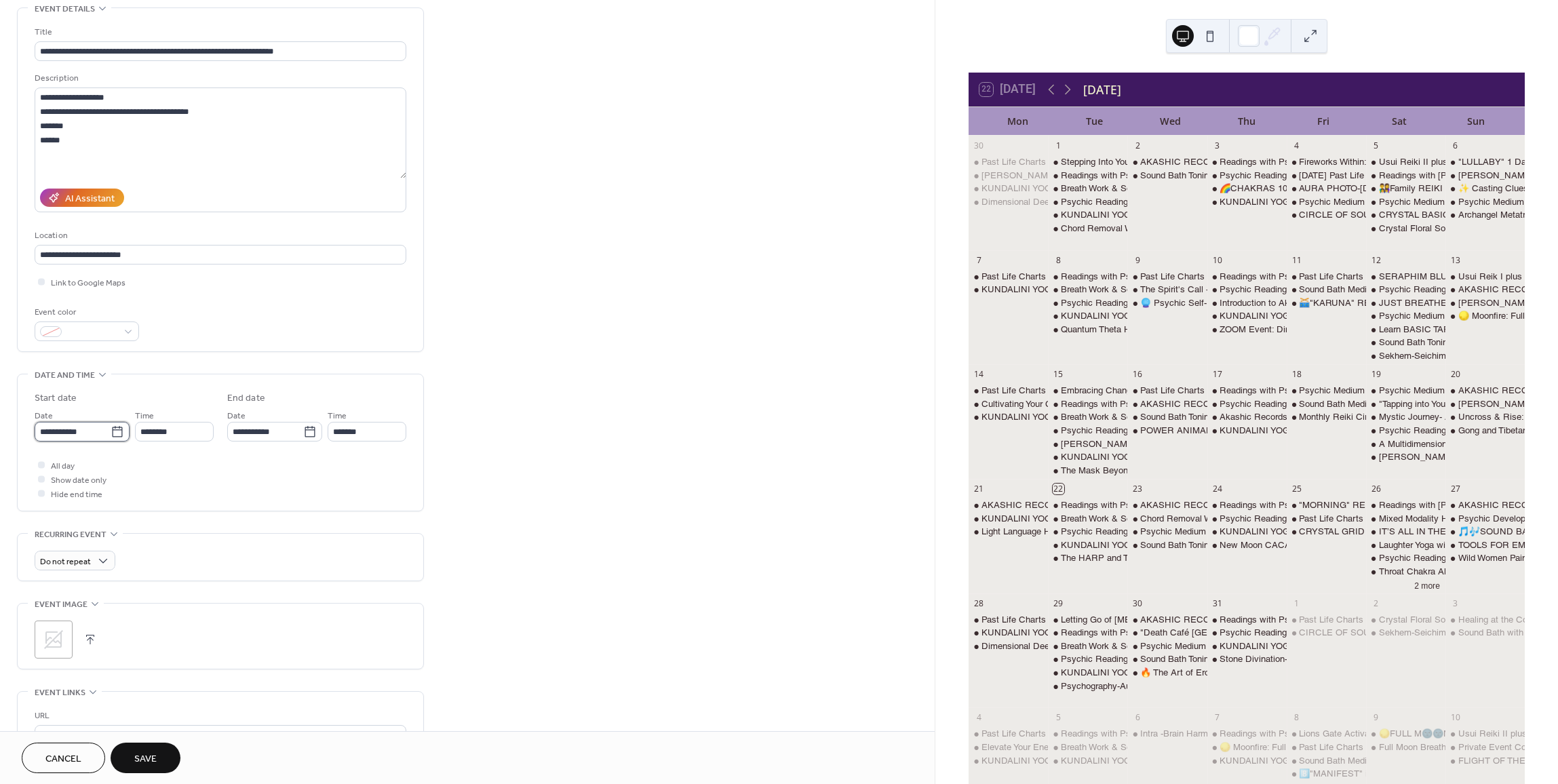 click on "**********" at bounding box center (73, 431) 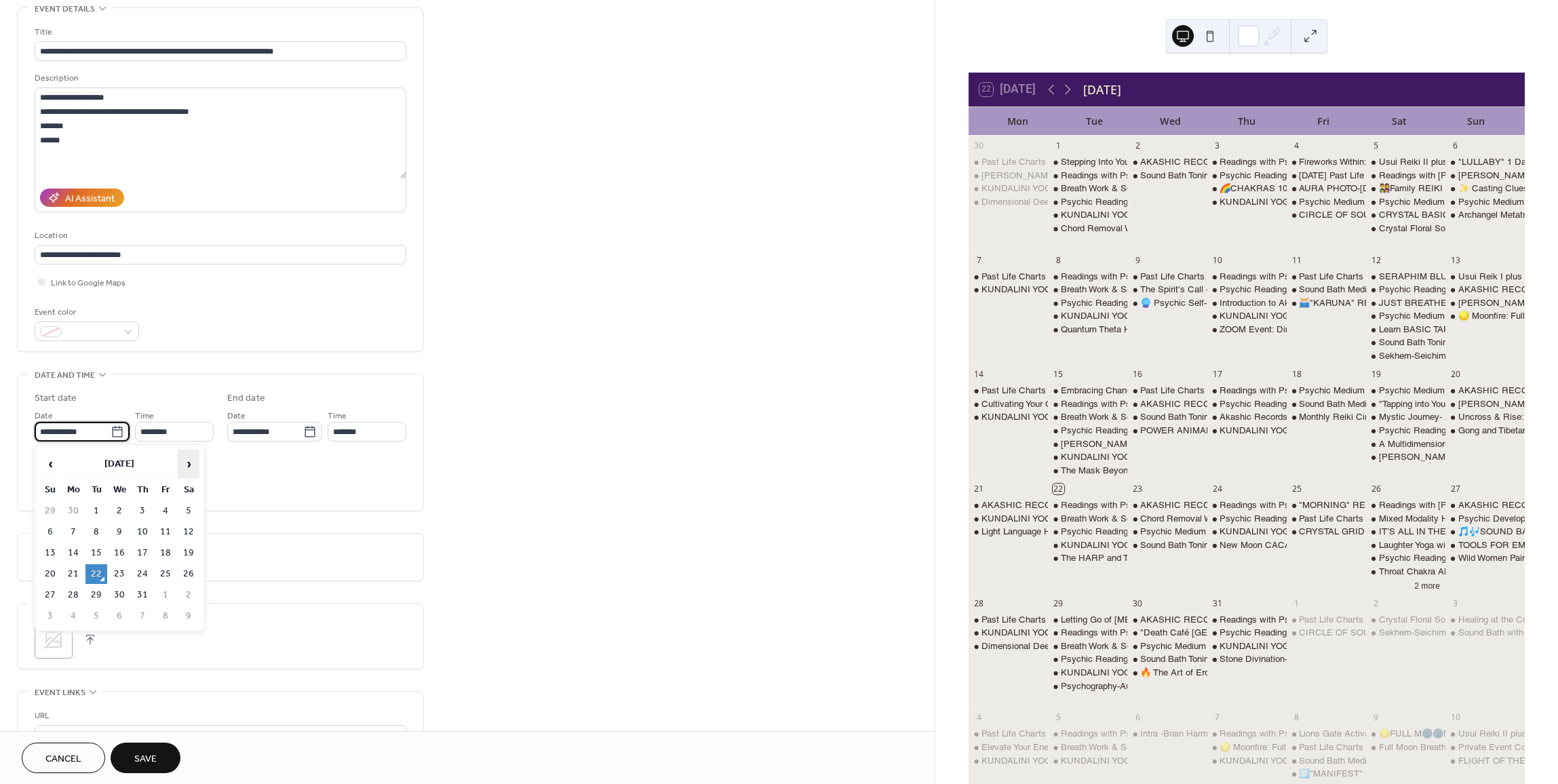 click on "›" at bounding box center [189, 464] 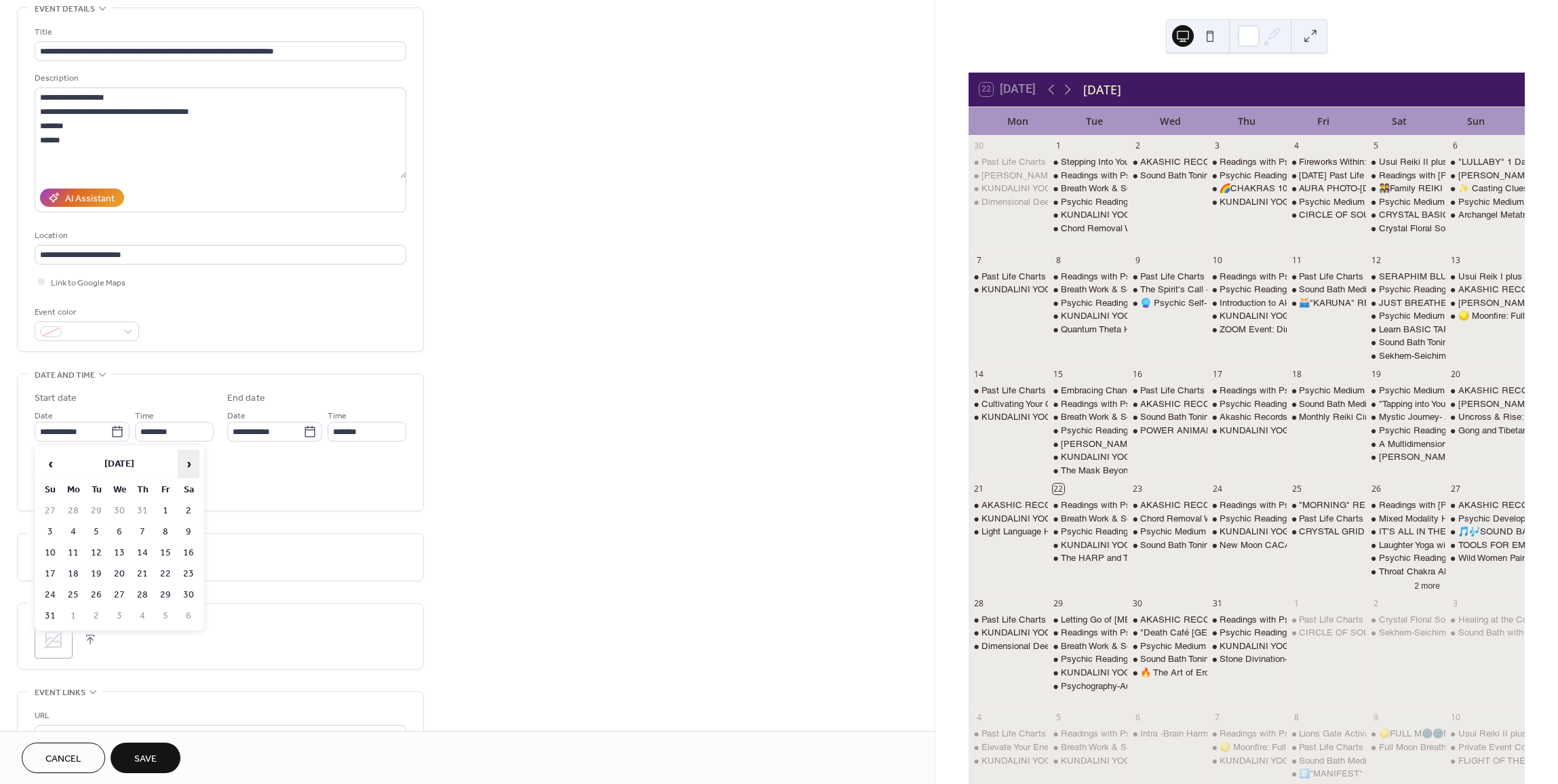 click on "›" at bounding box center (189, 464) 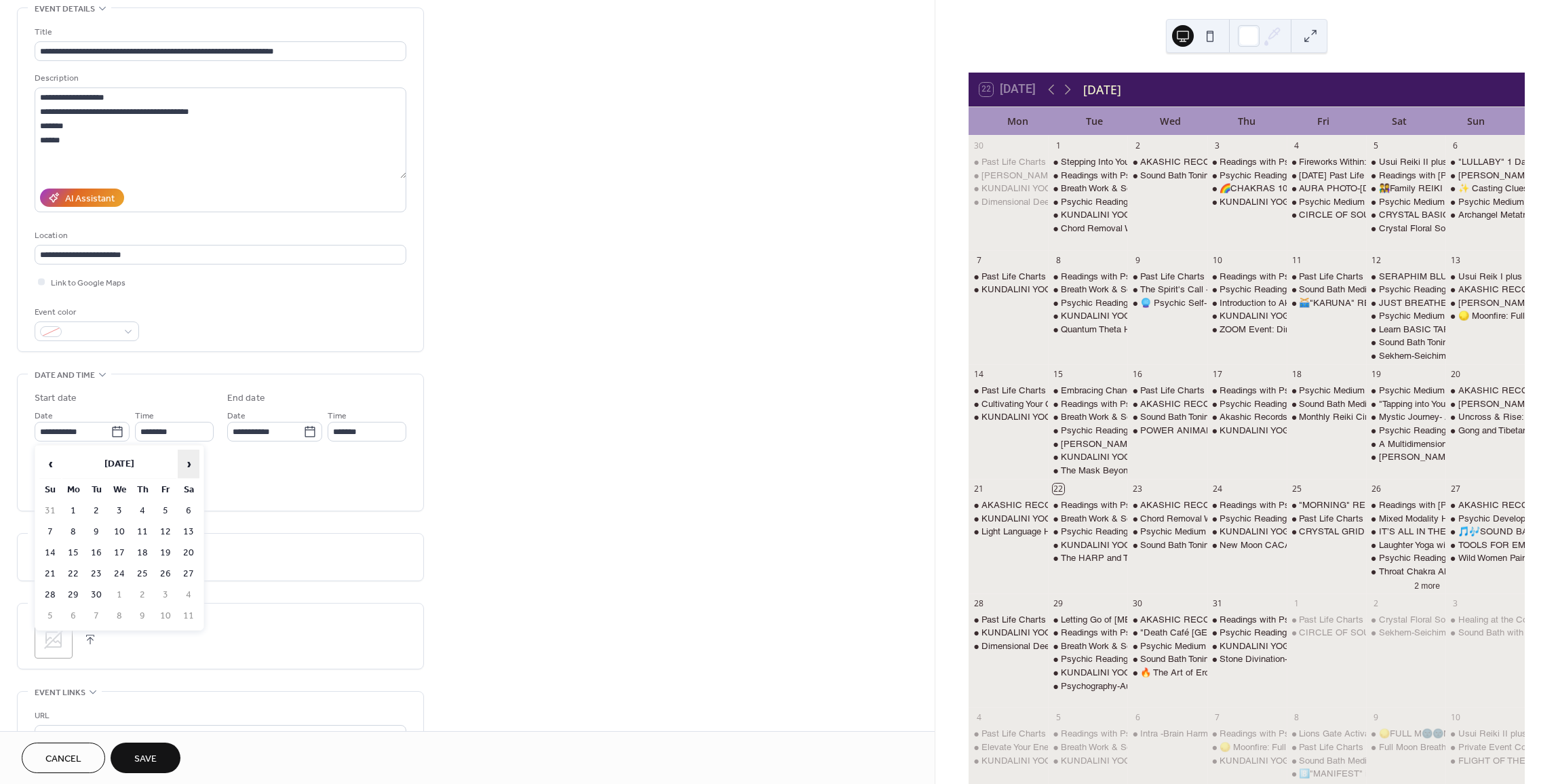 click on "›" at bounding box center (189, 464) 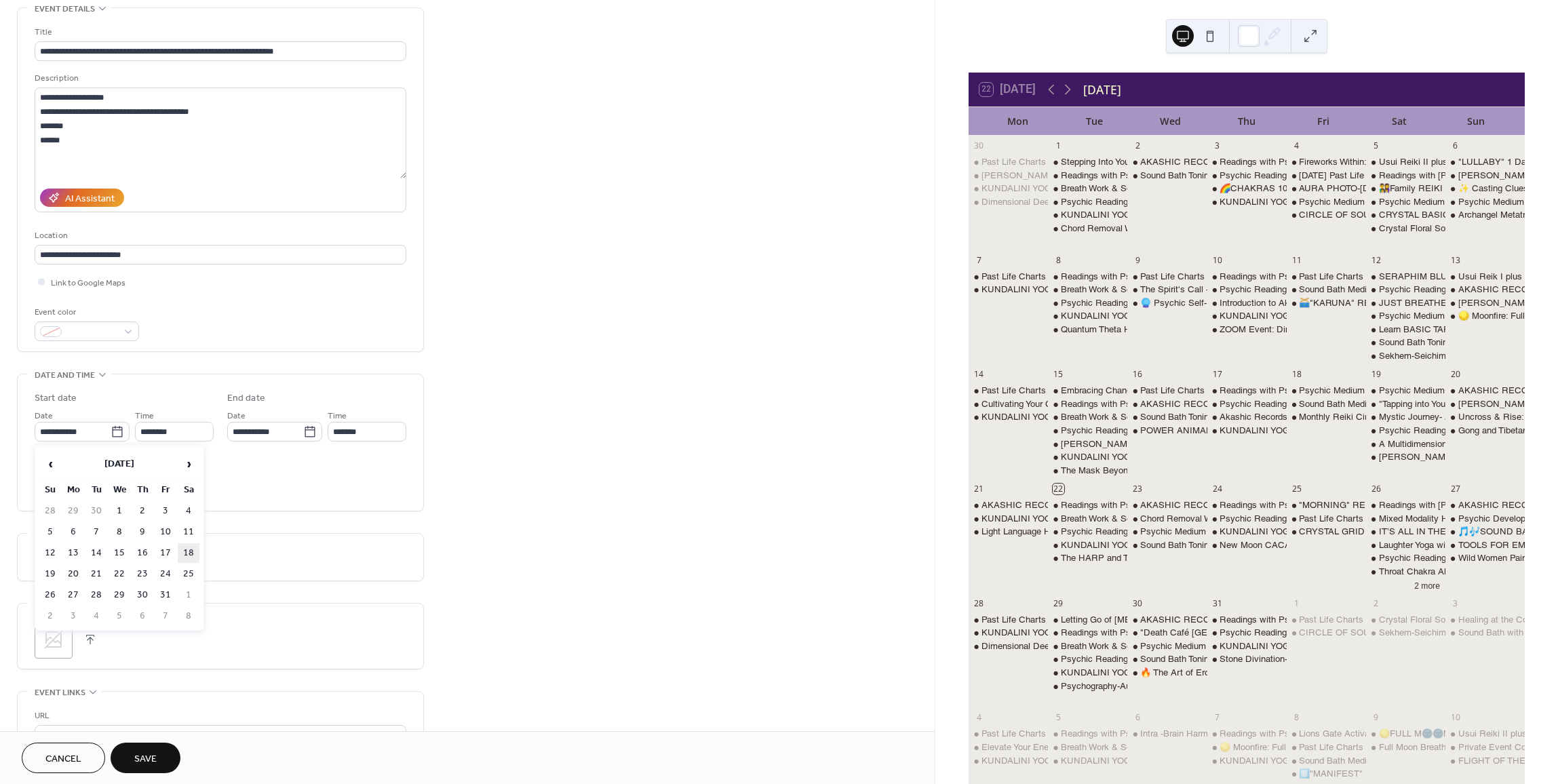click on "18" at bounding box center [189, 553] 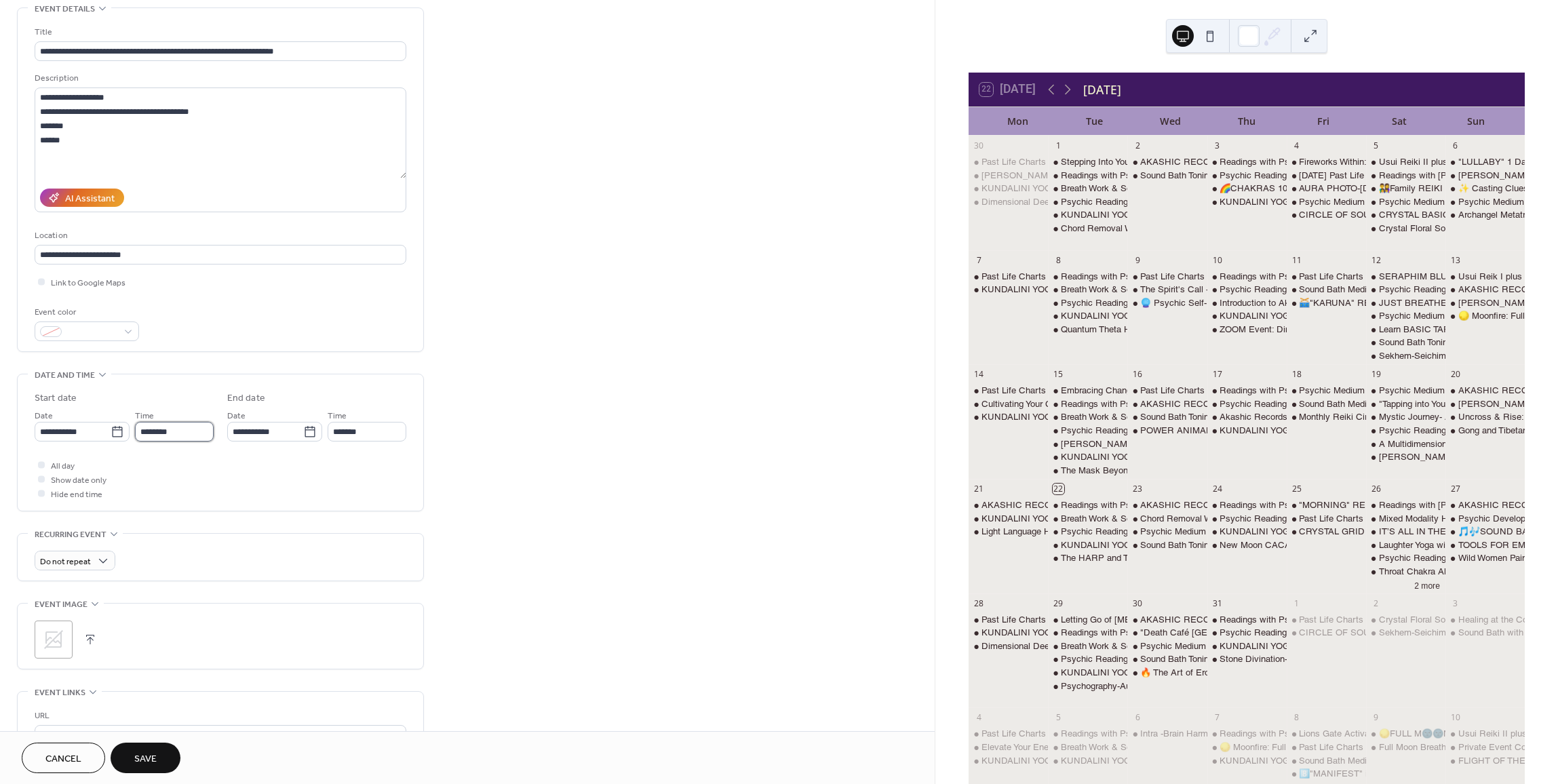 click on "********" at bounding box center (174, 431) 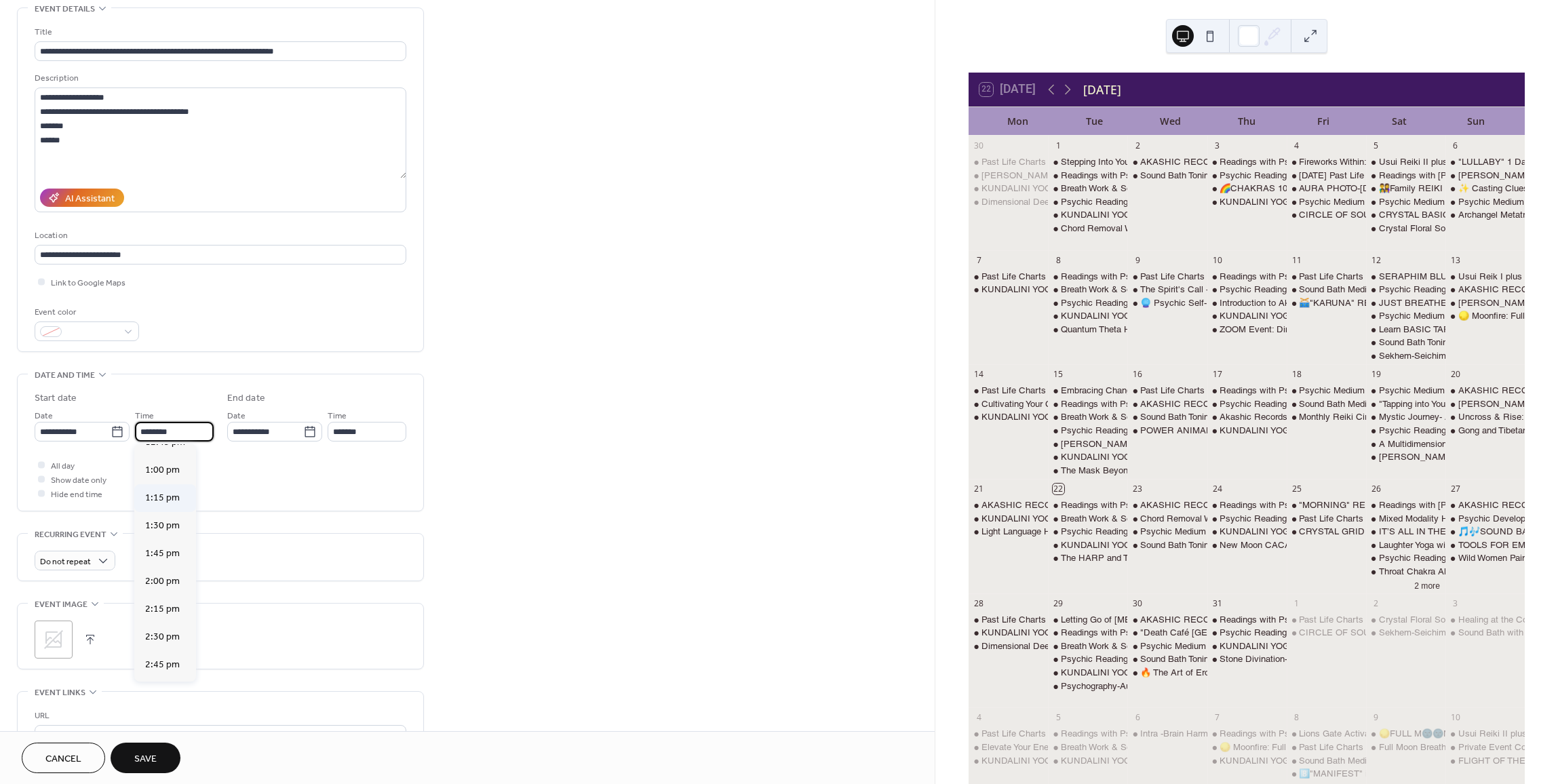 scroll, scrollTop: 1470, scrollLeft: 0, axis: vertical 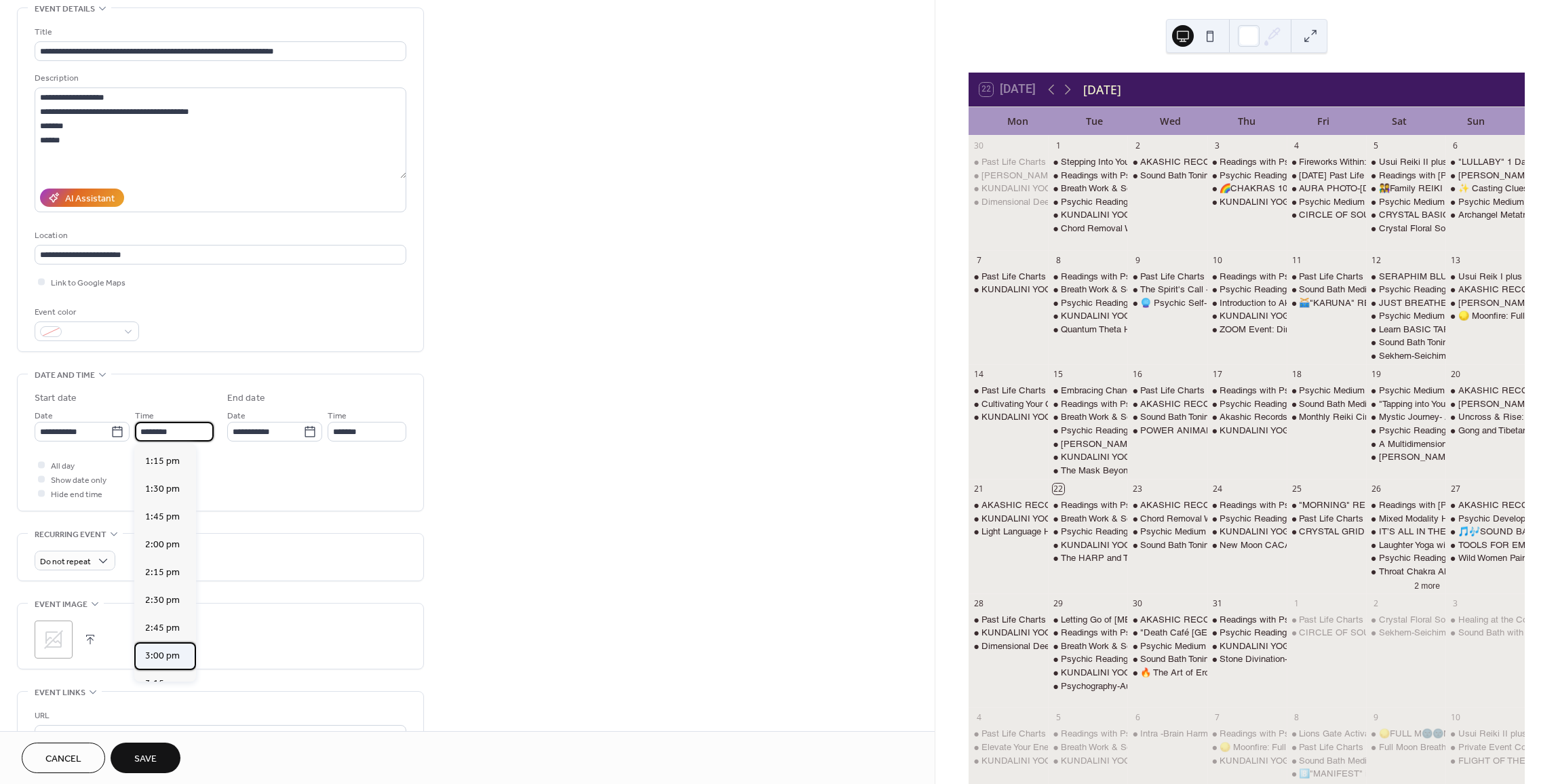 click on "3:00 pm" at bounding box center (162, 656) 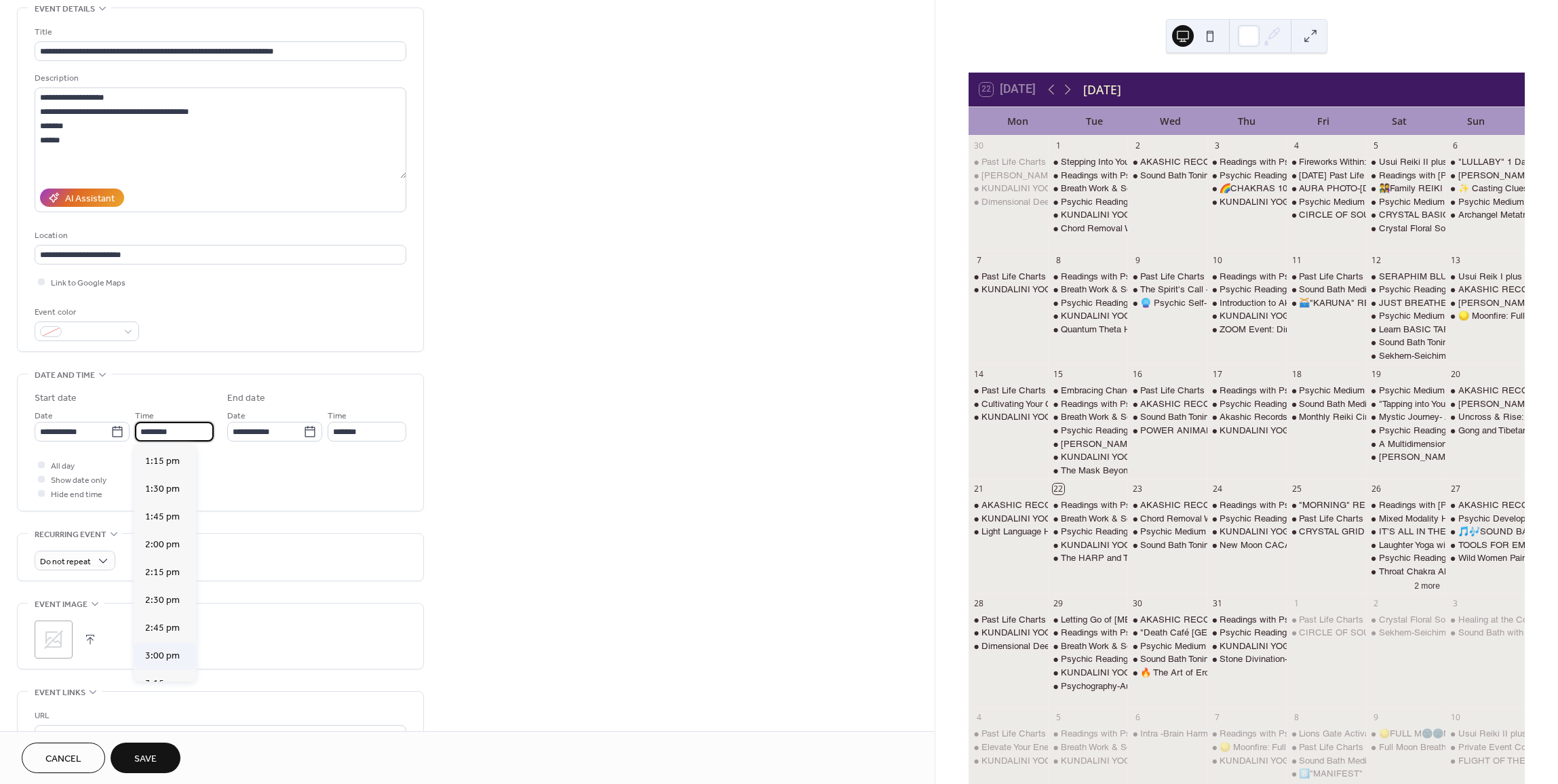 type on "*******" 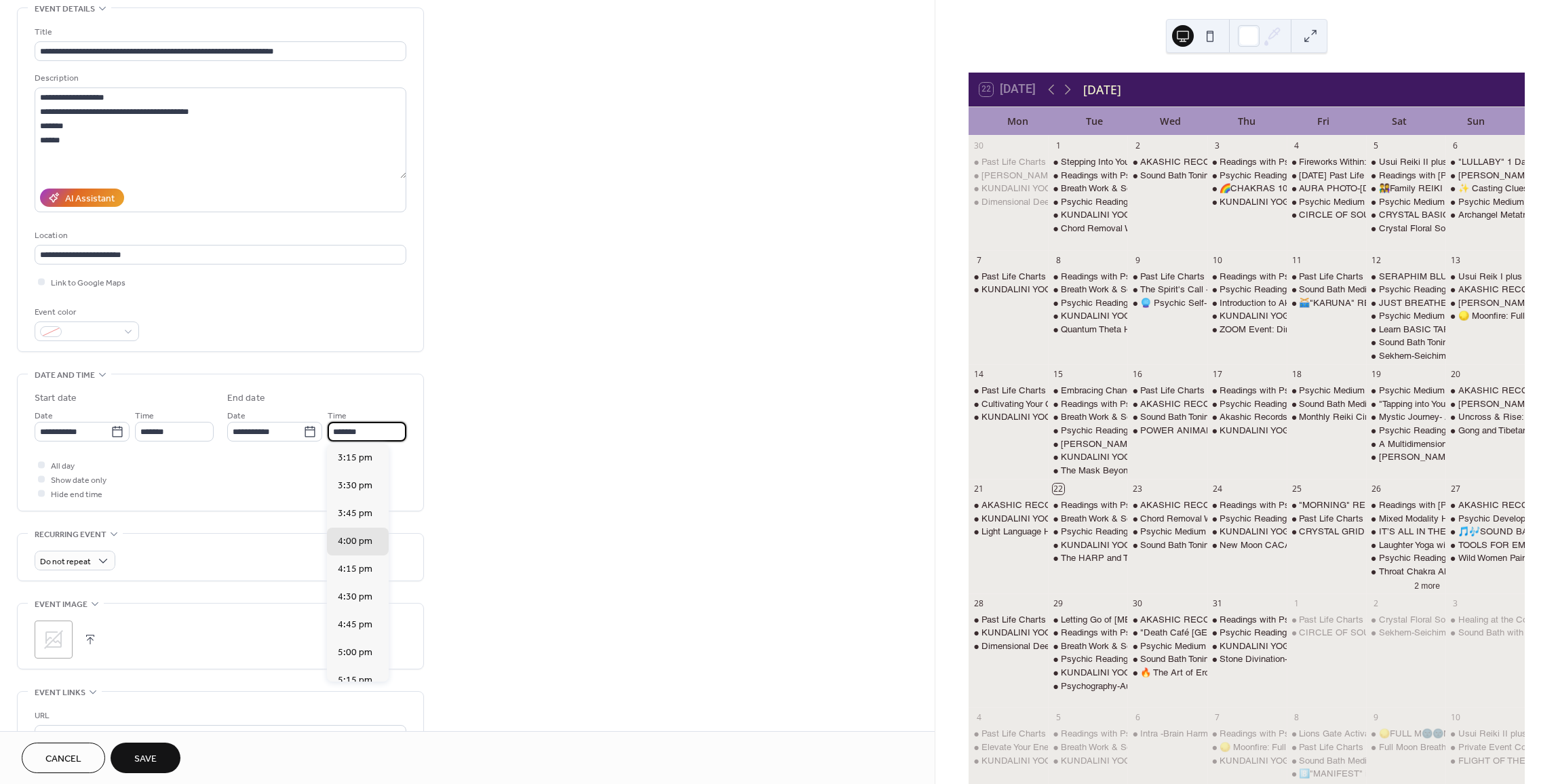 click on "*******" at bounding box center (367, 431) 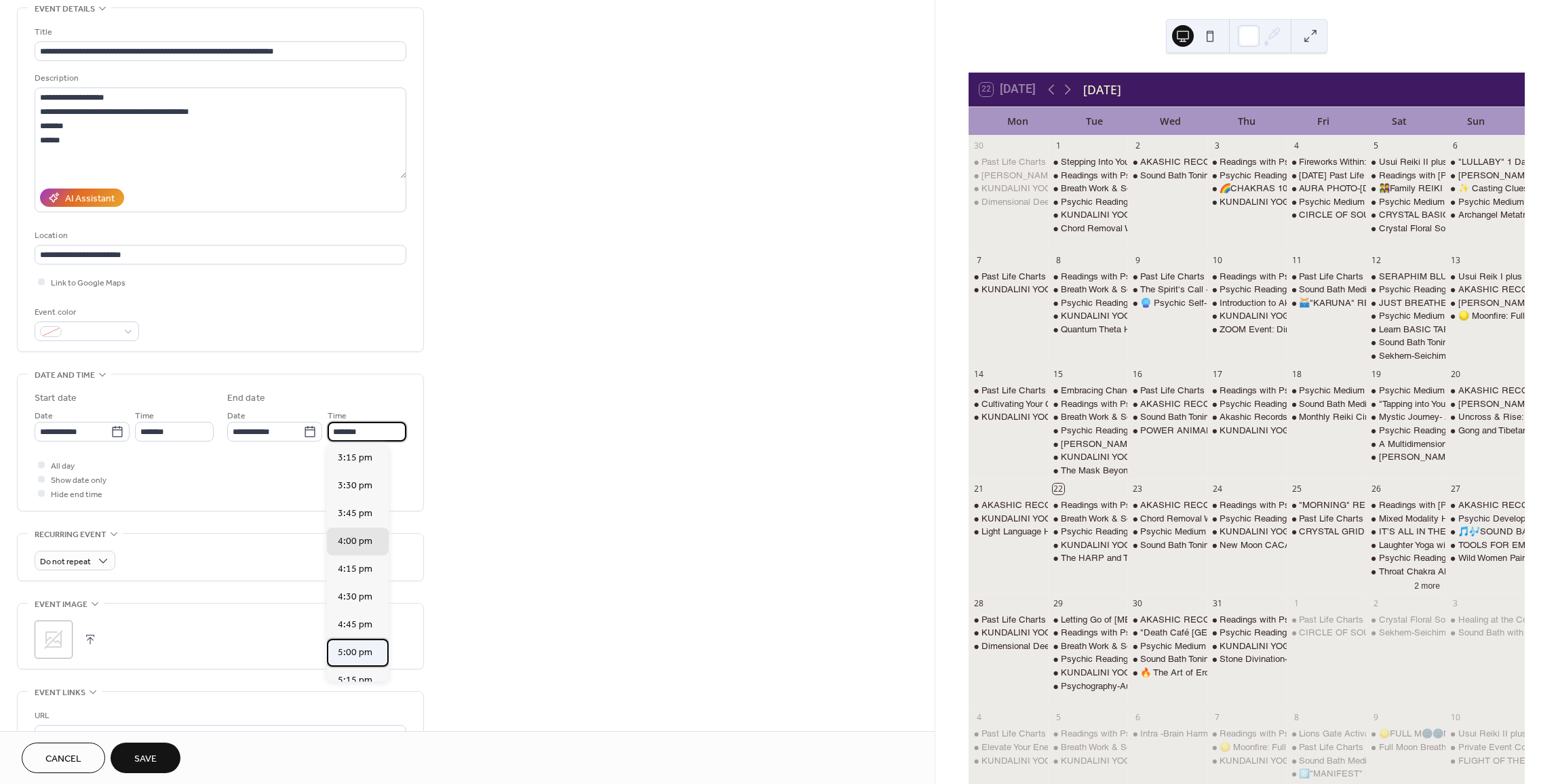 click on "5:00 pm" at bounding box center (355, 652) 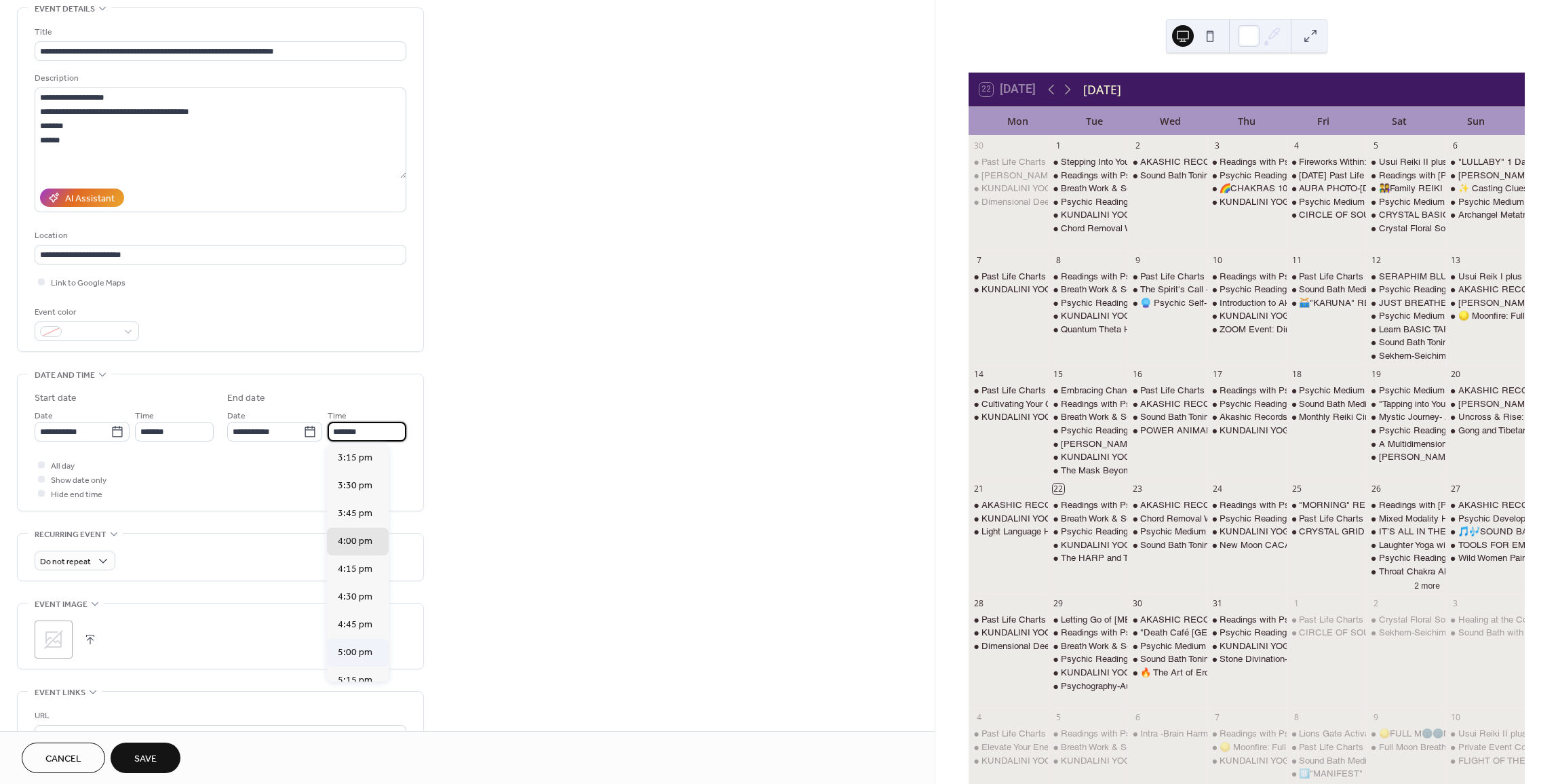 type on "*******" 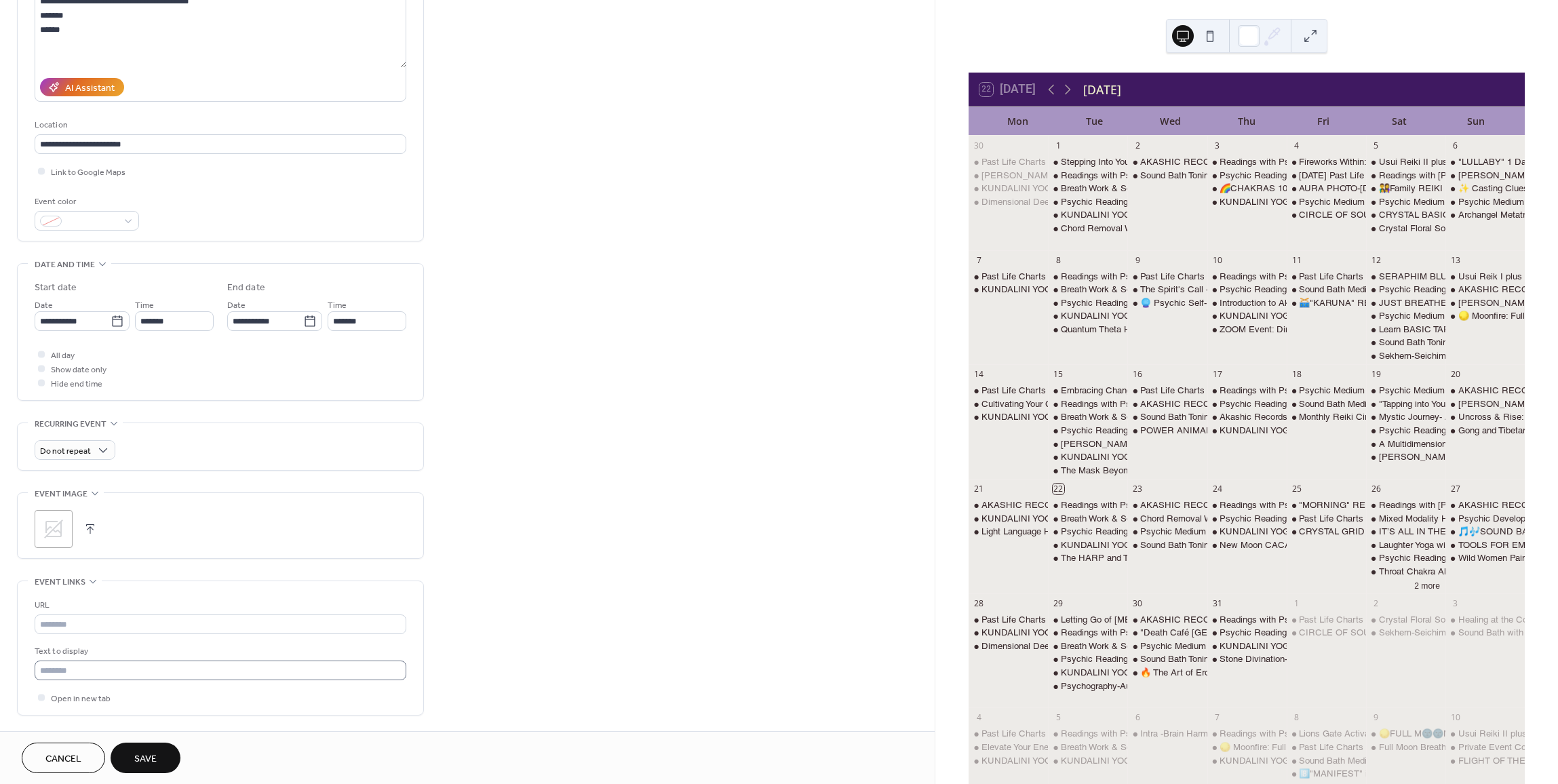 scroll, scrollTop: 203, scrollLeft: 0, axis: vertical 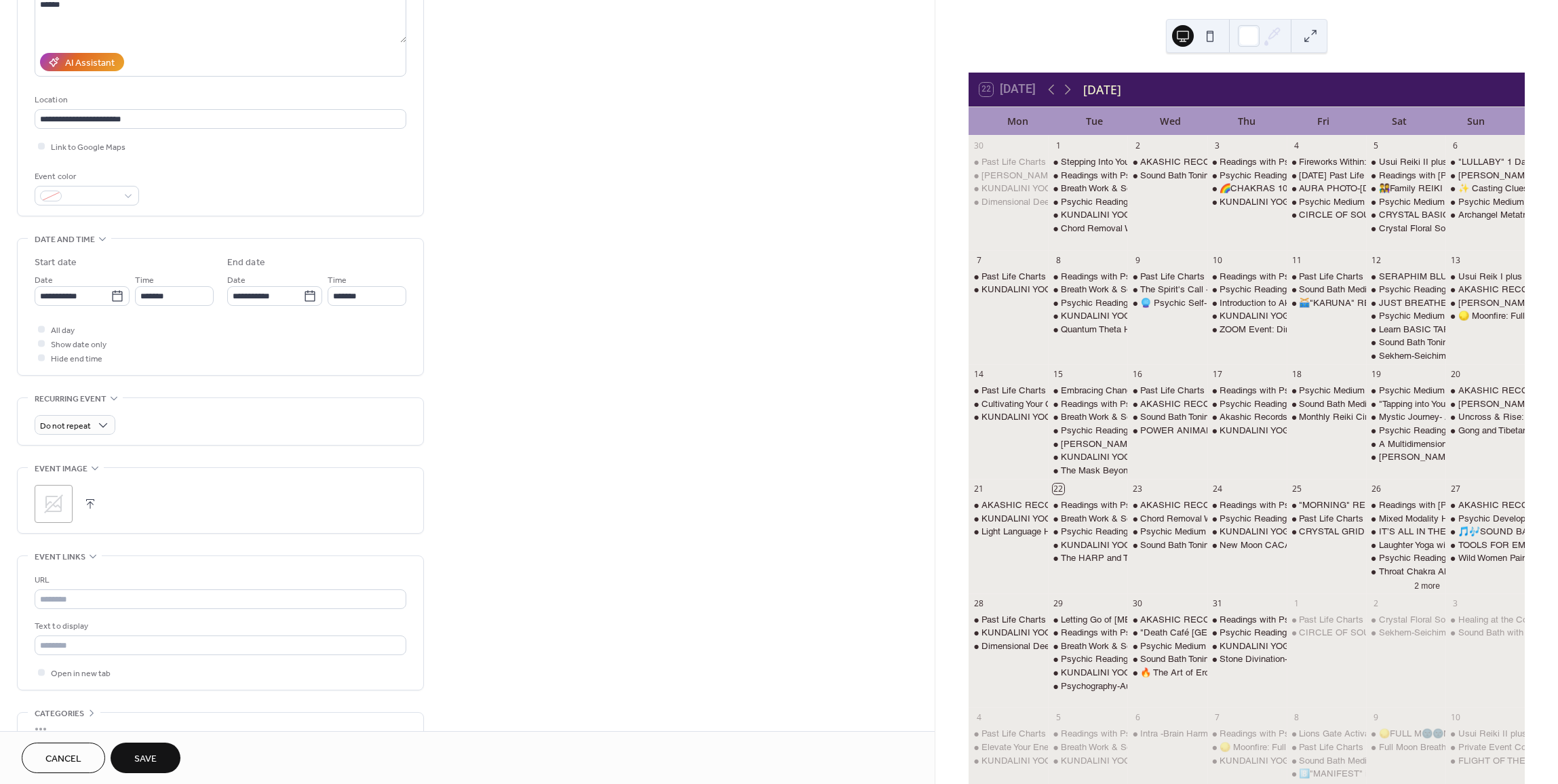 click on "Save" at bounding box center (145, 759) 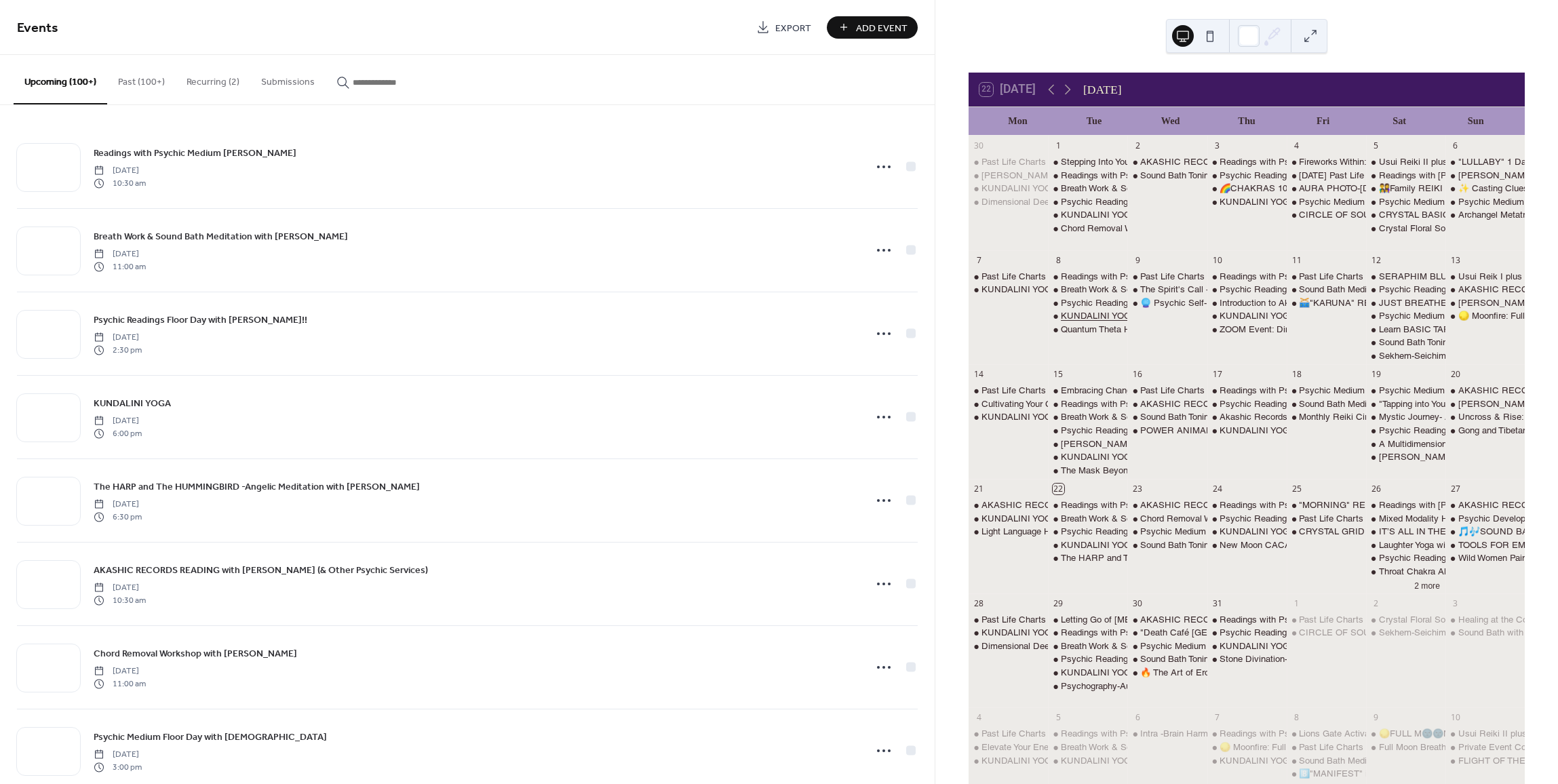 scroll, scrollTop: 0, scrollLeft: 0, axis: both 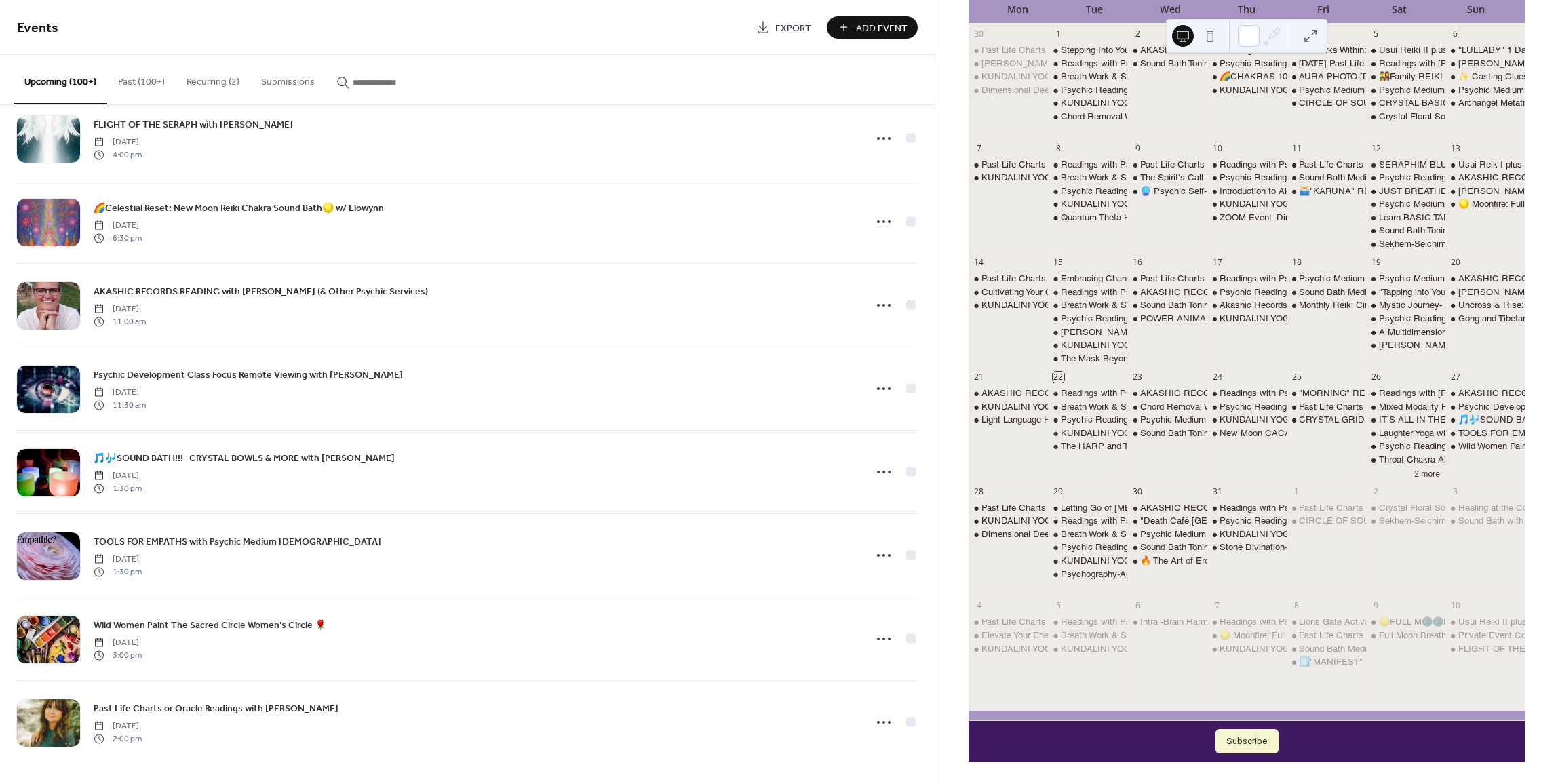click at bounding box center [393, 82] 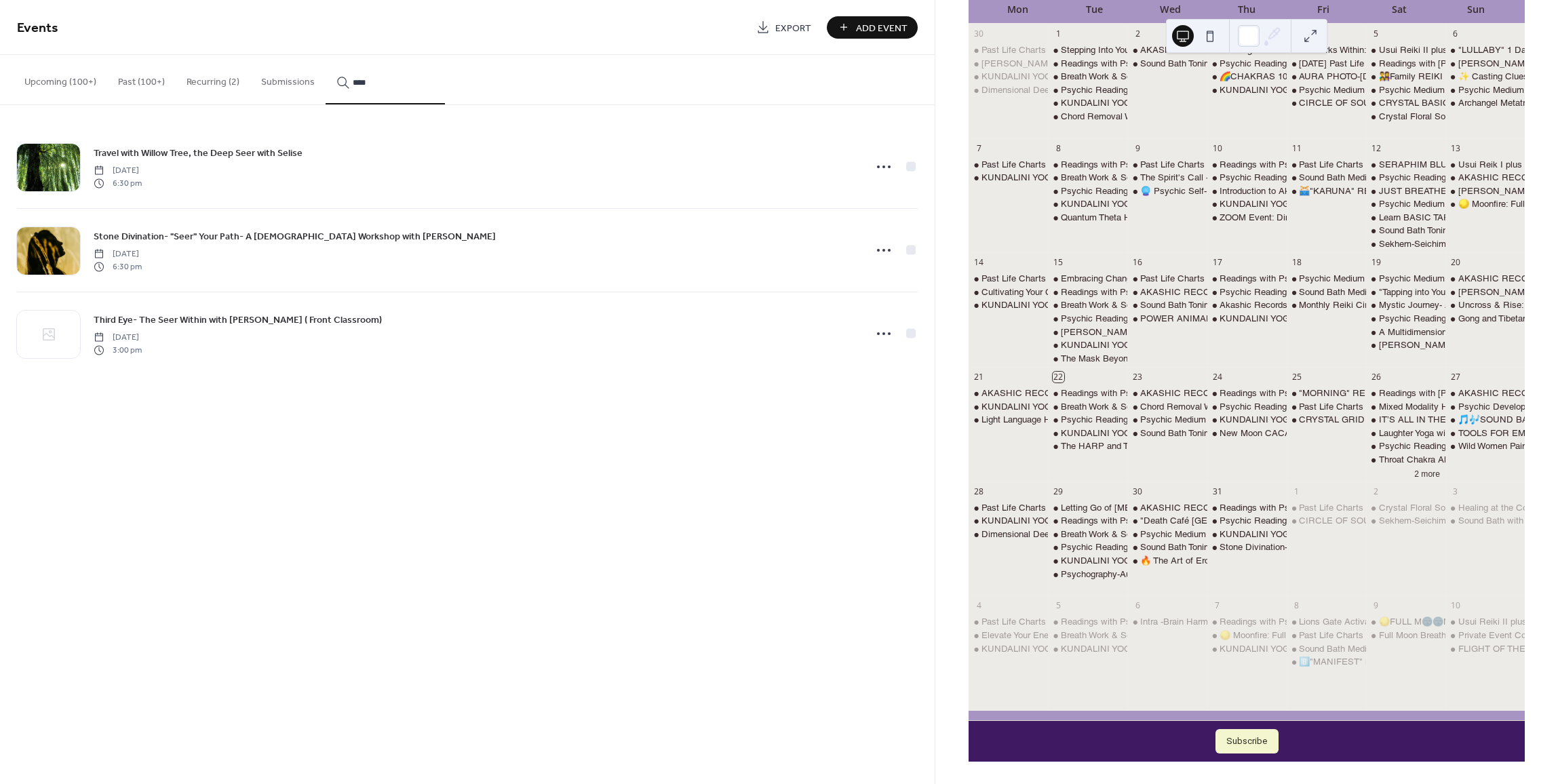 type on "****" 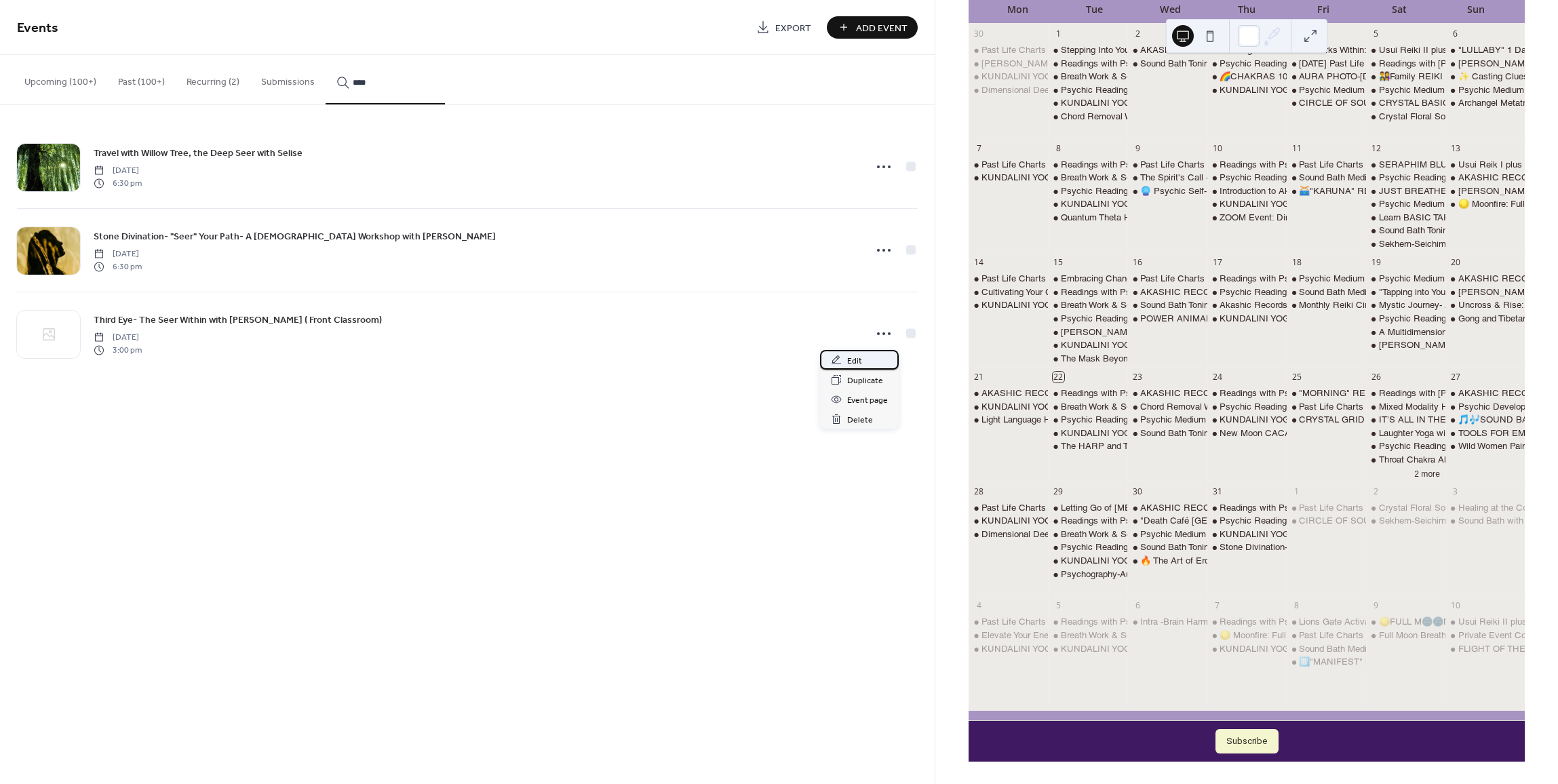 click on "Edit" at bounding box center (859, 359) 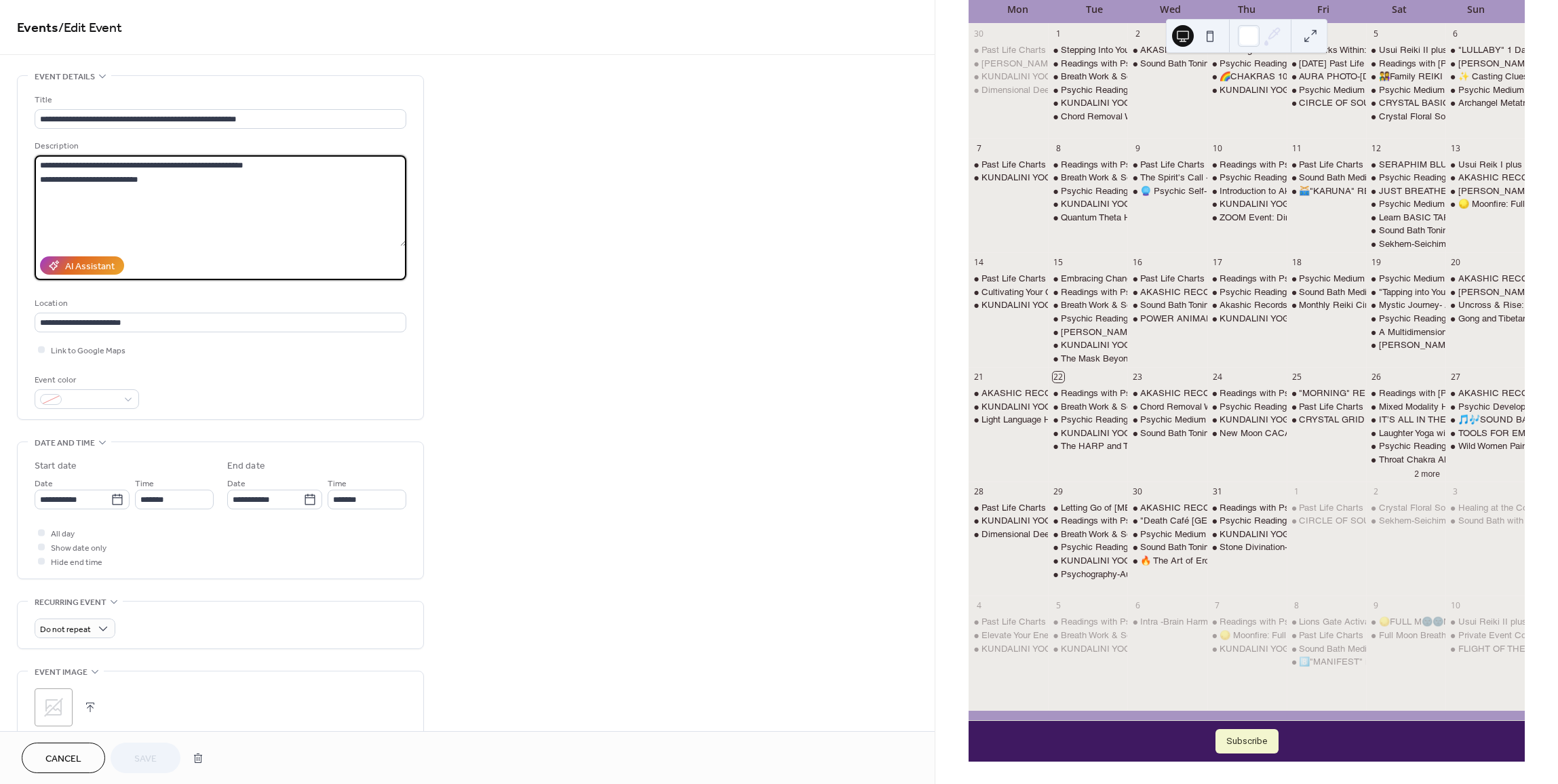 drag, startPoint x: 168, startPoint y: 183, endPoint x: 39, endPoint y: 165, distance: 130.24976 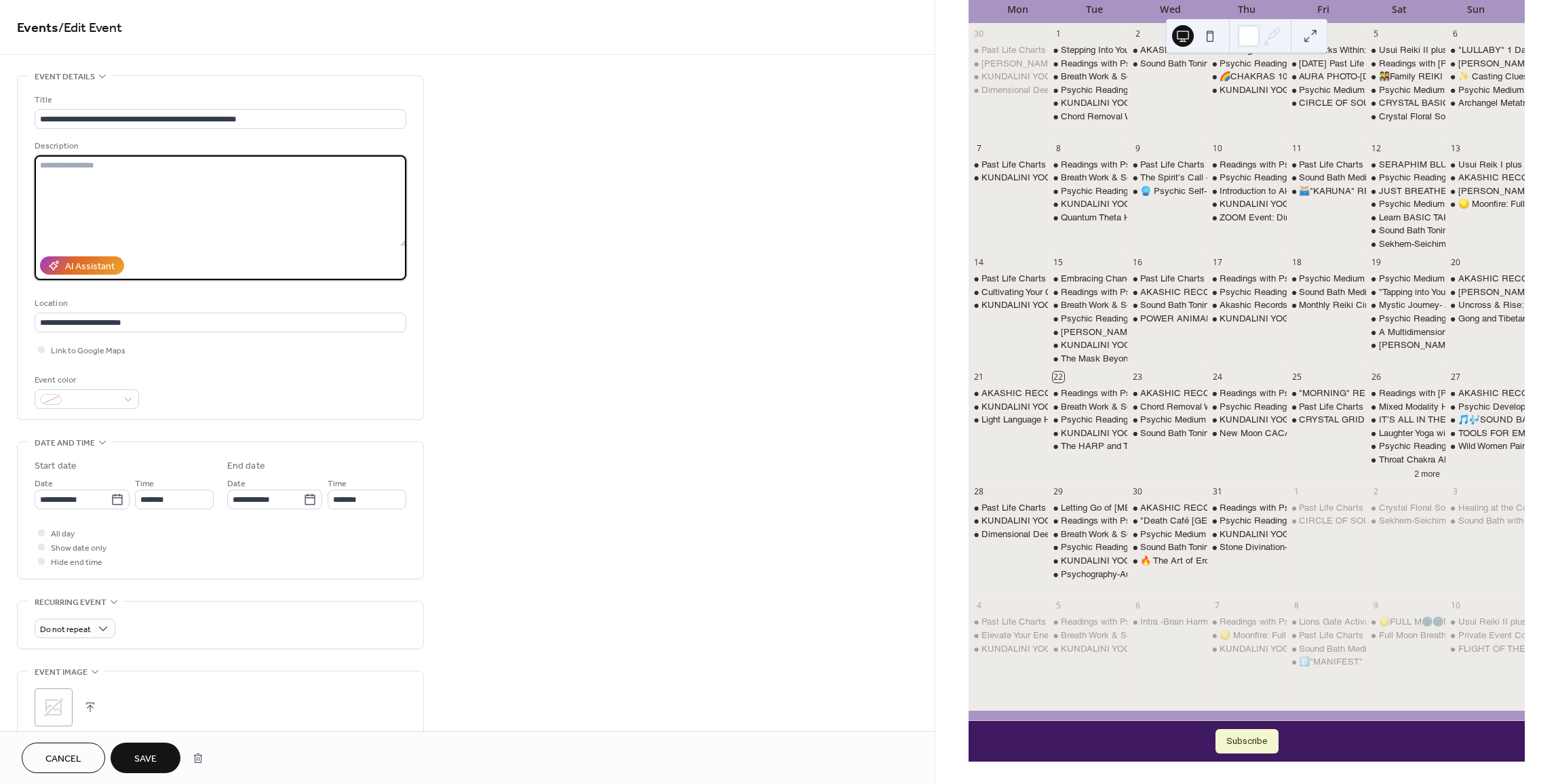 paste on "**********" 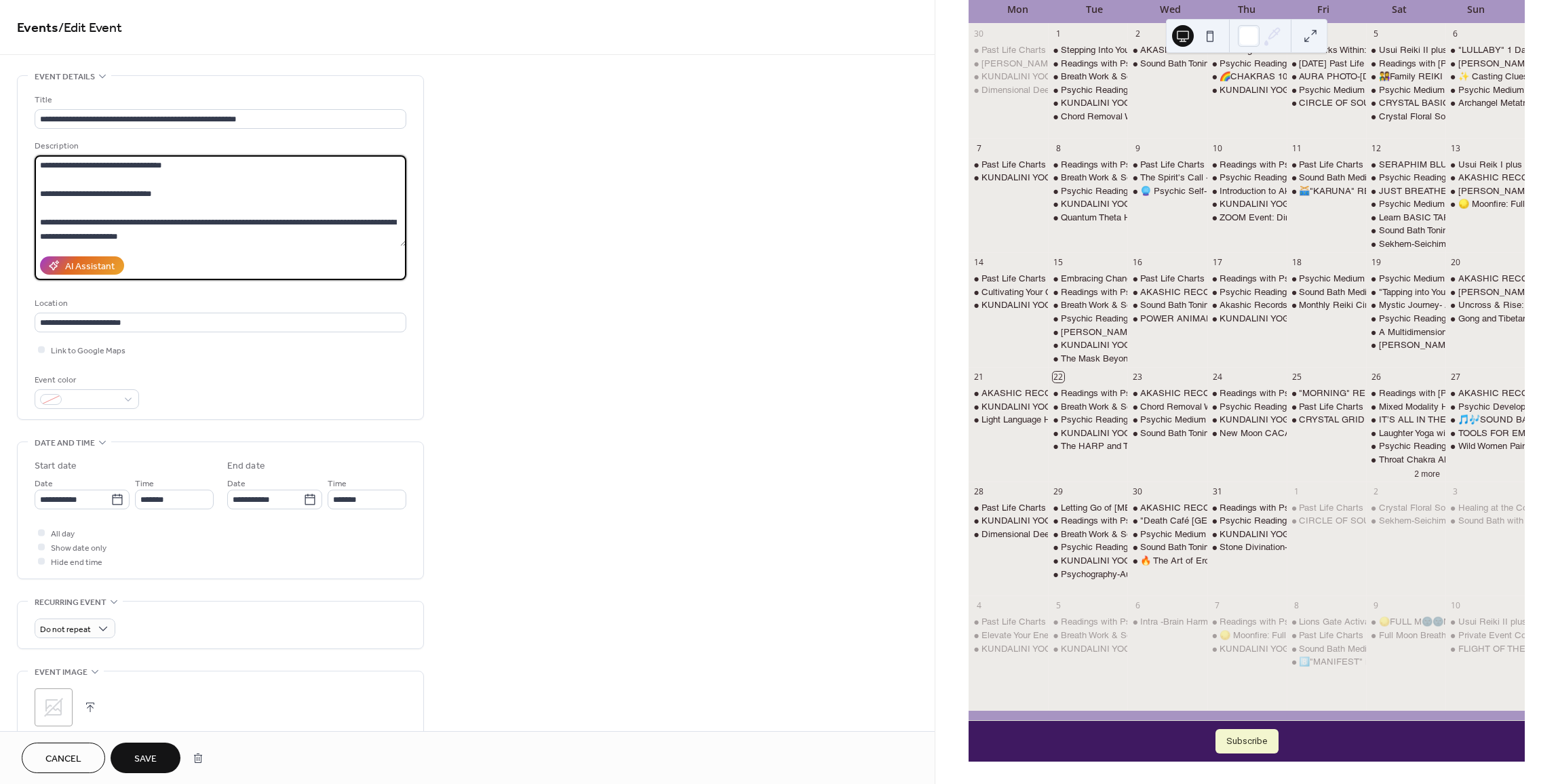 scroll, scrollTop: 368, scrollLeft: 0, axis: vertical 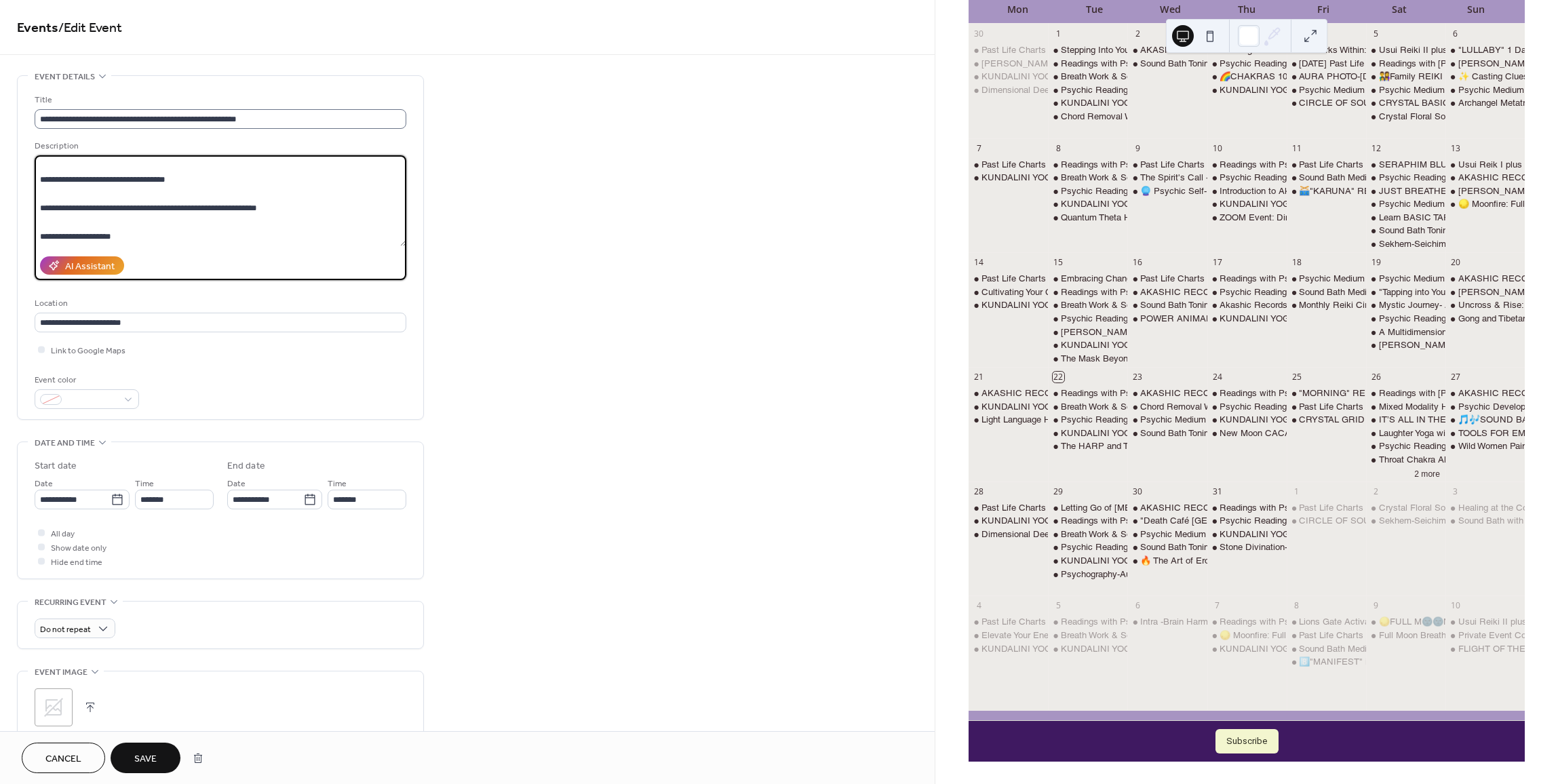 type on "**********" 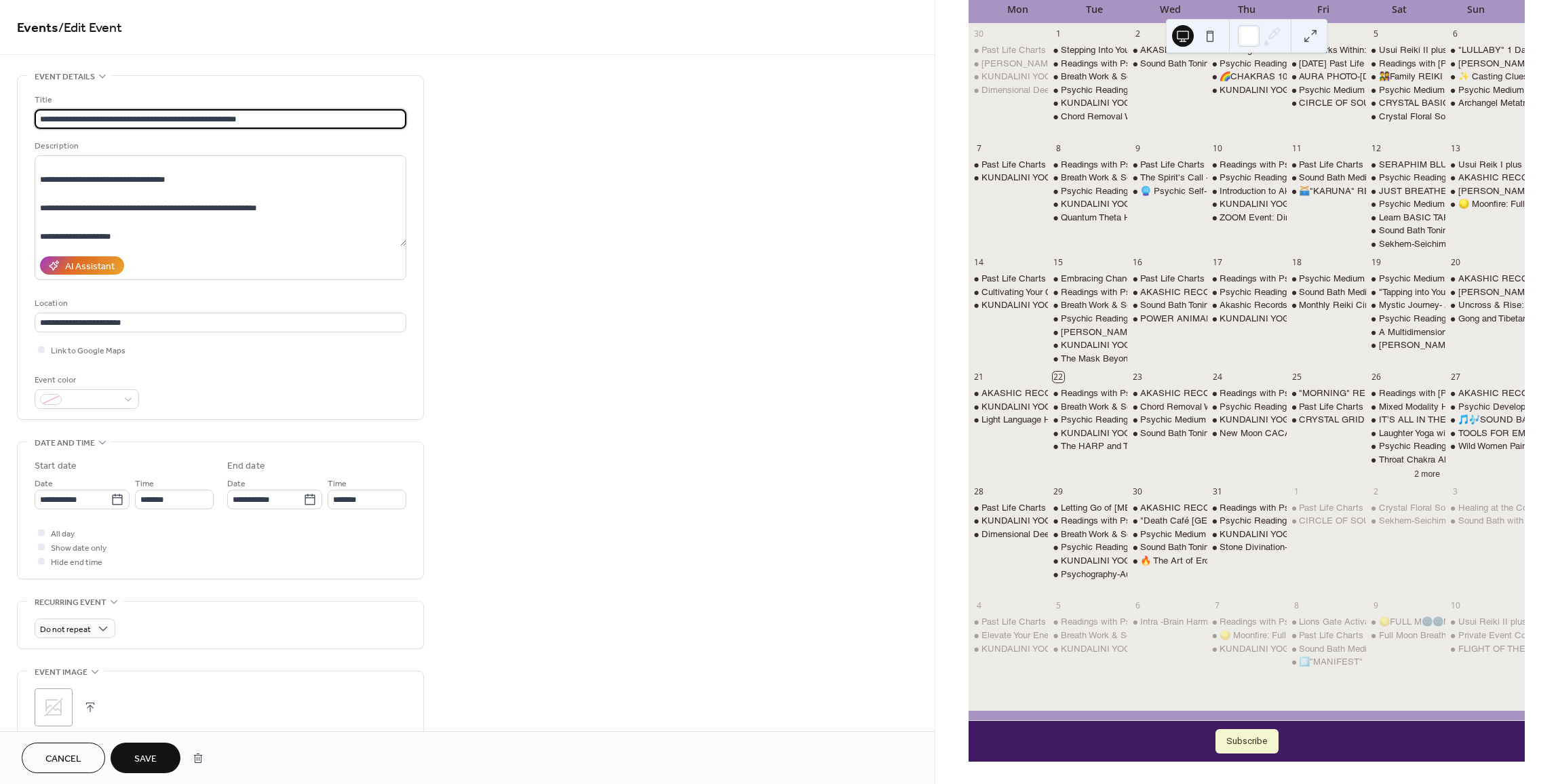 scroll, scrollTop: 1, scrollLeft: 0, axis: vertical 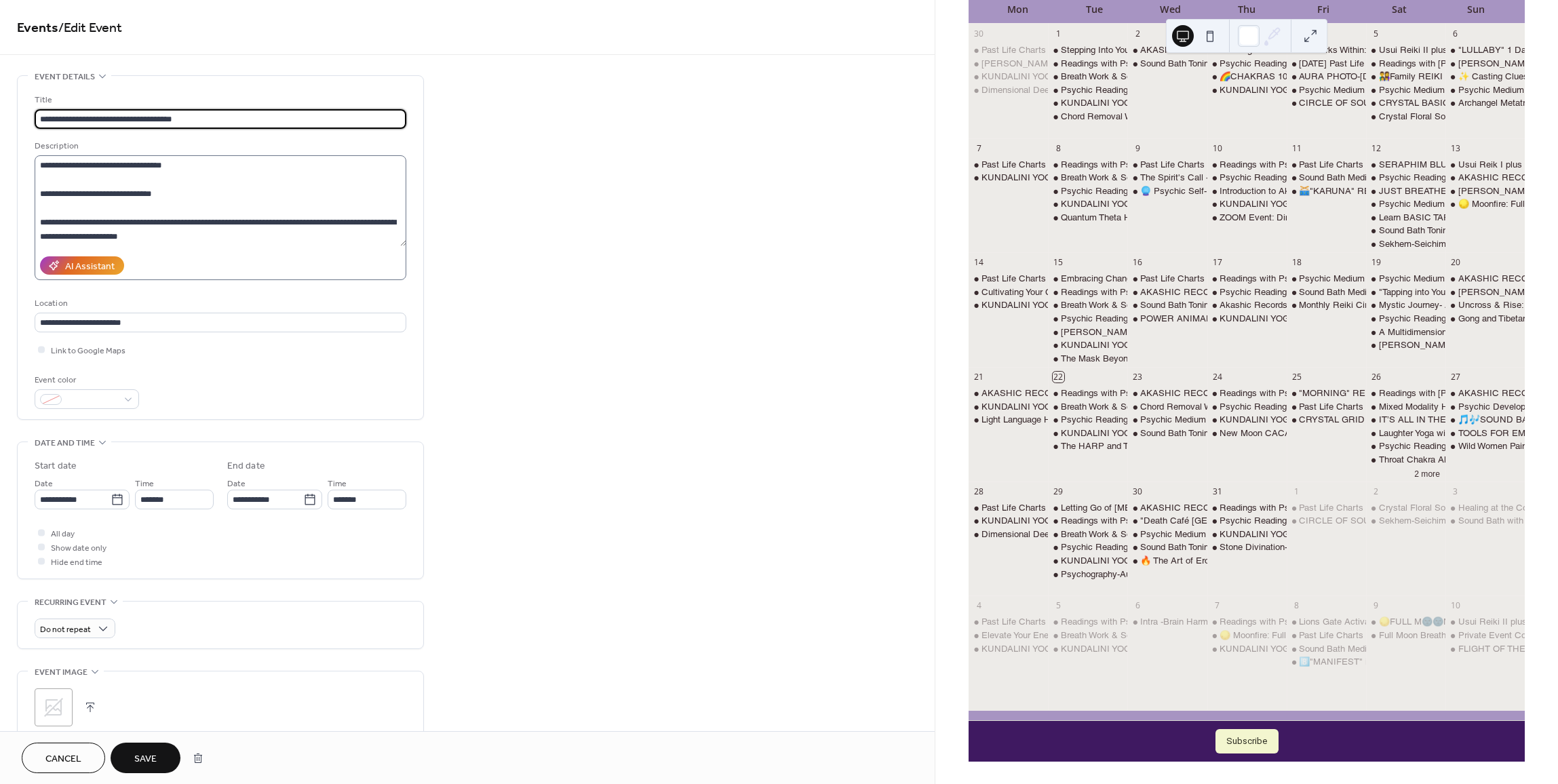 type on "**********" 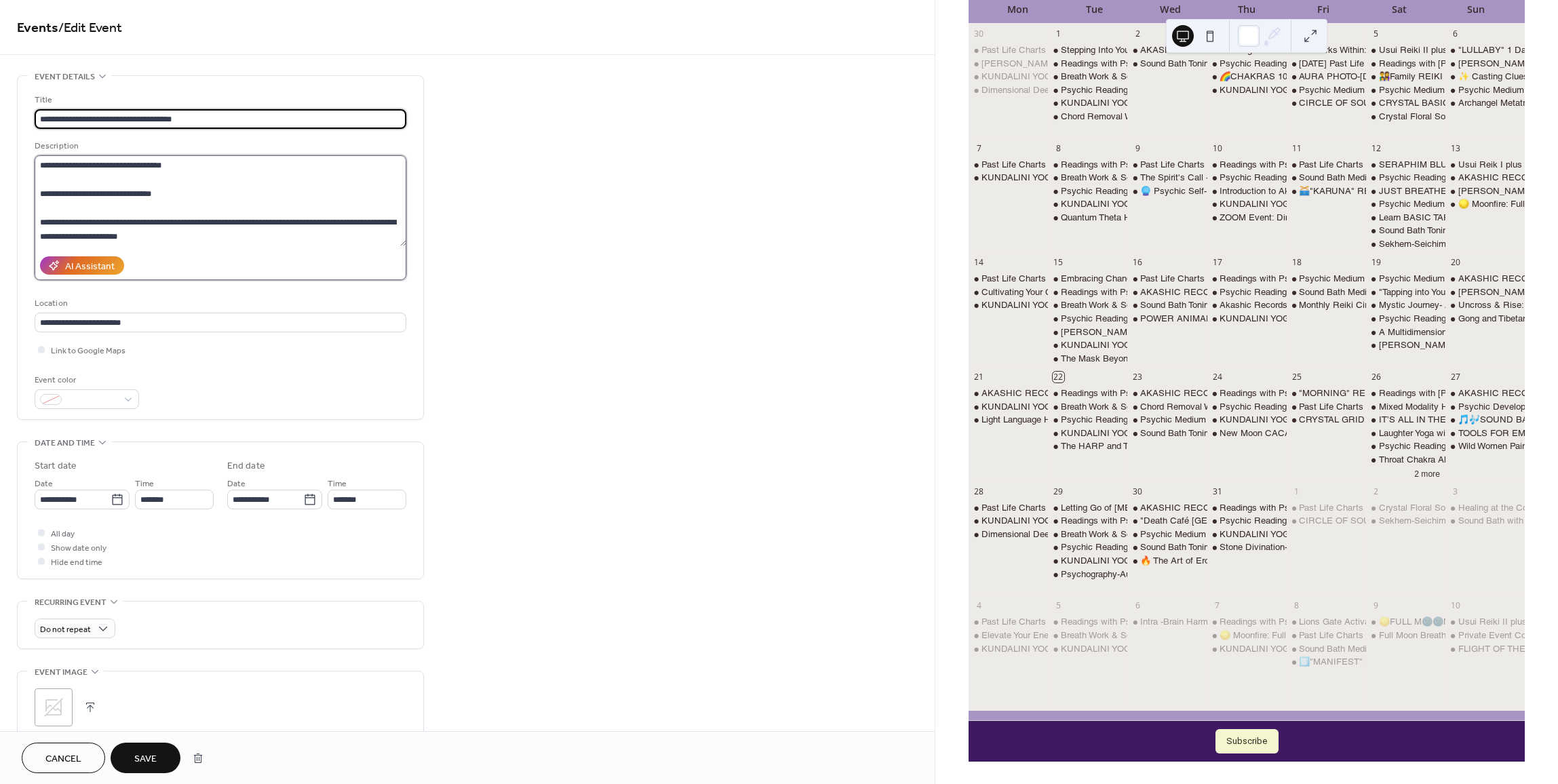 scroll, scrollTop: 0, scrollLeft: 0, axis: both 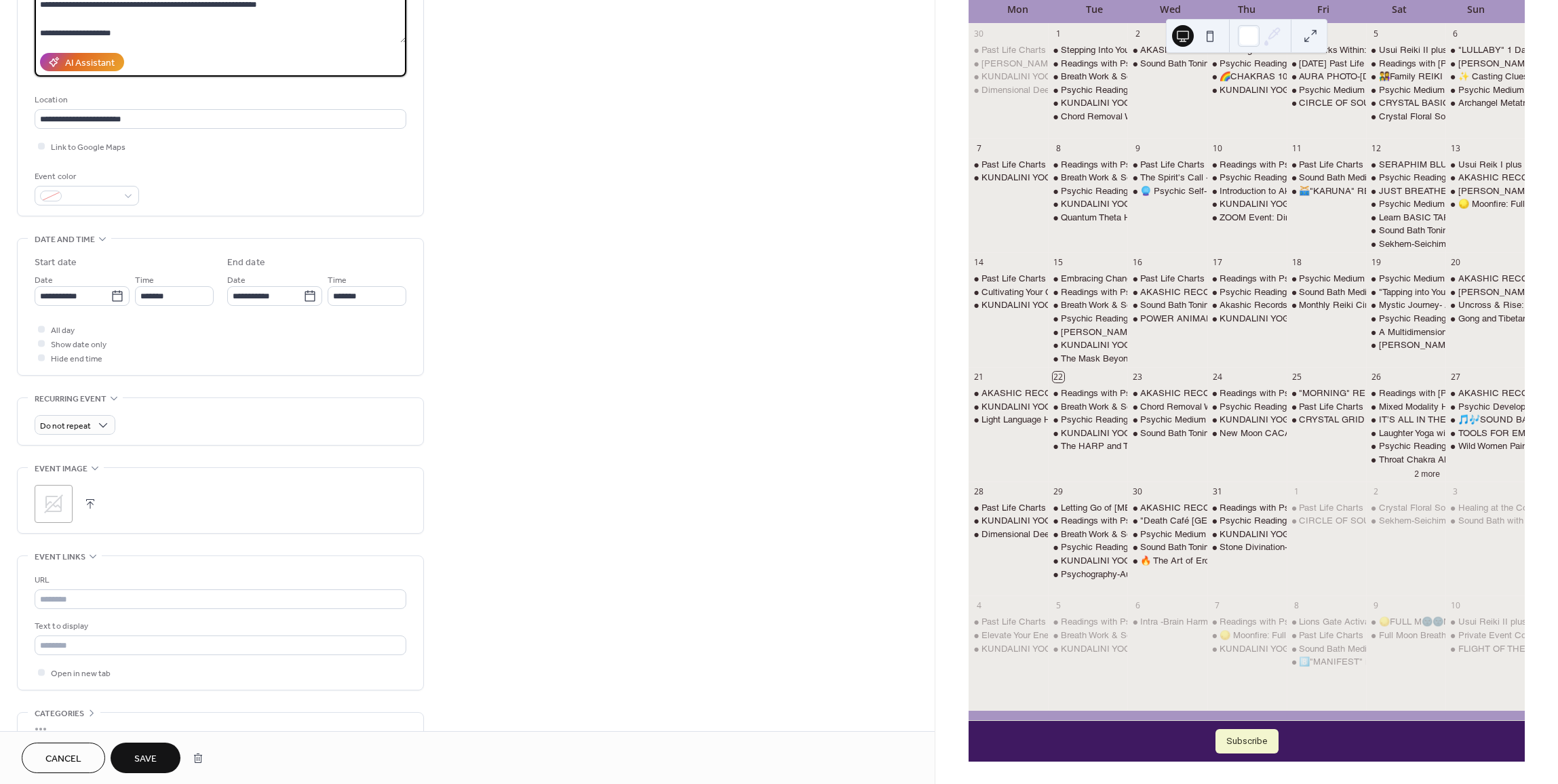 type on "**********" 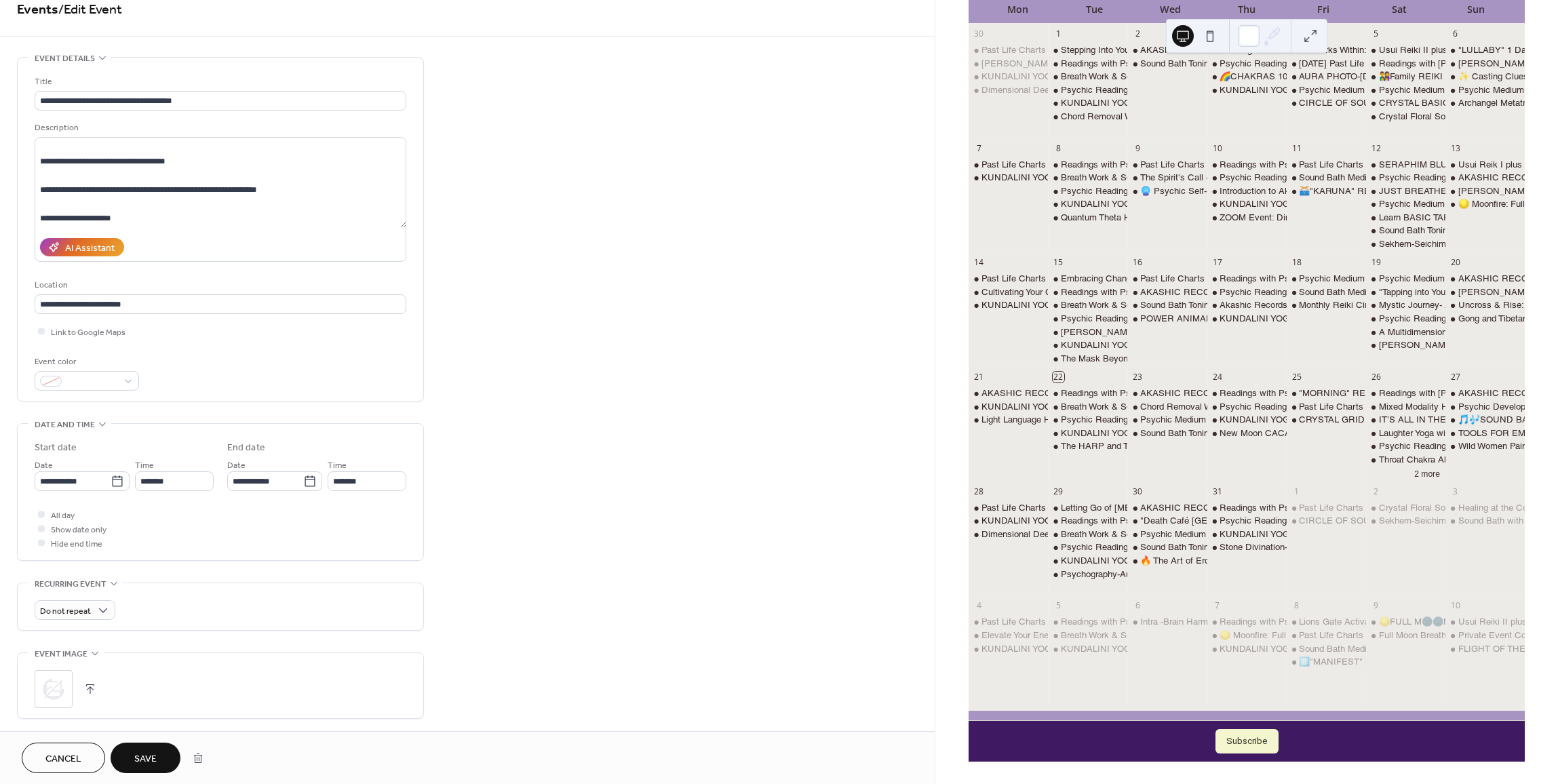scroll, scrollTop: 0, scrollLeft: 0, axis: both 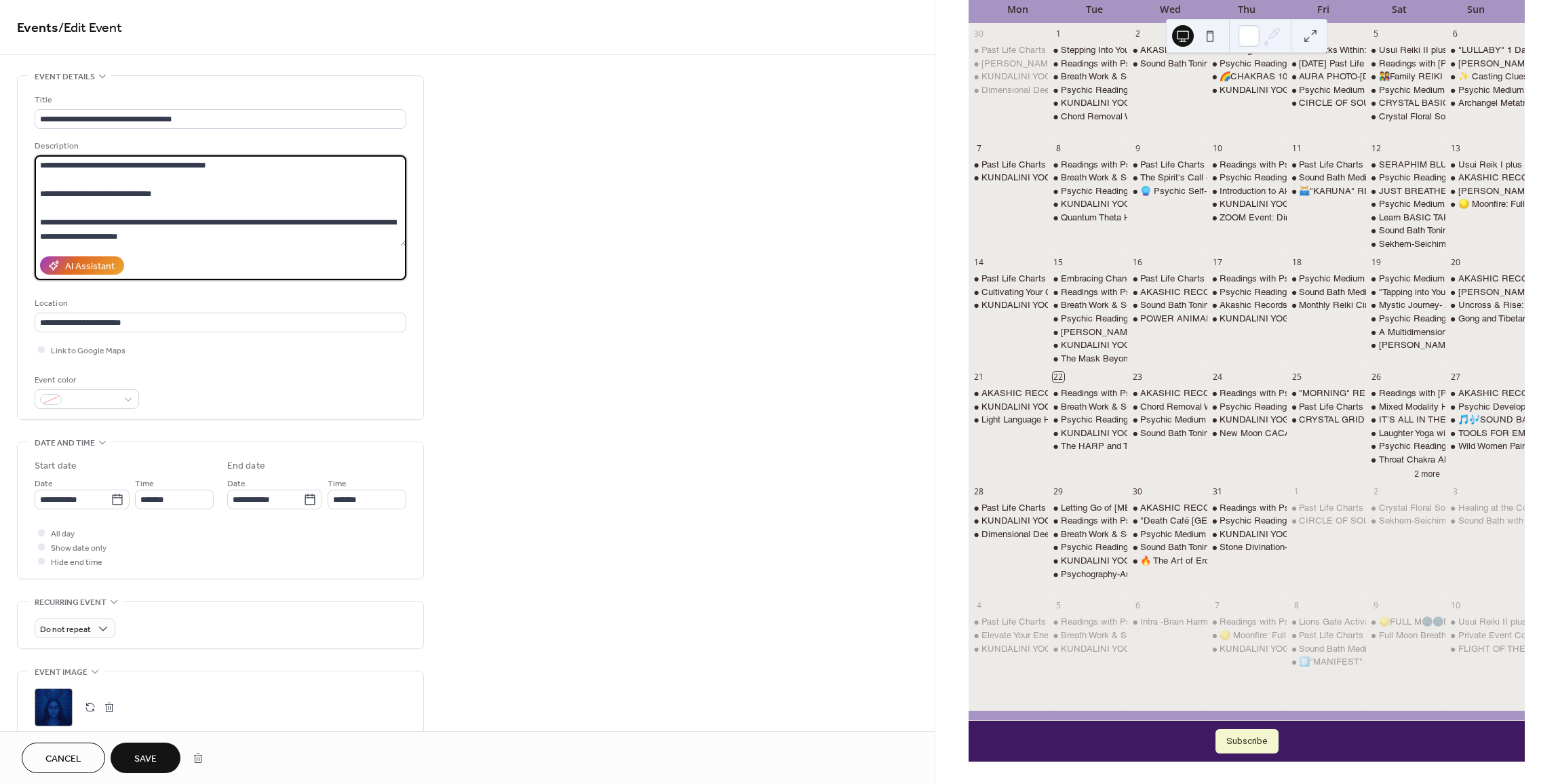 click at bounding box center (220, 201) 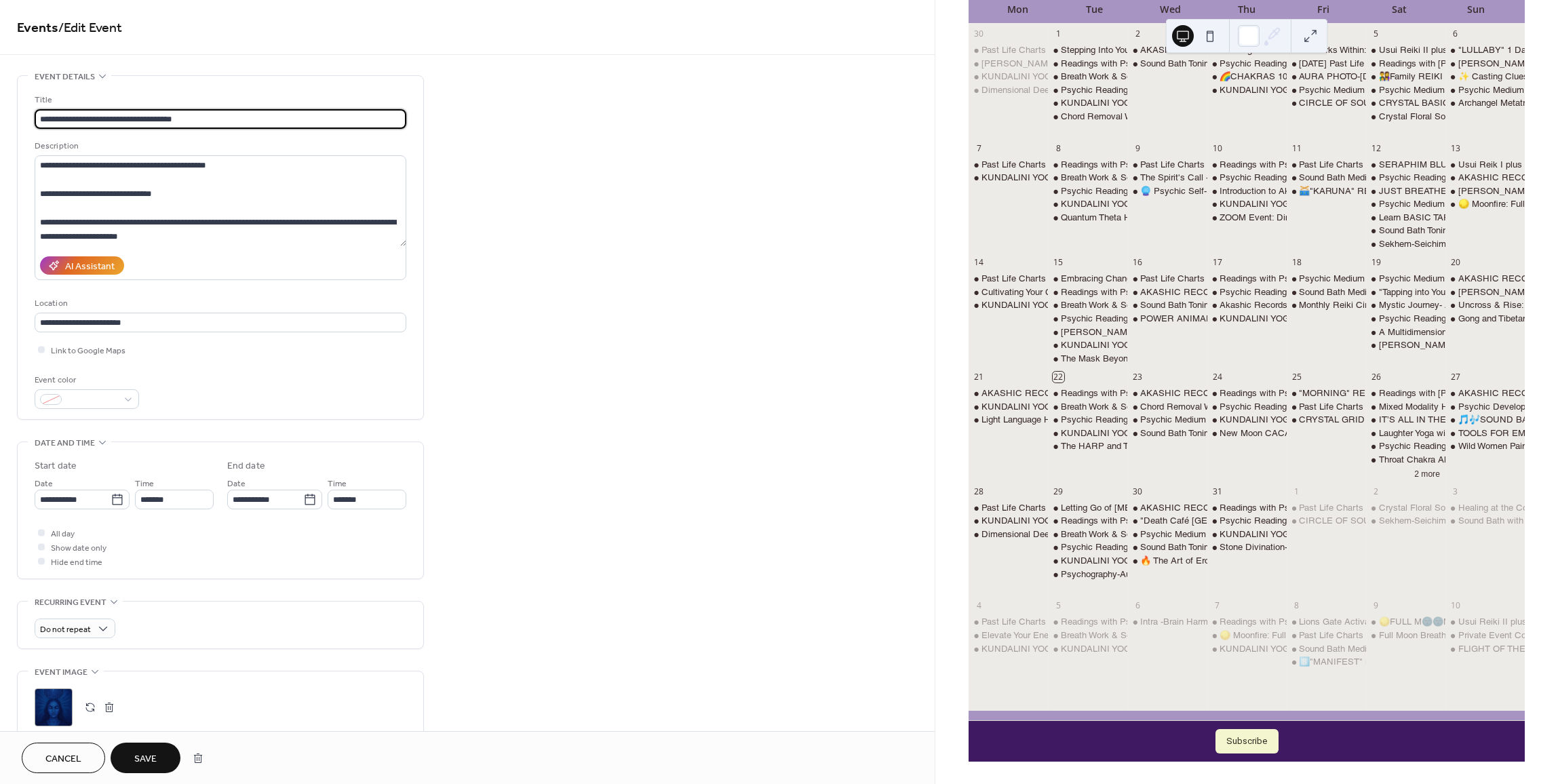 drag, startPoint x: 208, startPoint y: 123, endPoint x: 1, endPoint y: 113, distance: 207.24141 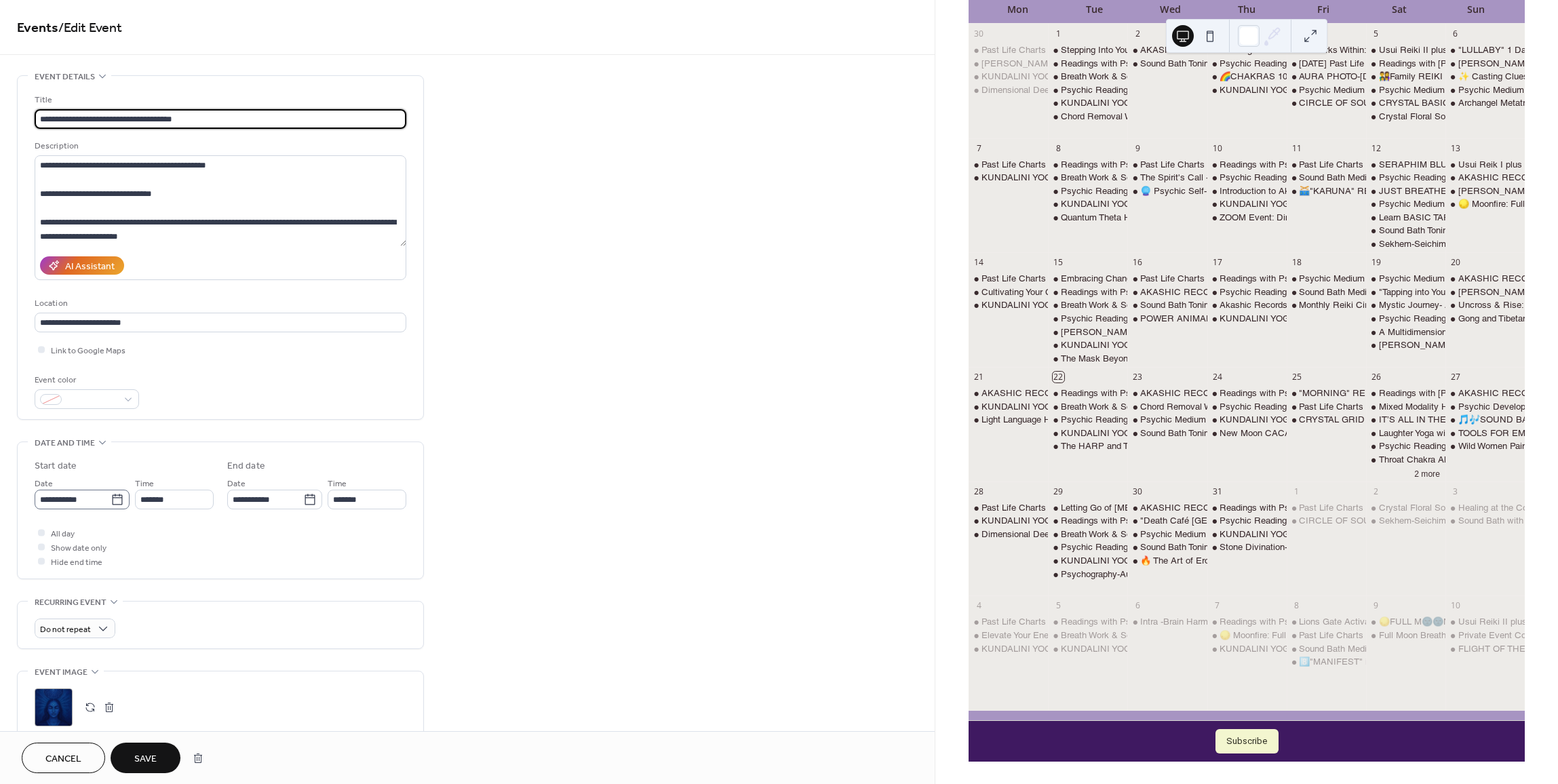 scroll, scrollTop: 1, scrollLeft: 0, axis: vertical 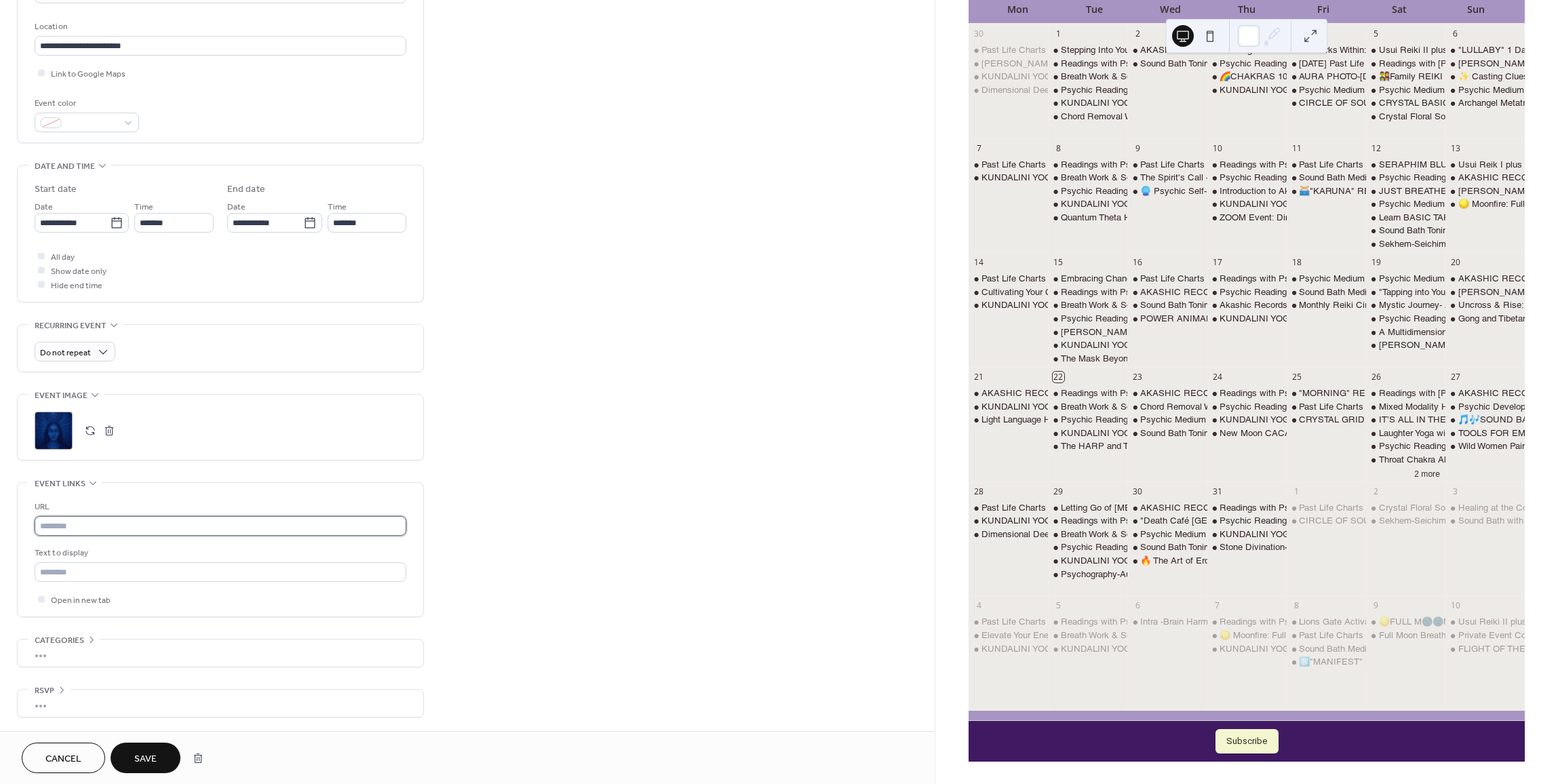 click at bounding box center (220, 526) 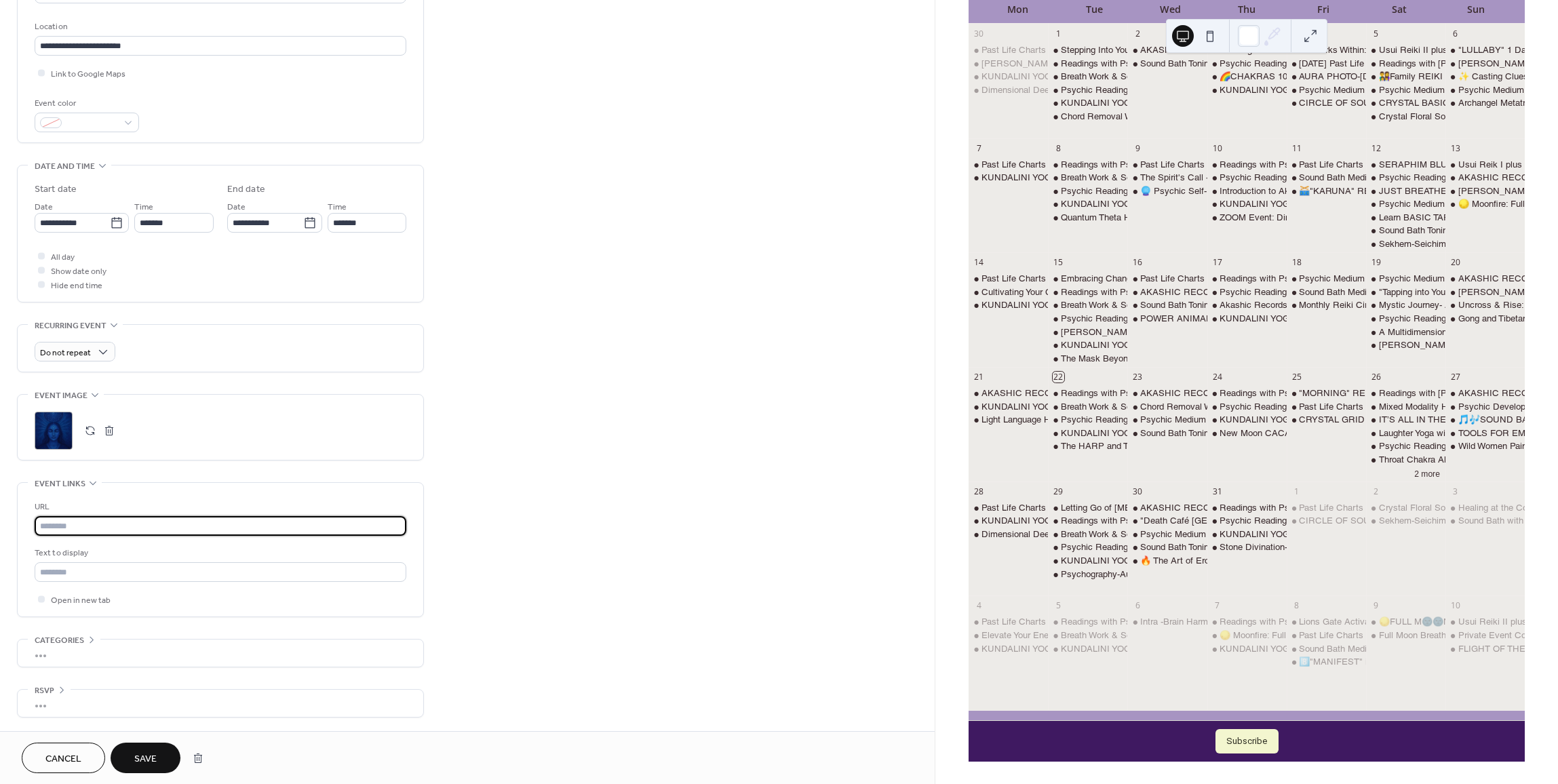 paste on "**********" 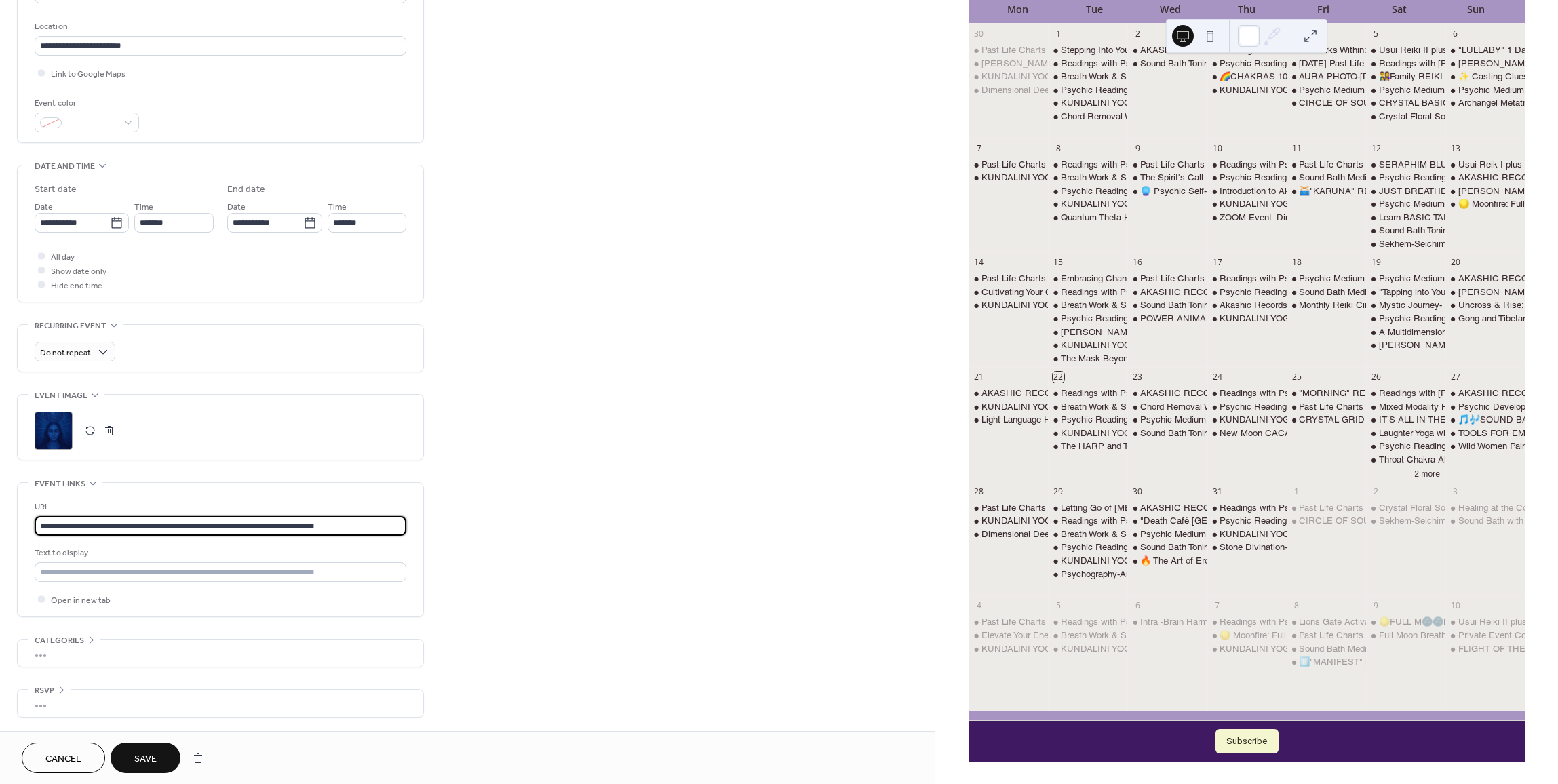 type on "**********" 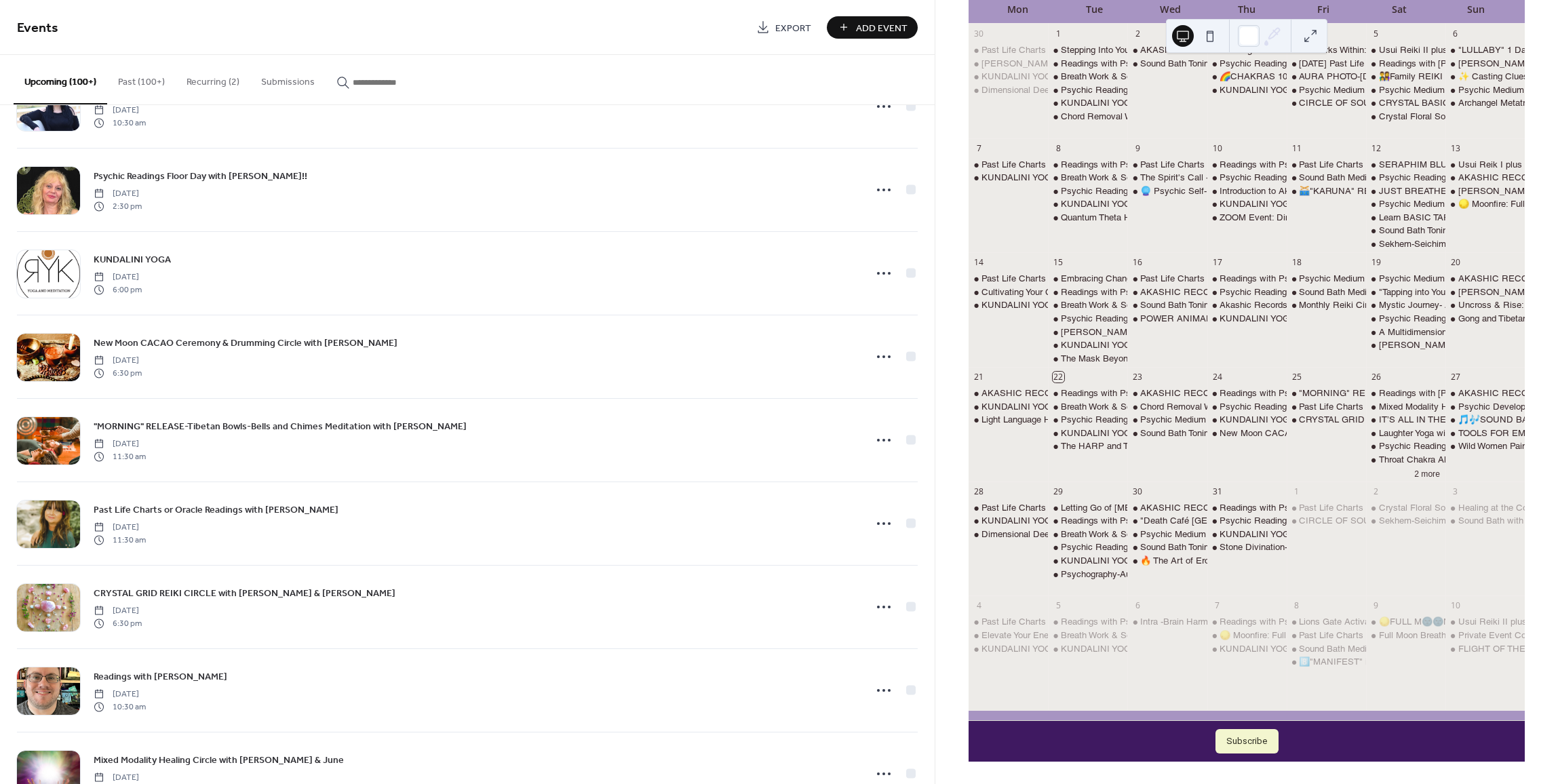 scroll, scrollTop: 507, scrollLeft: 0, axis: vertical 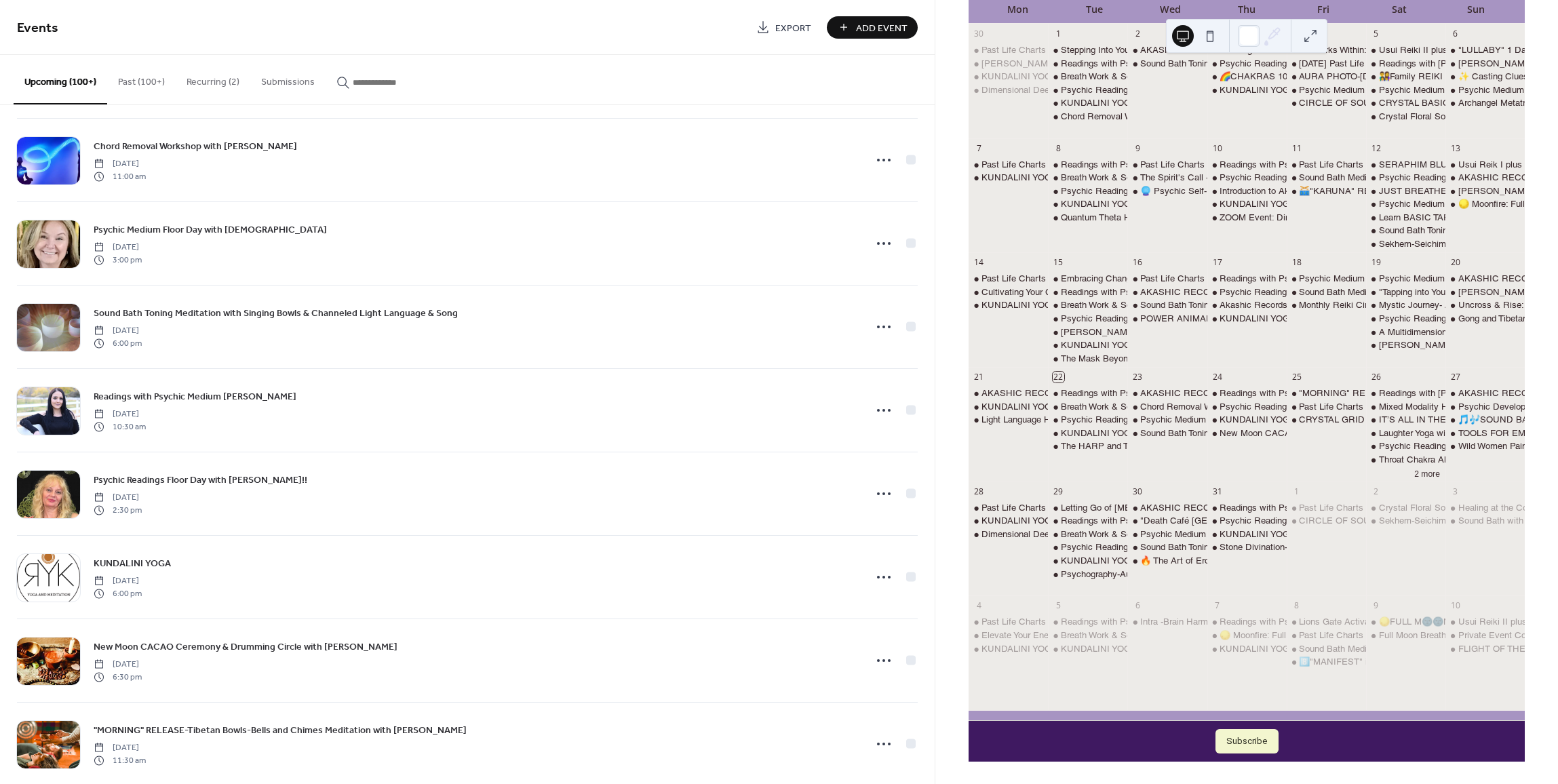 click at bounding box center (393, 82) 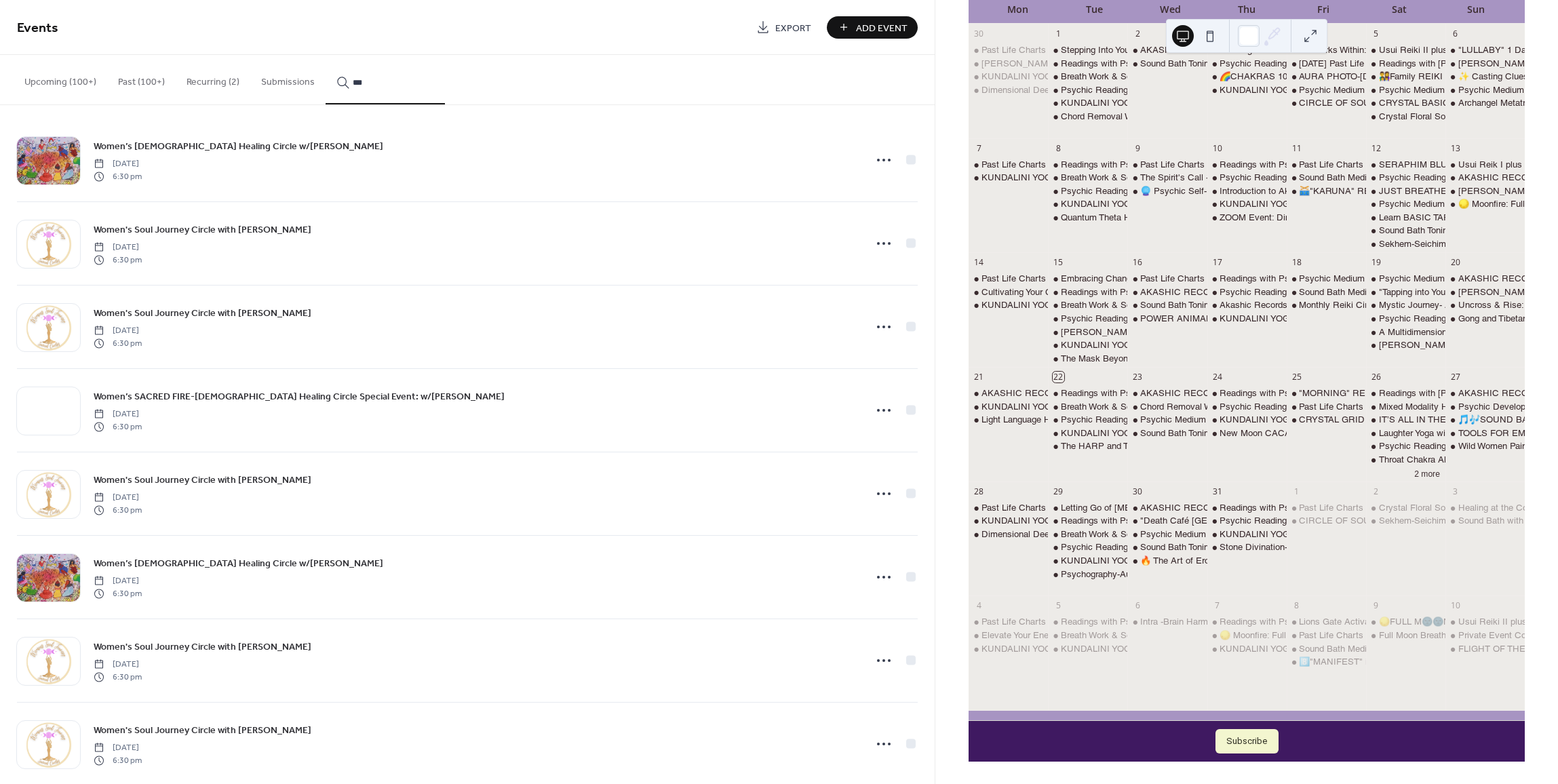 scroll, scrollTop: 0, scrollLeft: 0, axis: both 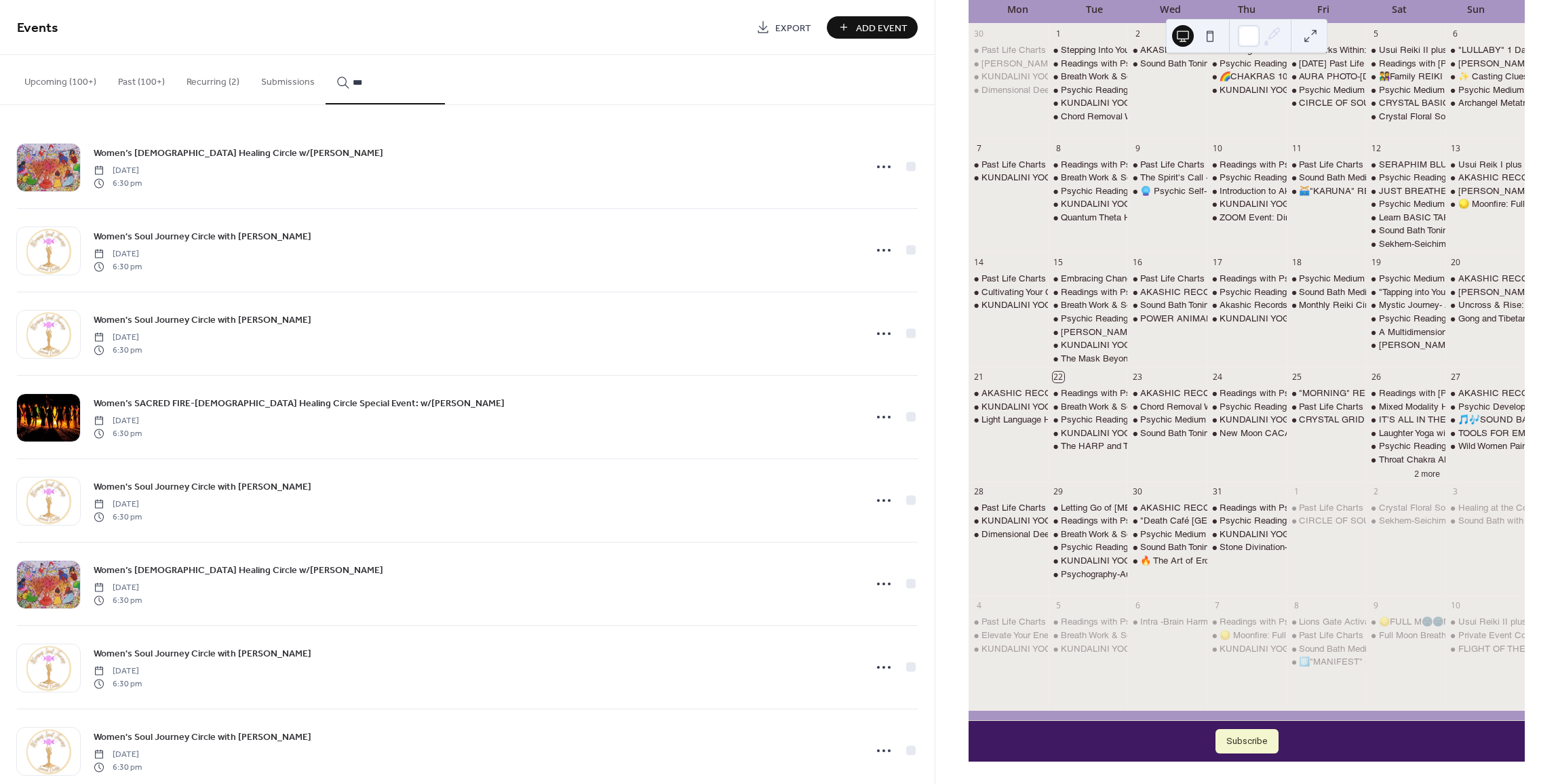 type on "***" 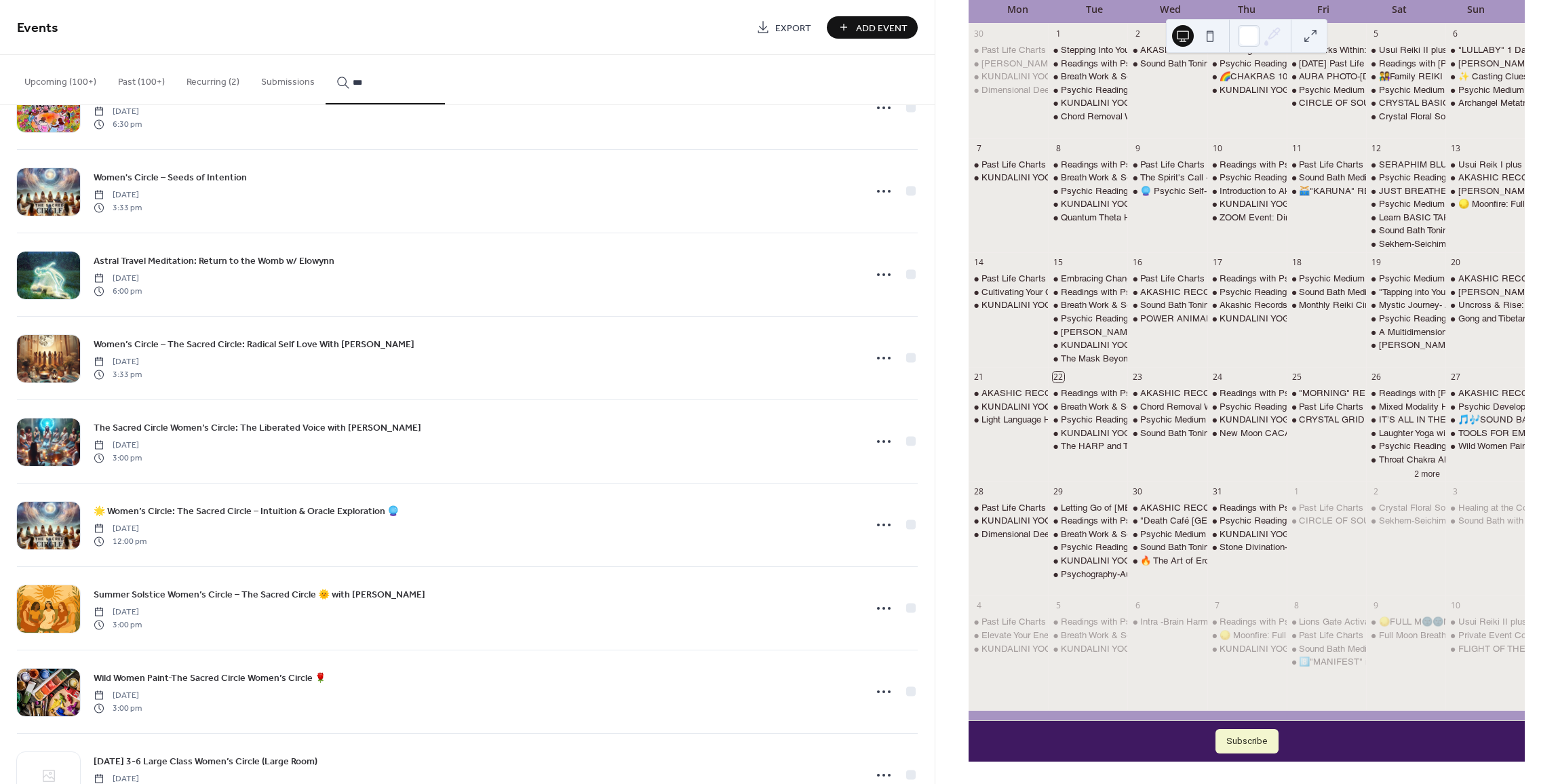 scroll, scrollTop: 2114, scrollLeft: 0, axis: vertical 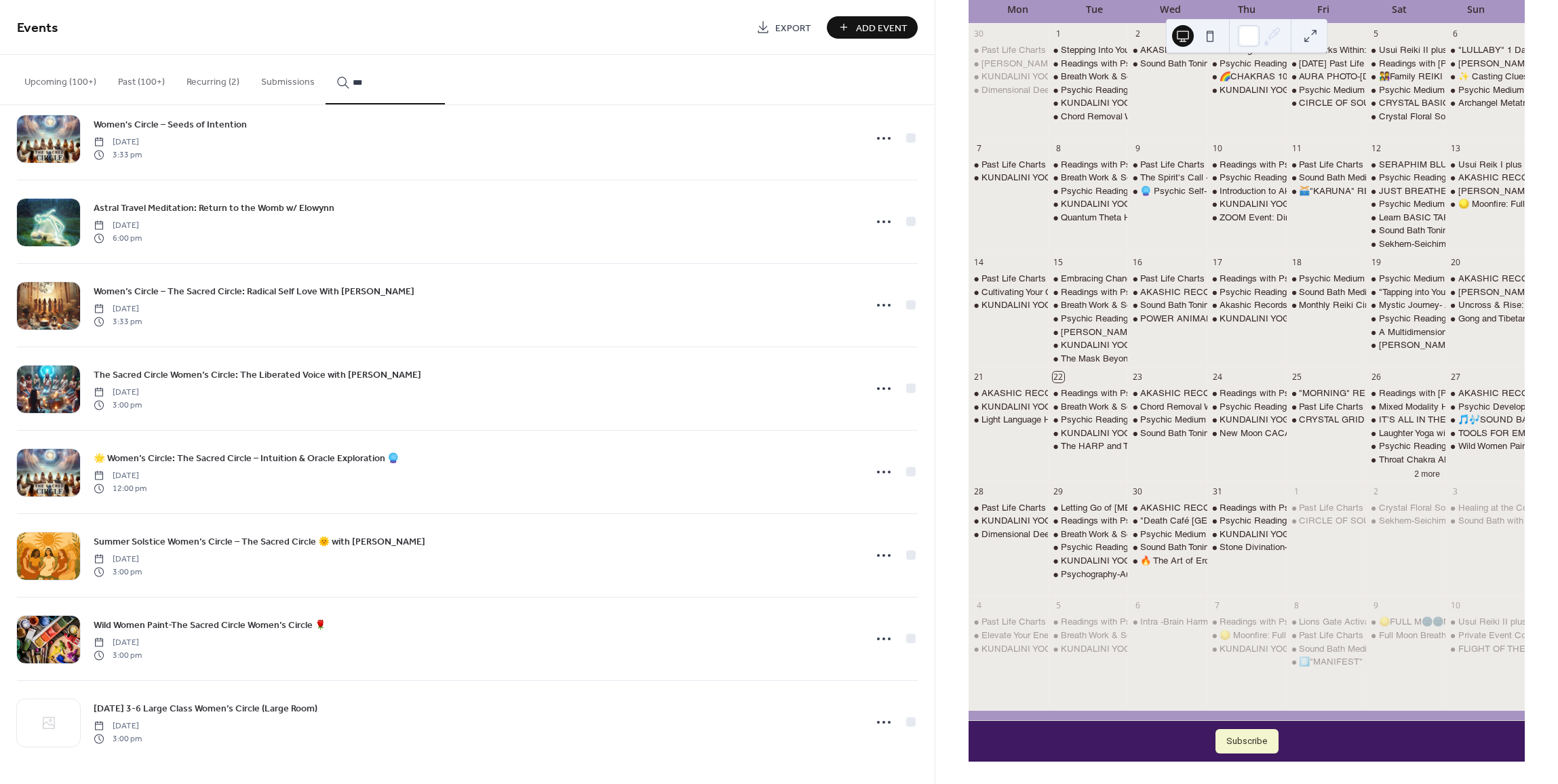 click 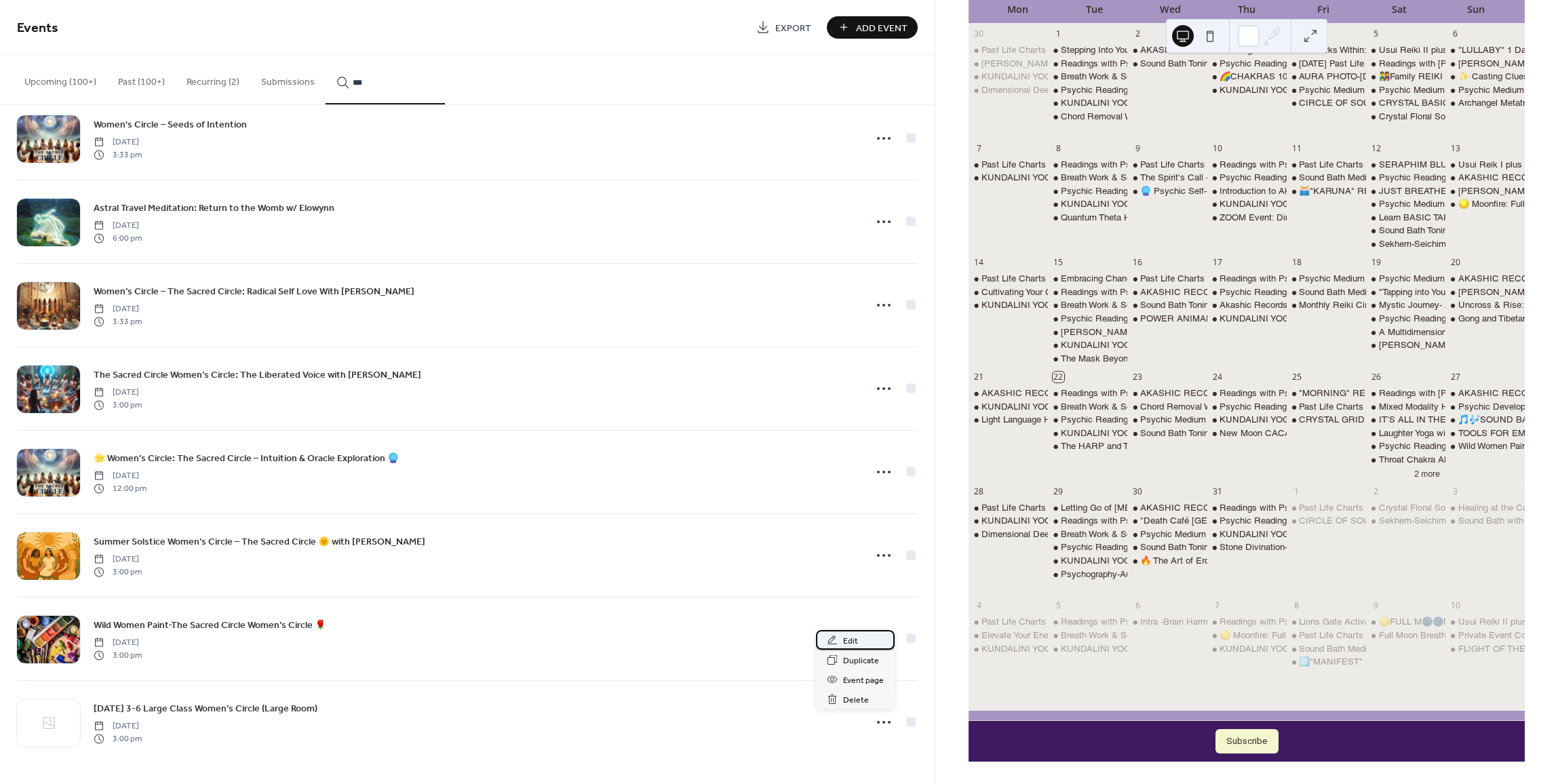 click on "Edit" at bounding box center (855, 640) 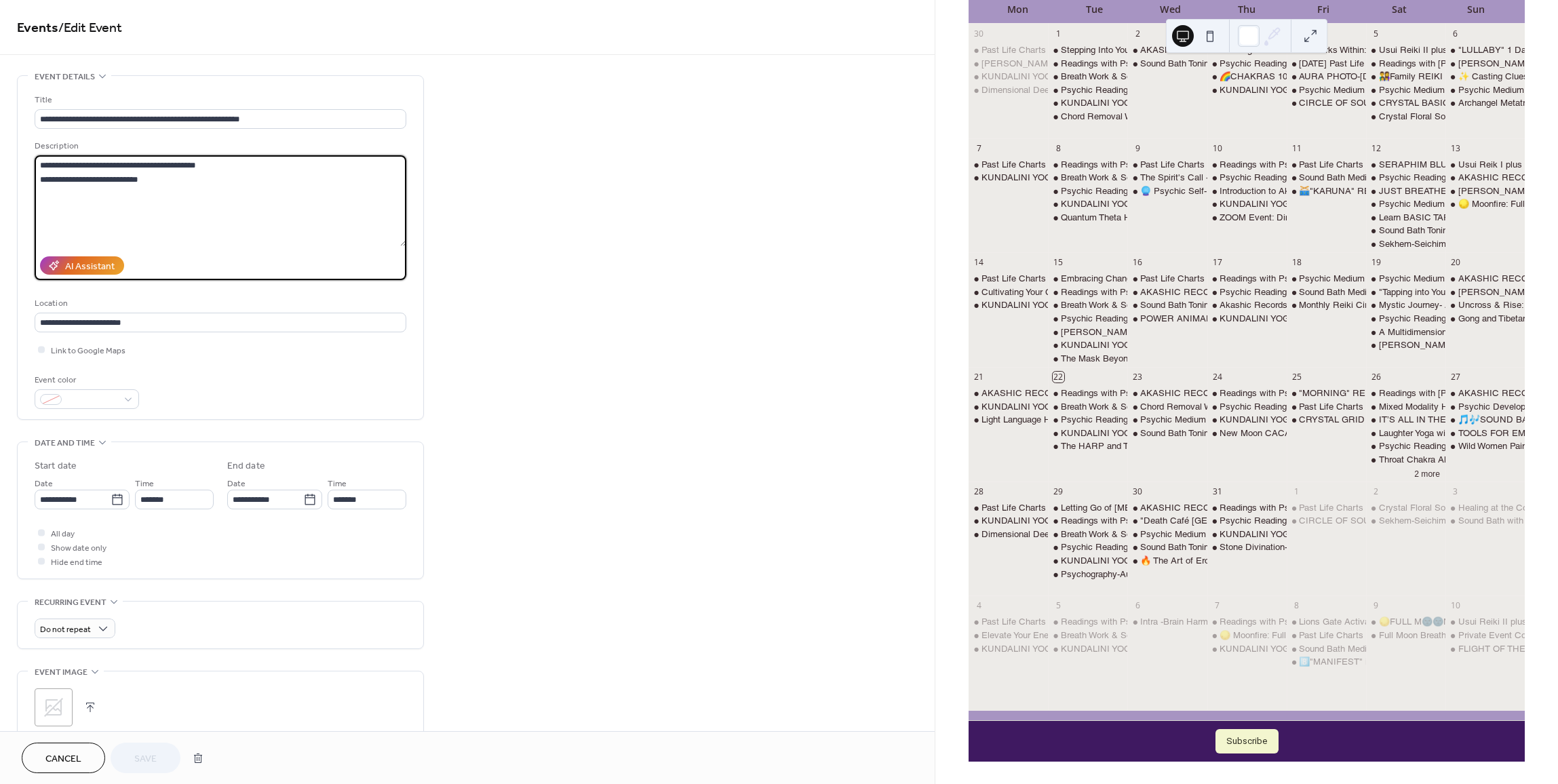 drag, startPoint x: 160, startPoint y: 171, endPoint x: 23, endPoint y: 142, distance: 140.03571 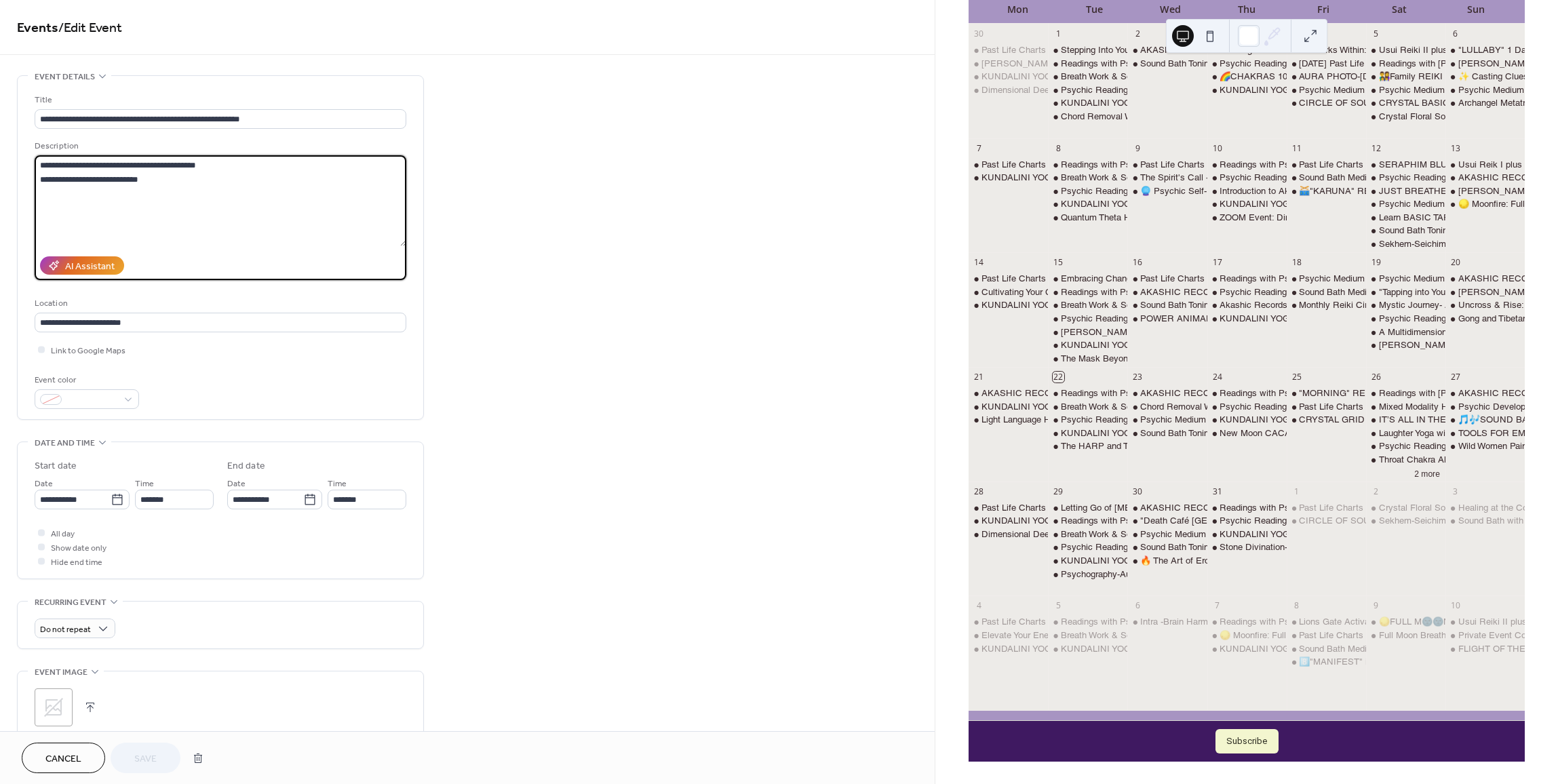 click on "**********" at bounding box center (220, 248) 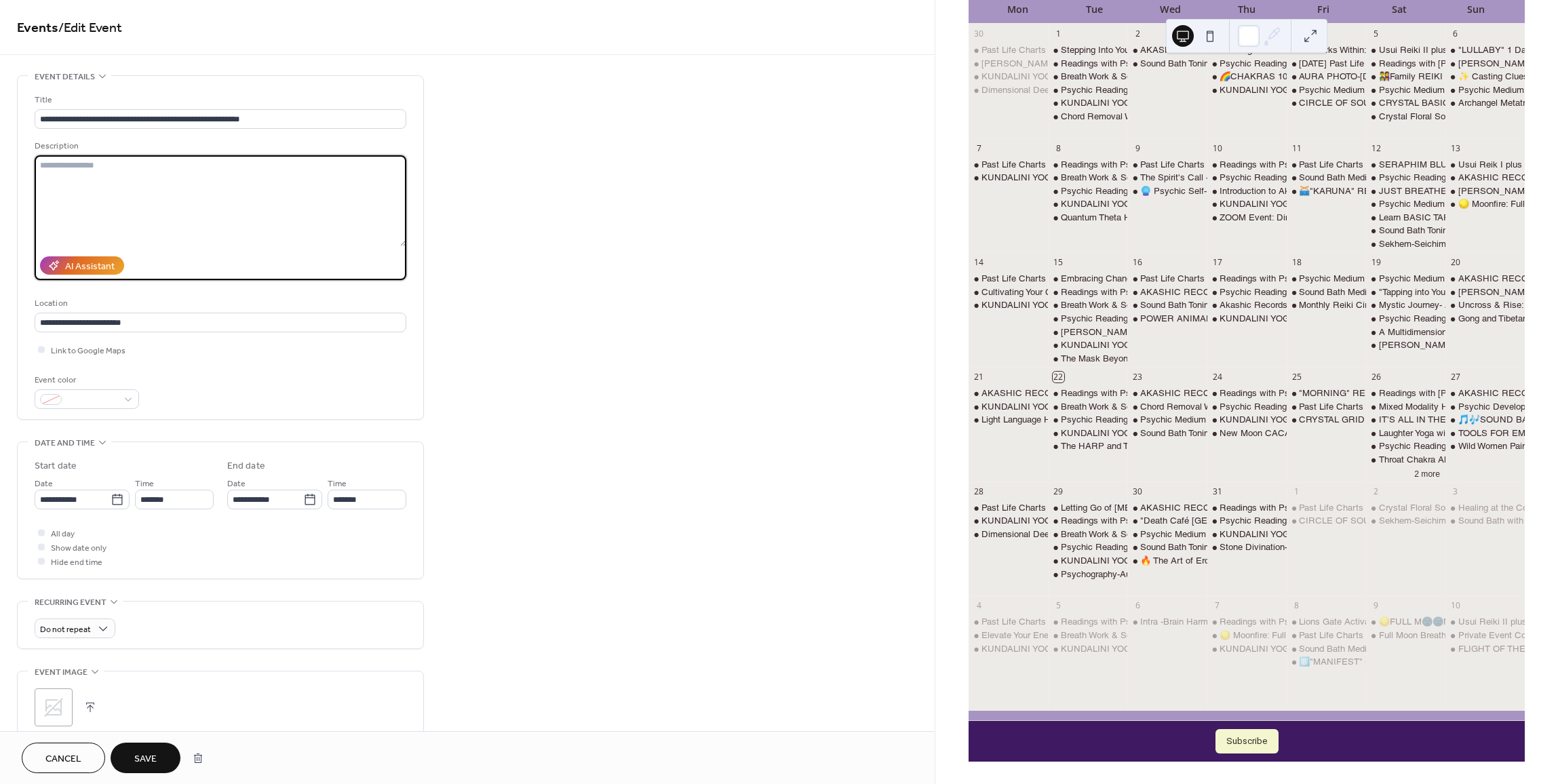 paste on "**********" 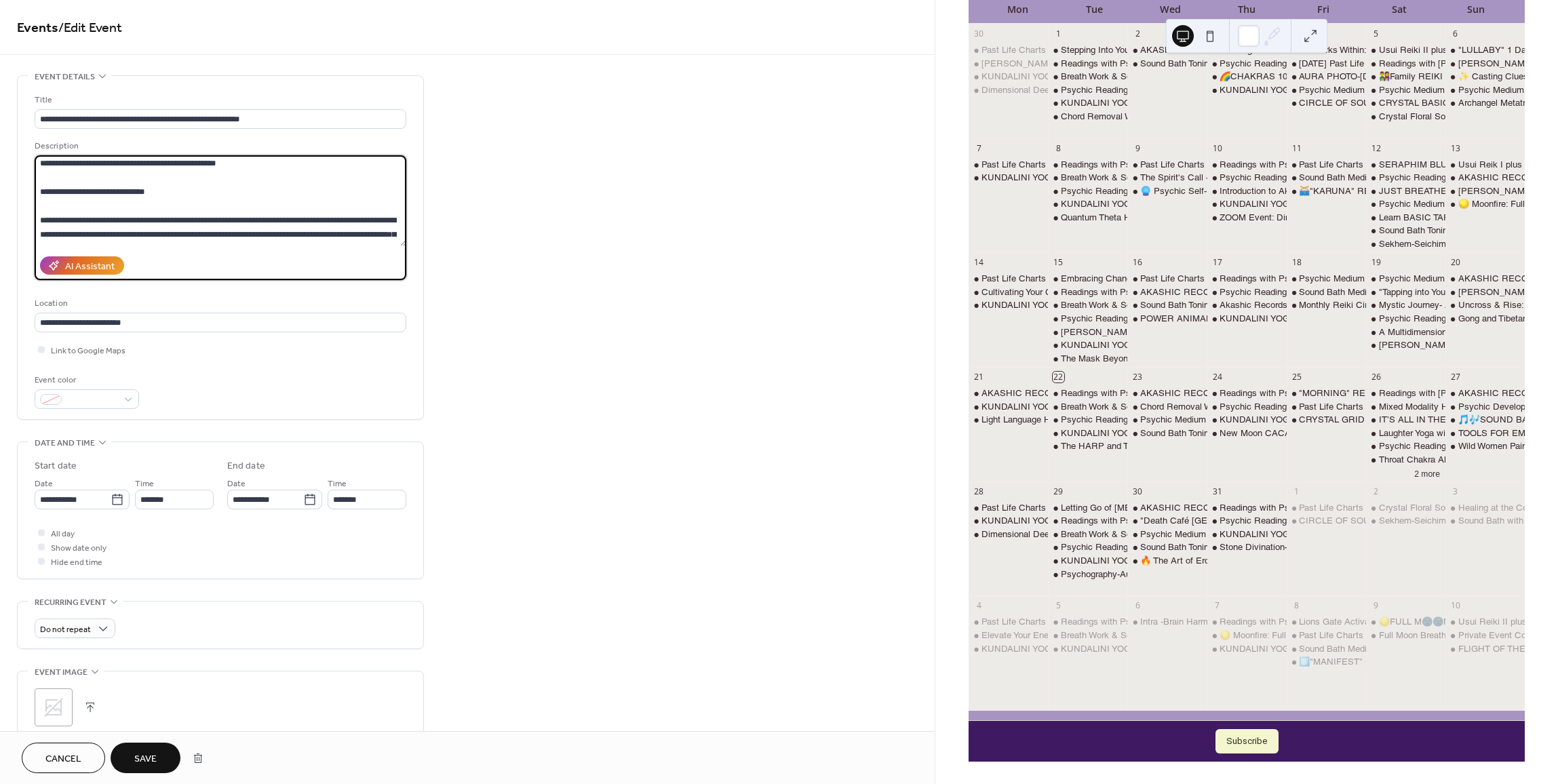 scroll, scrollTop: 0, scrollLeft: 0, axis: both 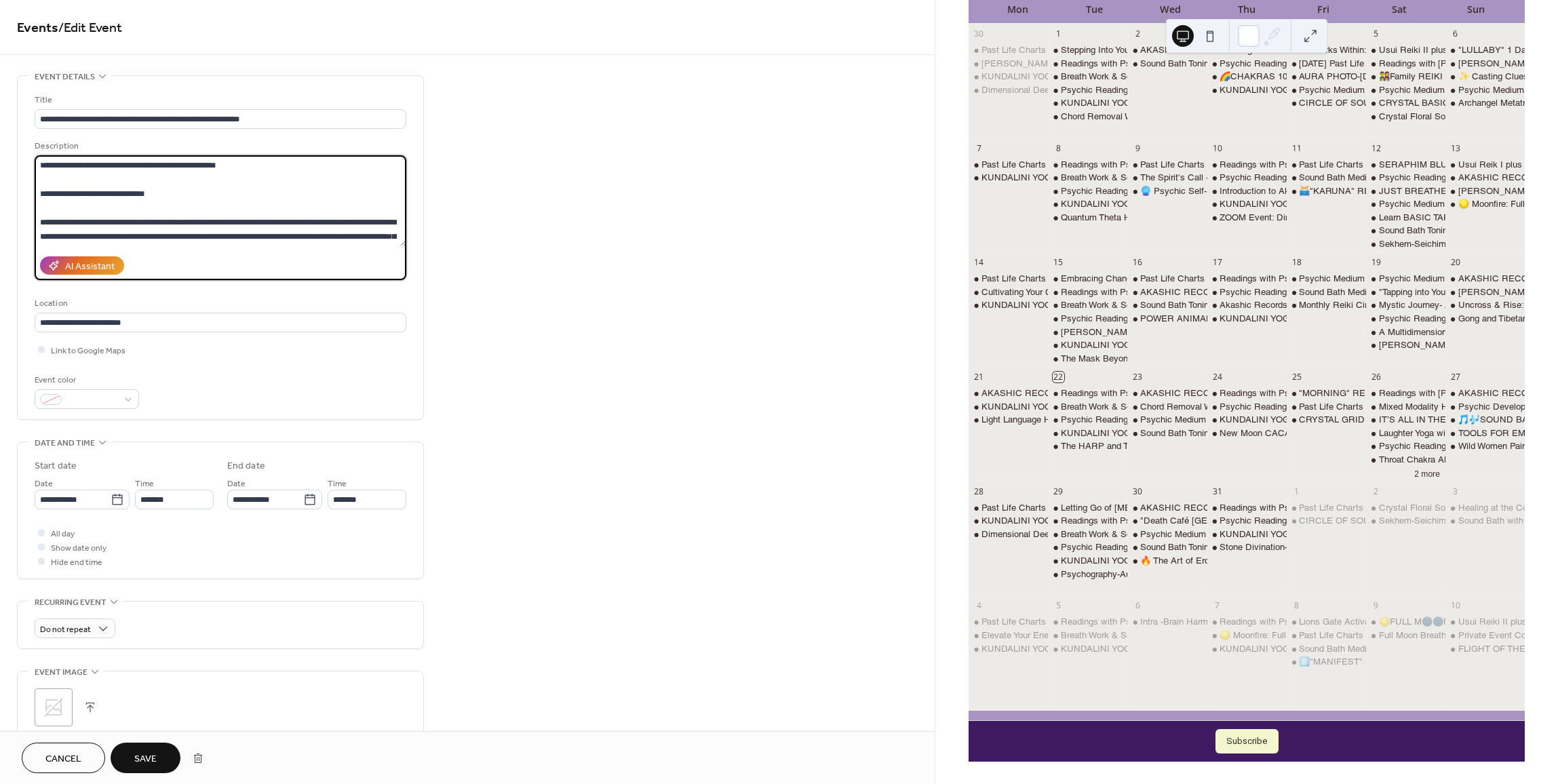 drag, startPoint x: 271, startPoint y: 161, endPoint x: 21, endPoint y: 160, distance: 250.002 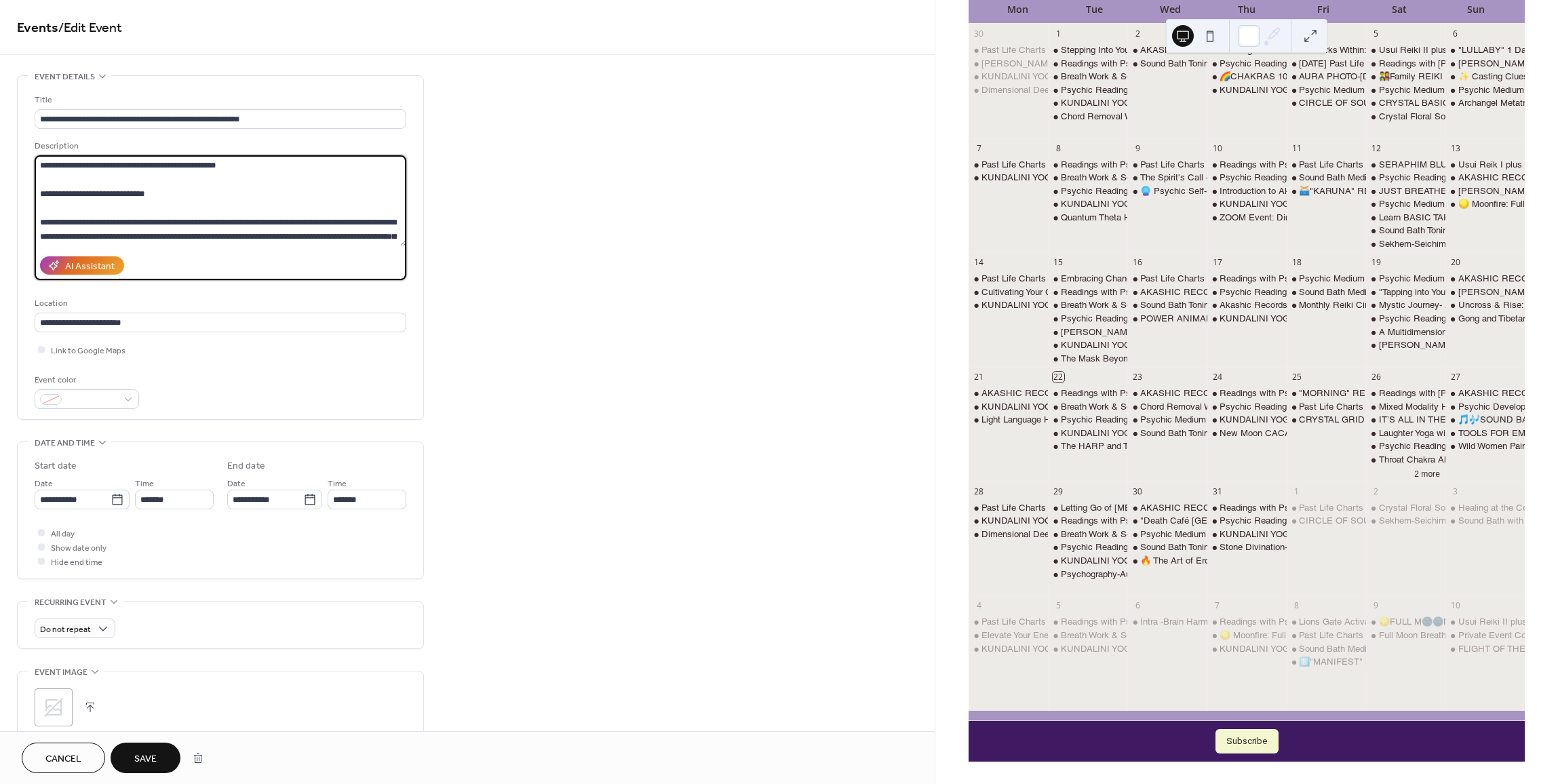 click on "**********" at bounding box center (220, 248) 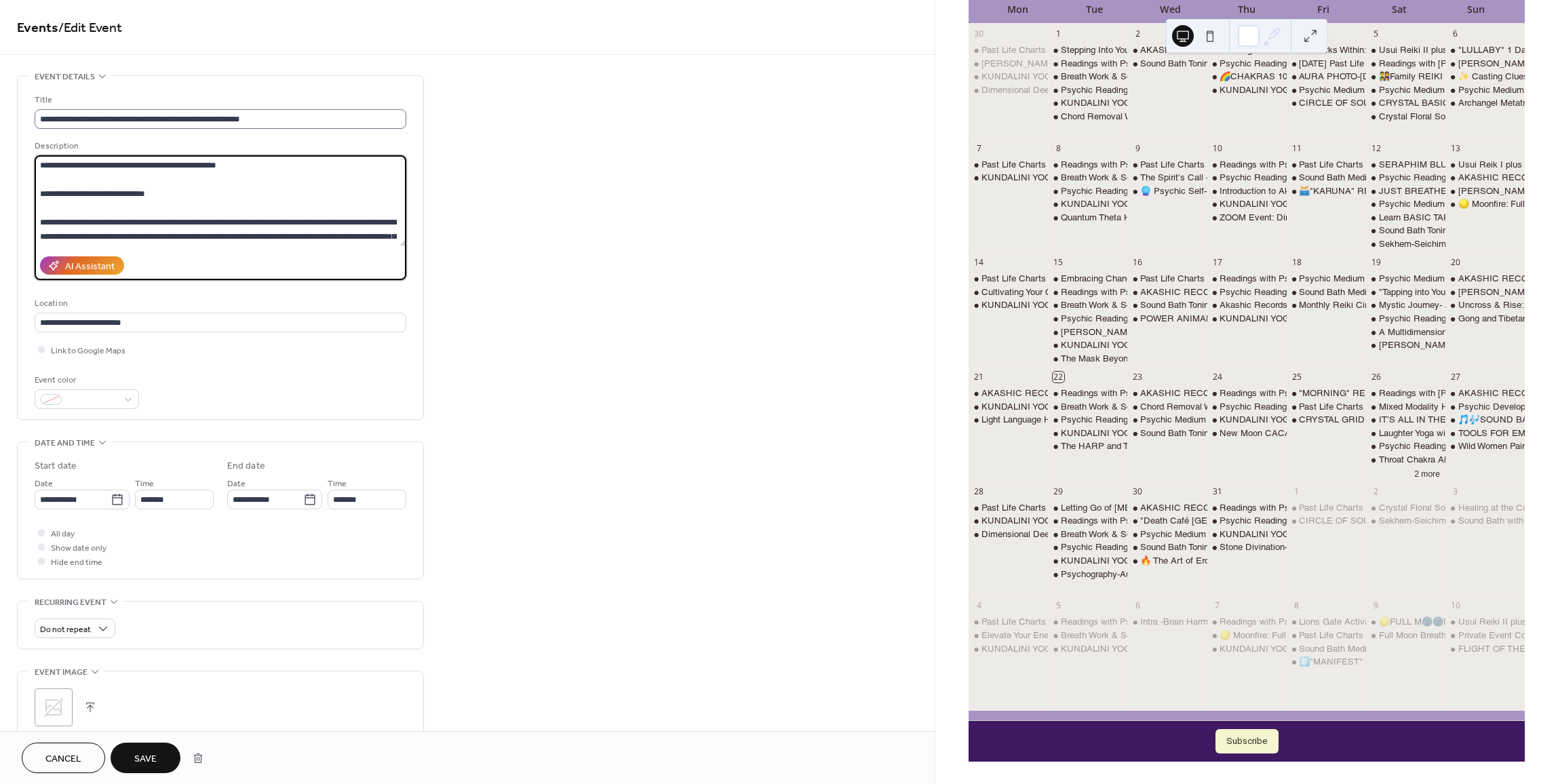 type on "**********" 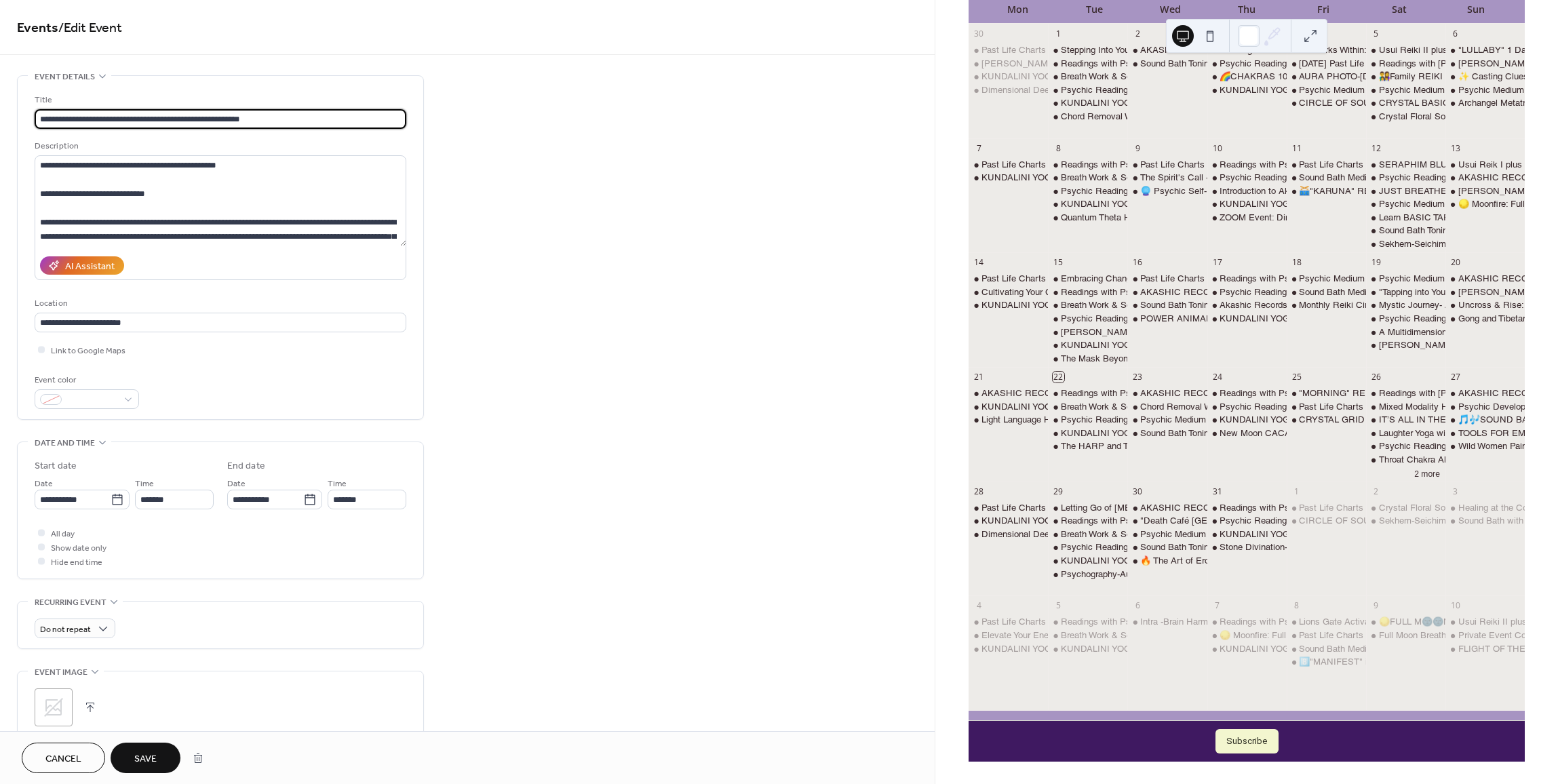 drag, startPoint x: 305, startPoint y: 119, endPoint x: -26, endPoint y: 117, distance: 331.00604 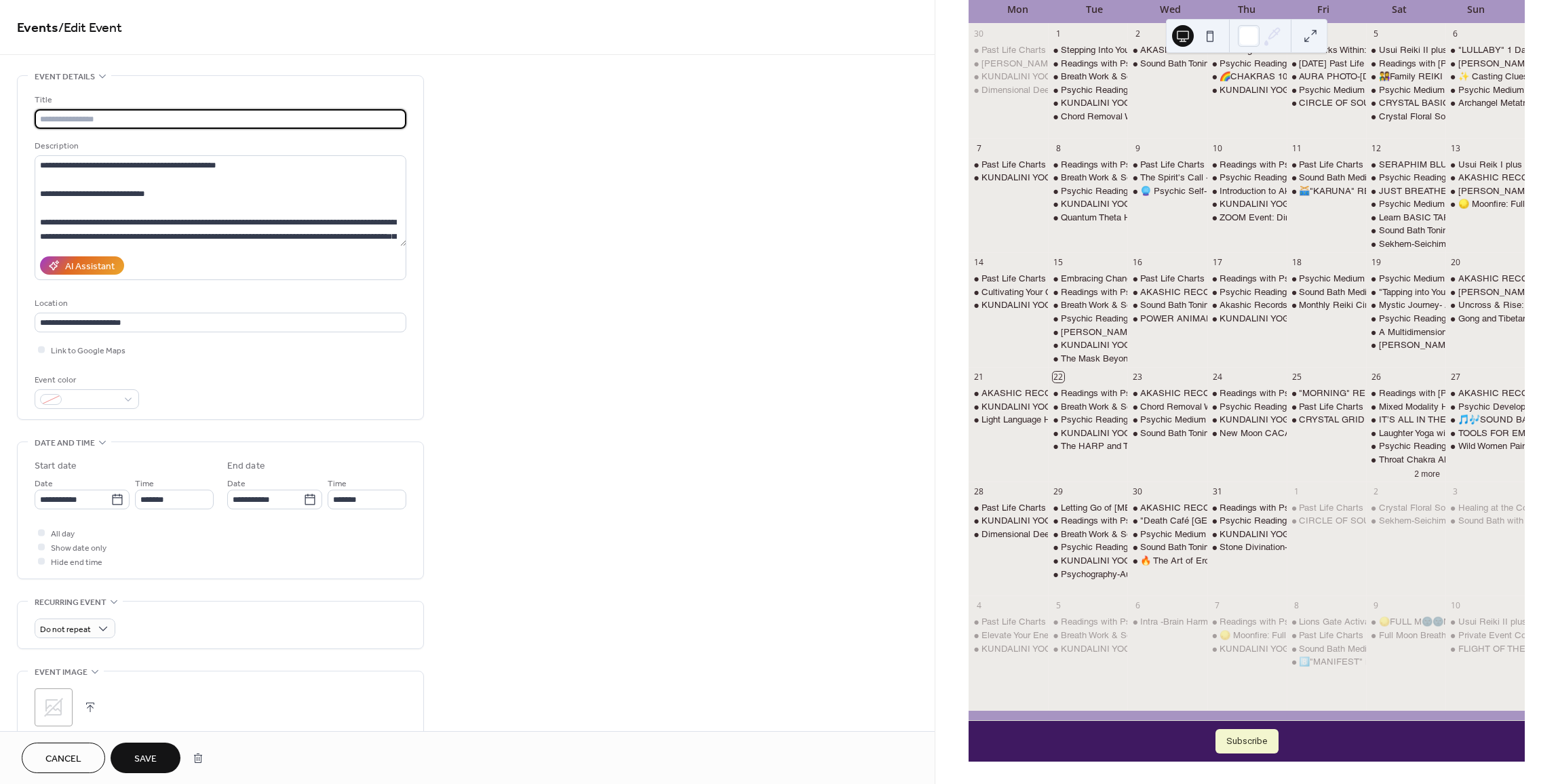 paste on "**********" 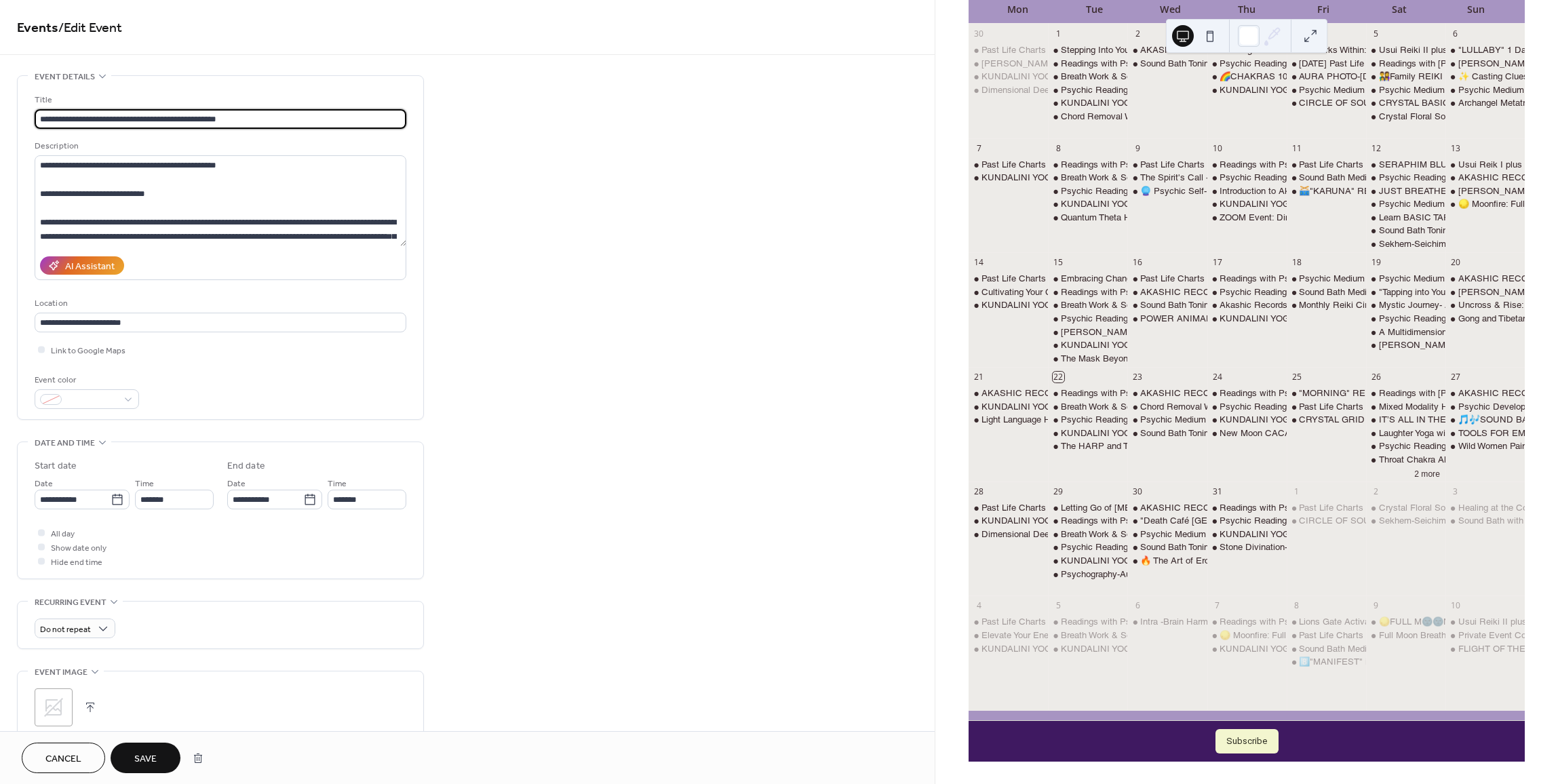 type on "**********" 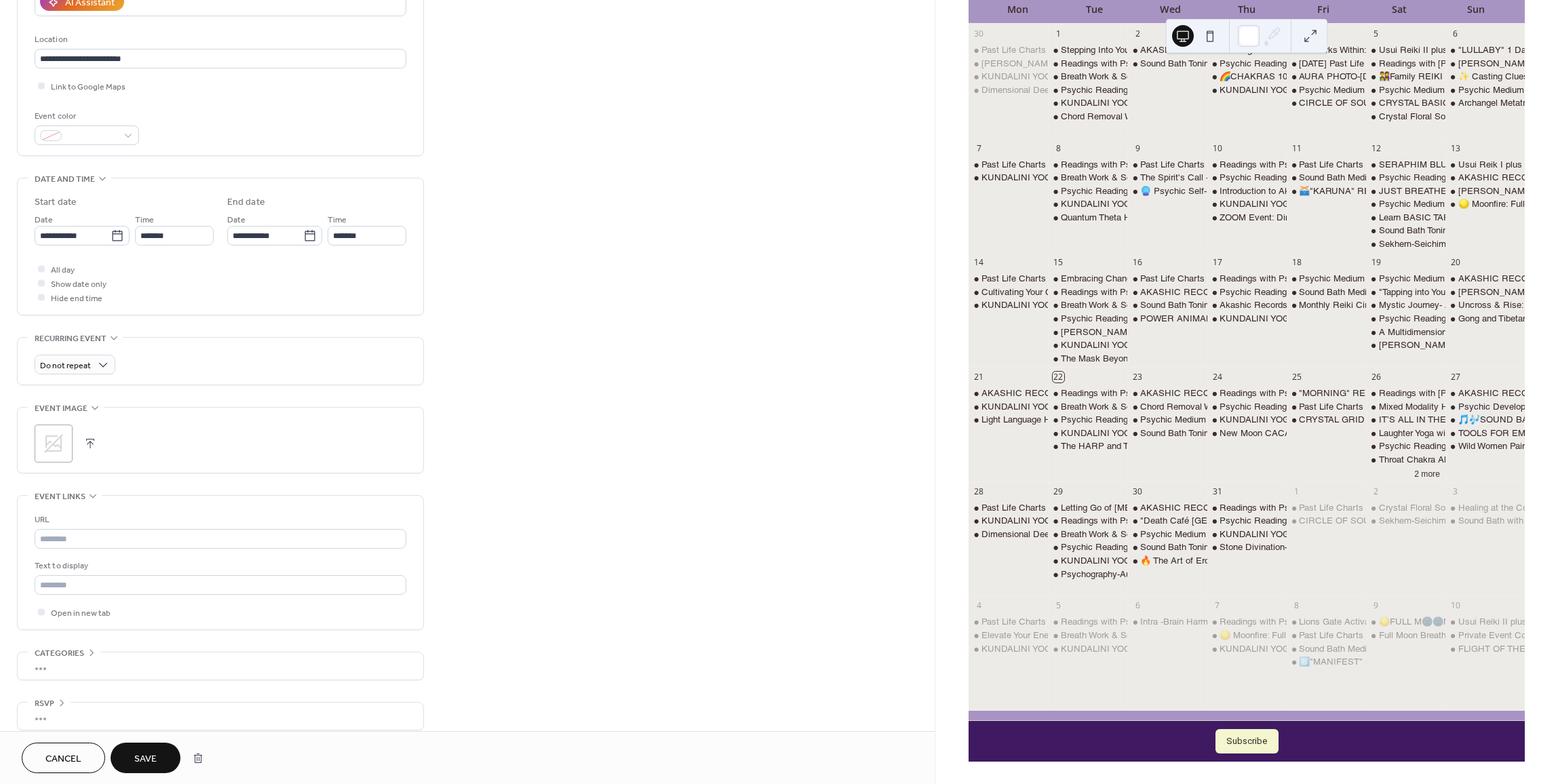 scroll, scrollTop: 277, scrollLeft: 0, axis: vertical 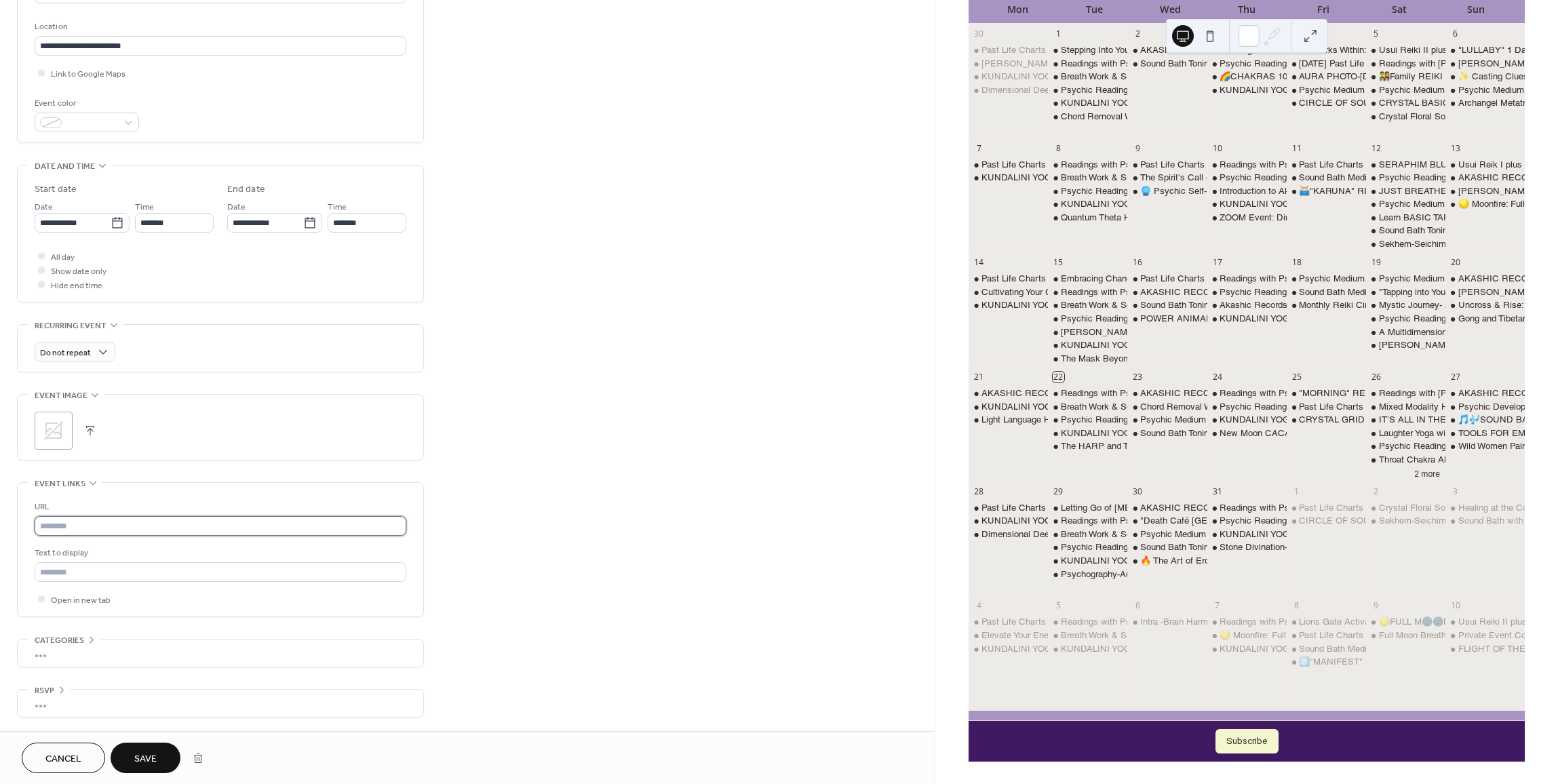 click at bounding box center [220, 526] 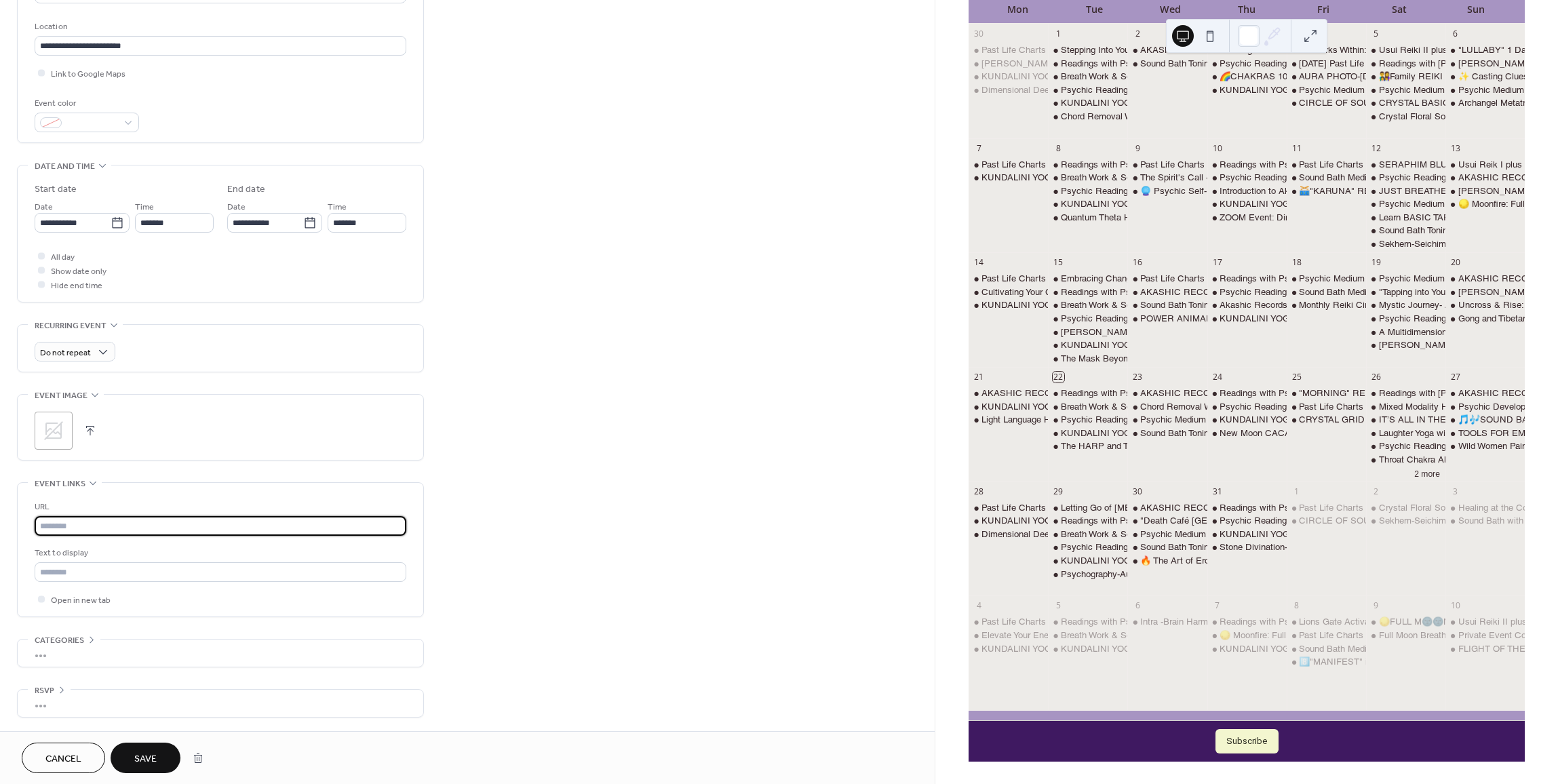 paste on "**********" 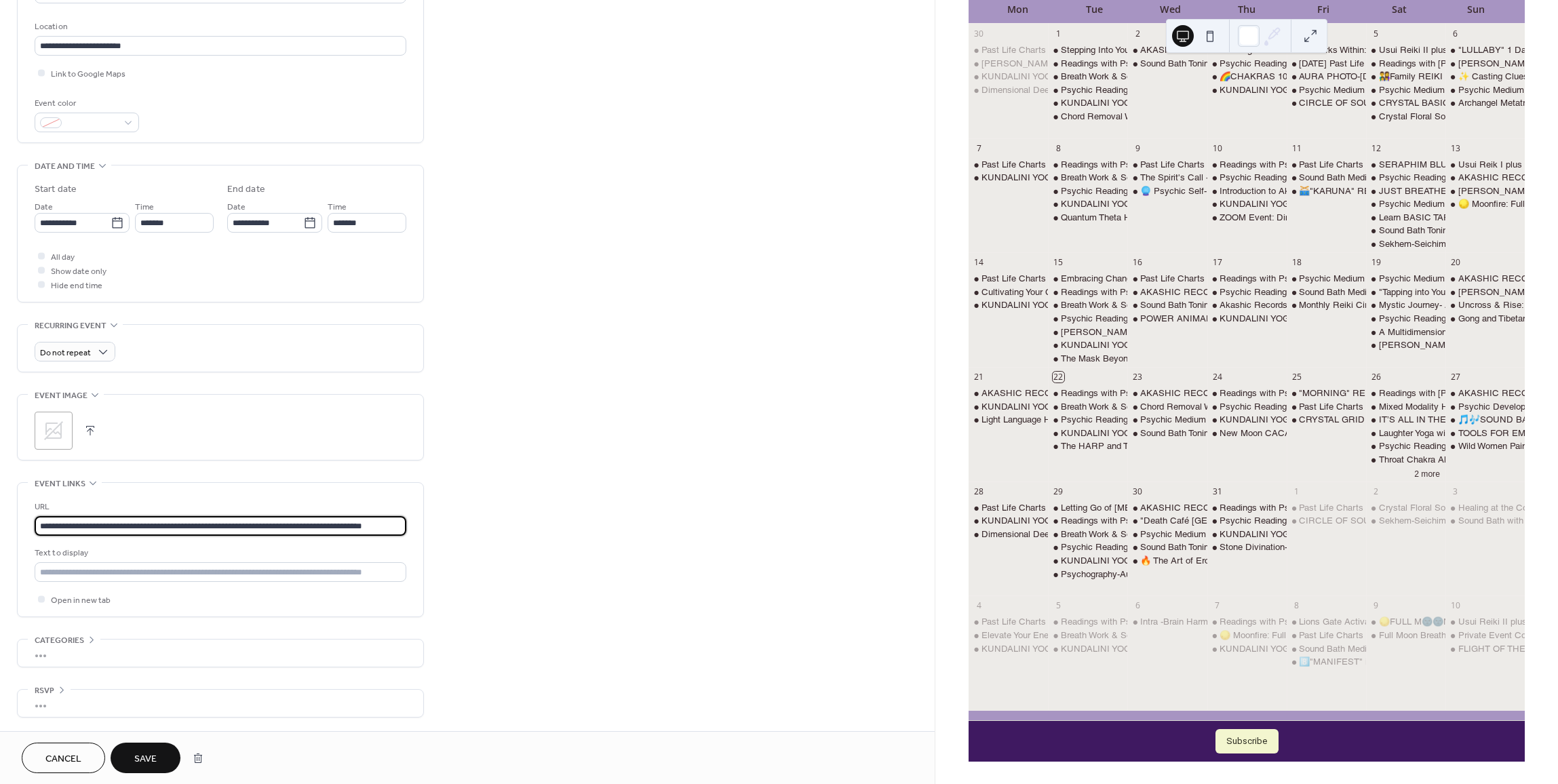 scroll, scrollTop: 0, scrollLeft: 12, axis: horizontal 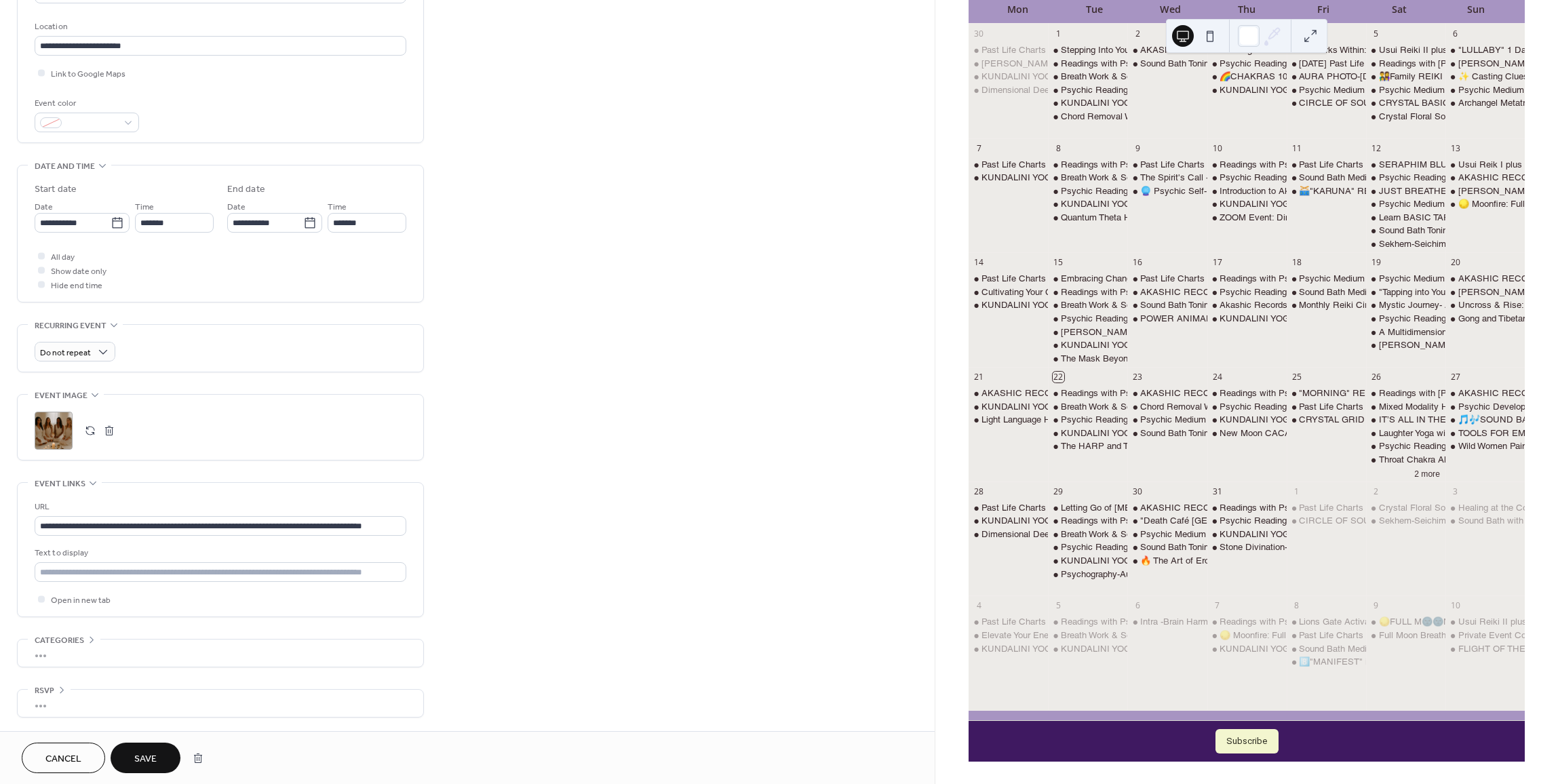 click on "Save" at bounding box center (145, 758) 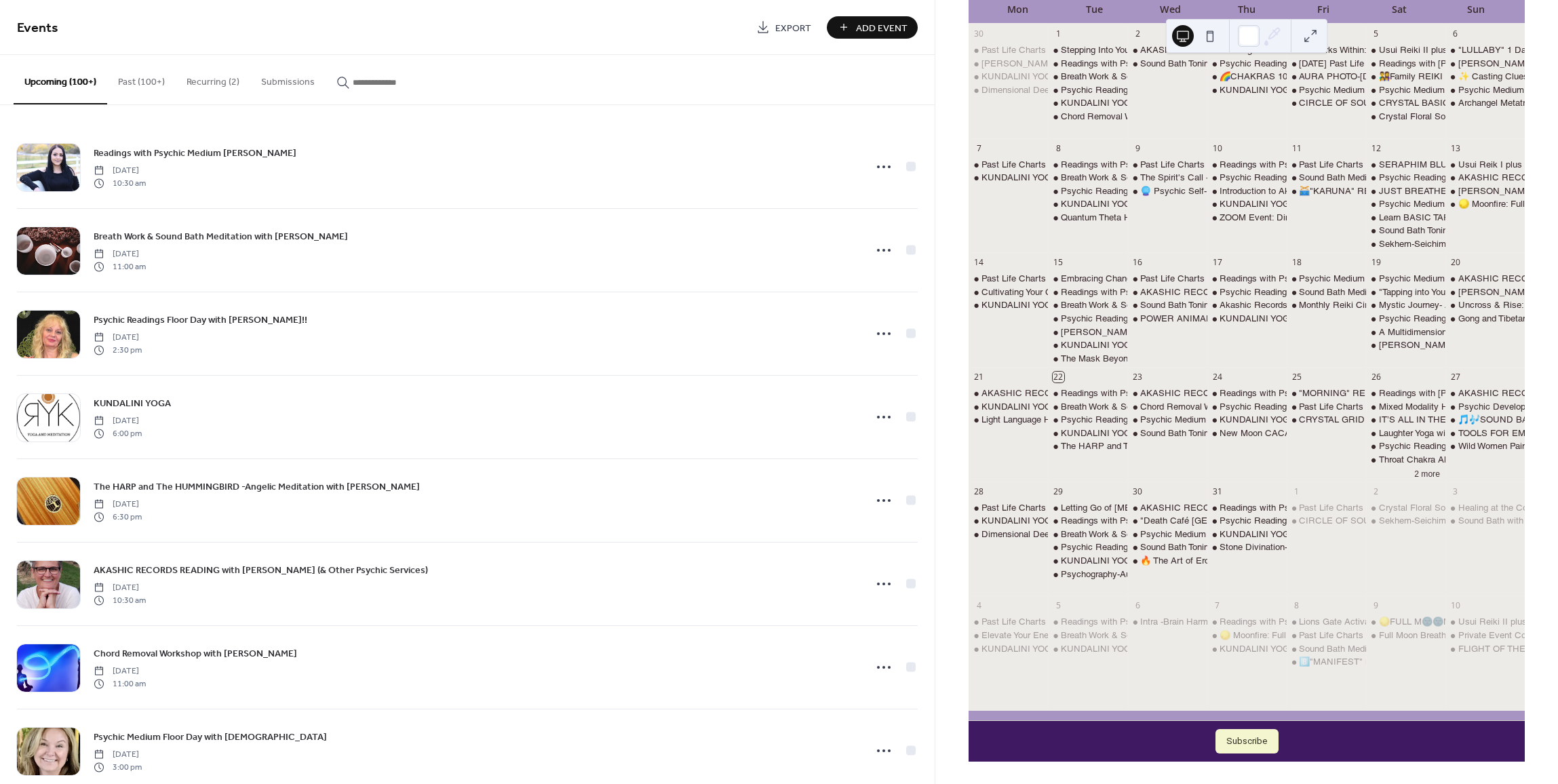 click at bounding box center [393, 82] 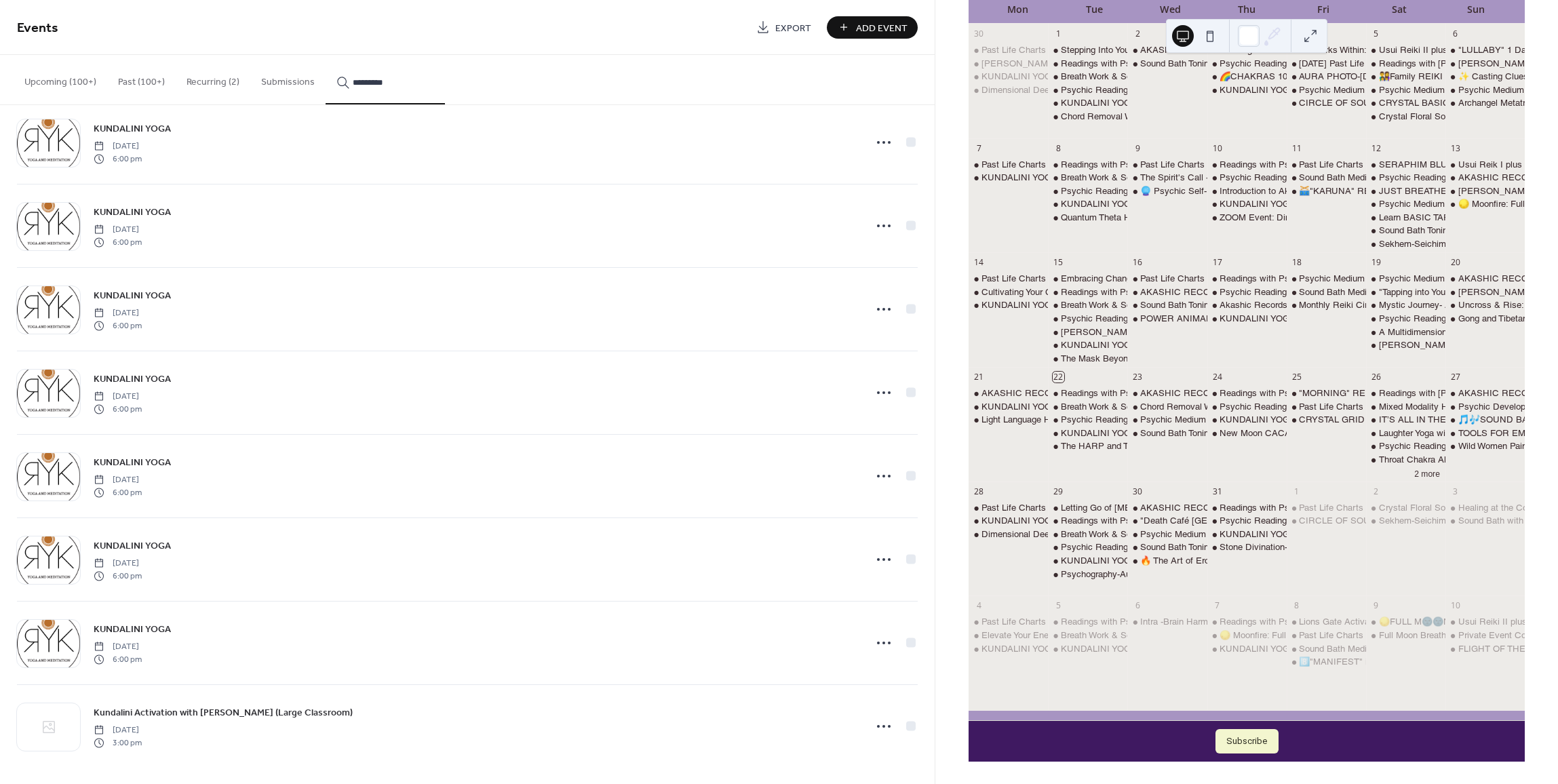 scroll, scrollTop: 16295, scrollLeft: 0, axis: vertical 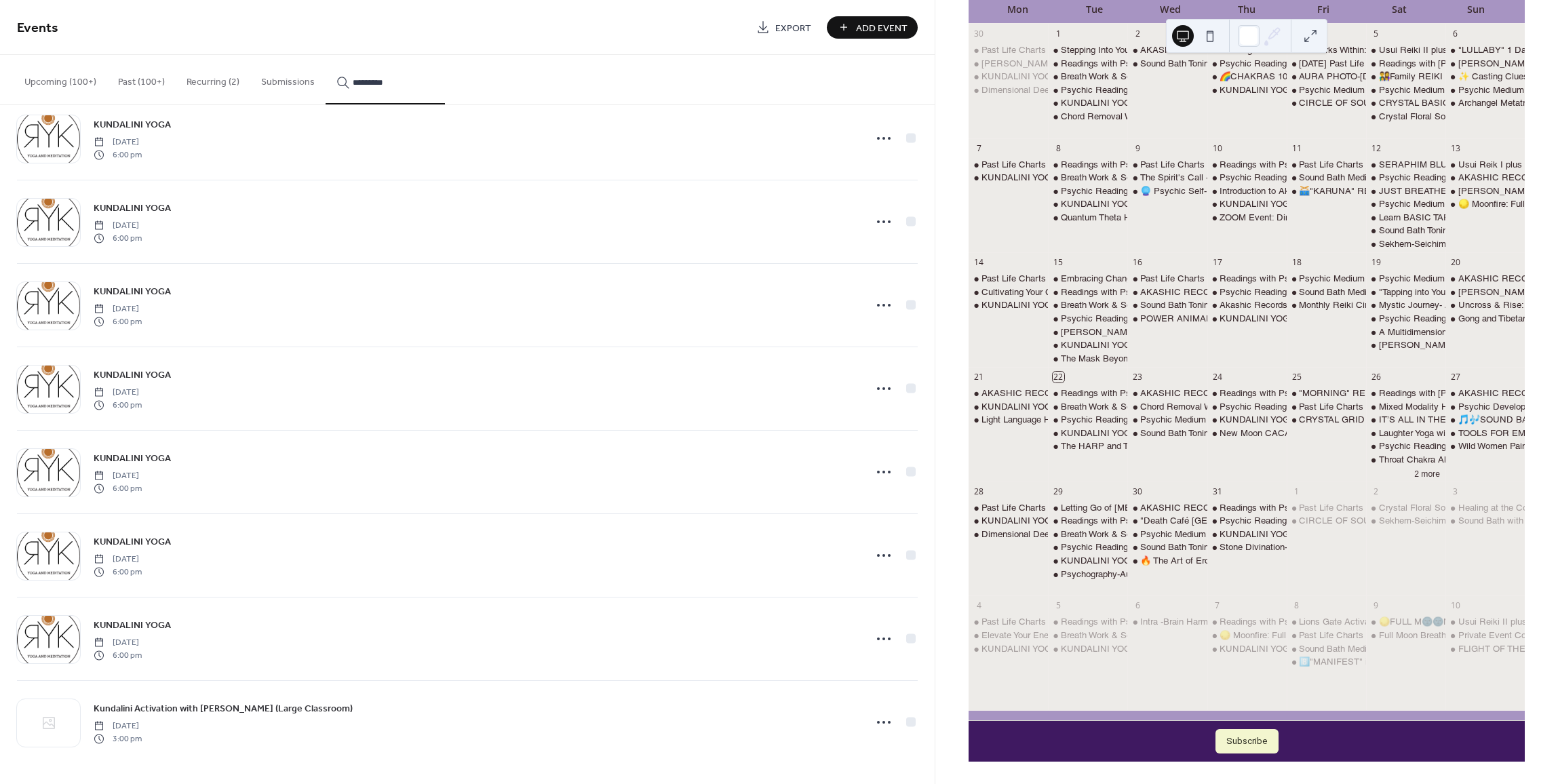 type on "*********" 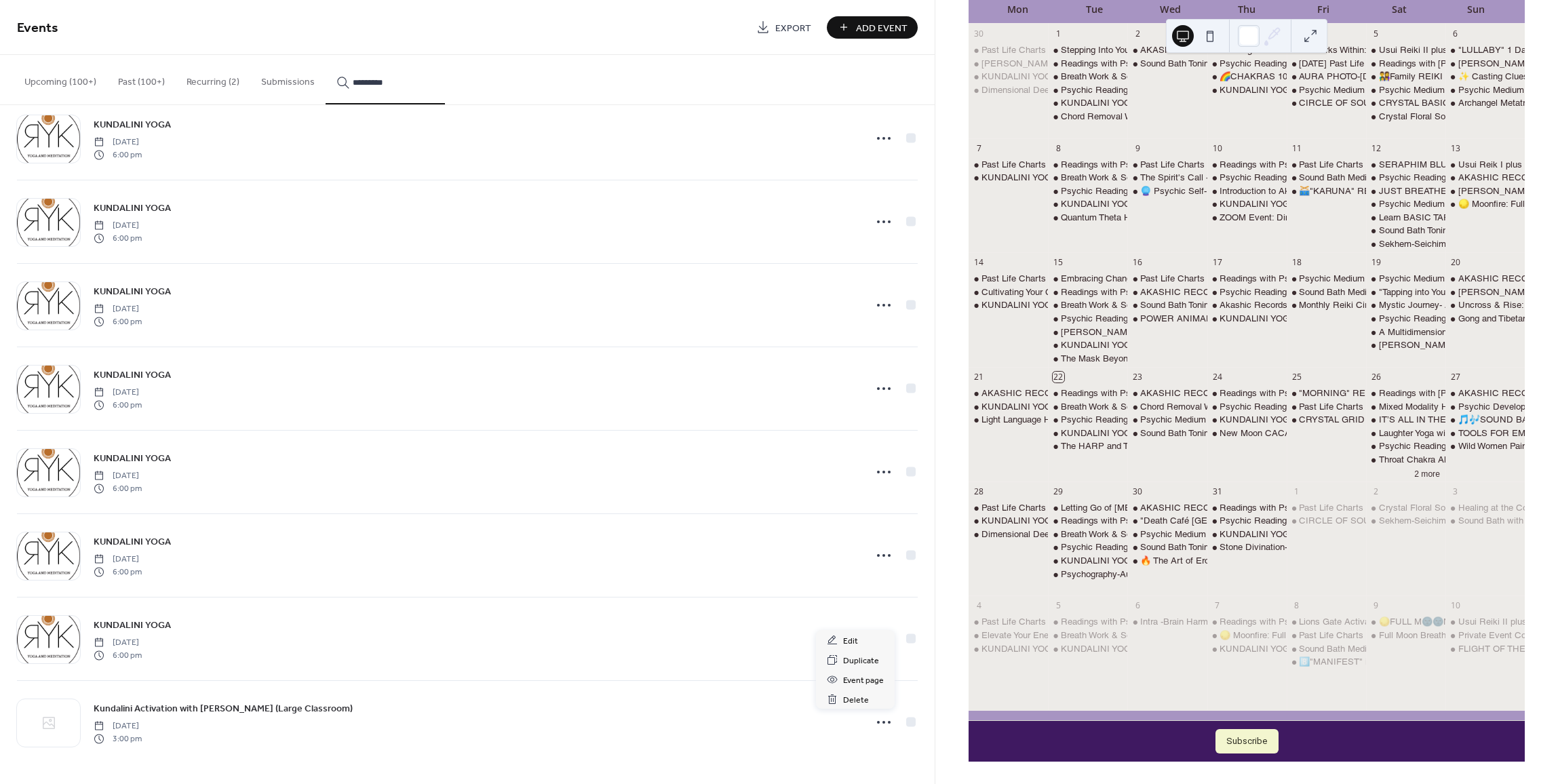 click 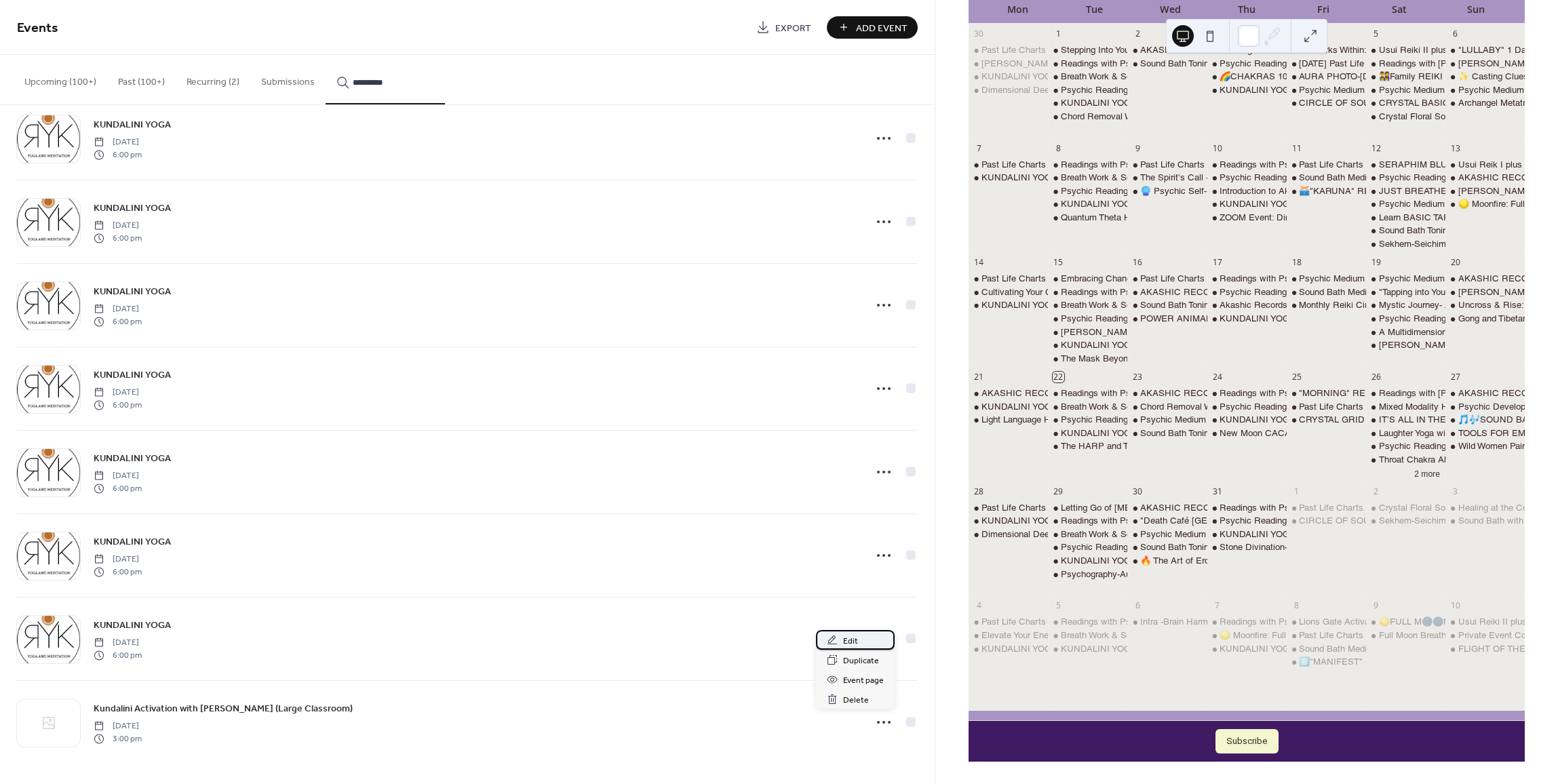 click on "Edit" at bounding box center [855, 640] 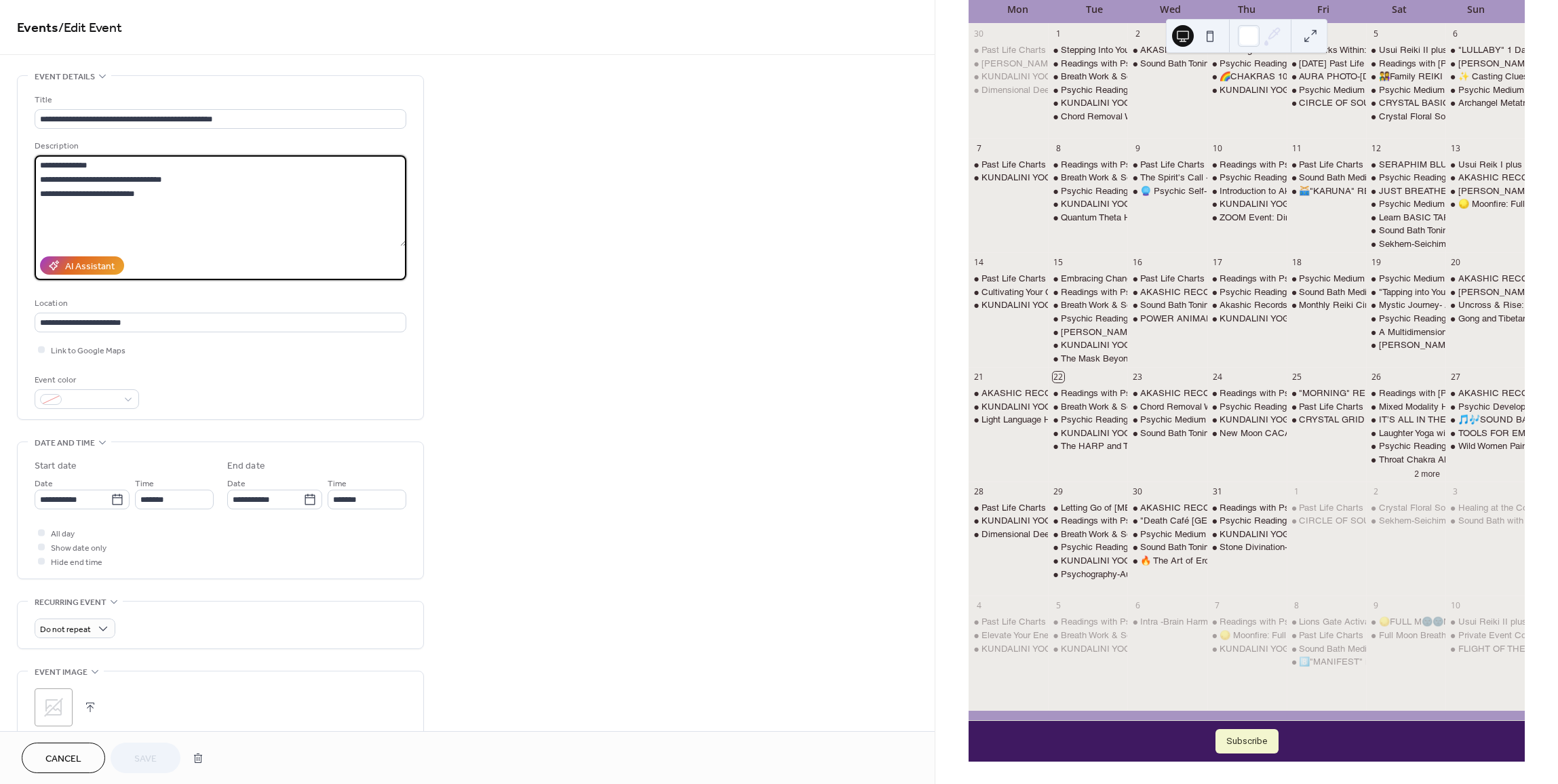drag, startPoint x: 180, startPoint y: 201, endPoint x: 18, endPoint y: 153, distance: 168.96153 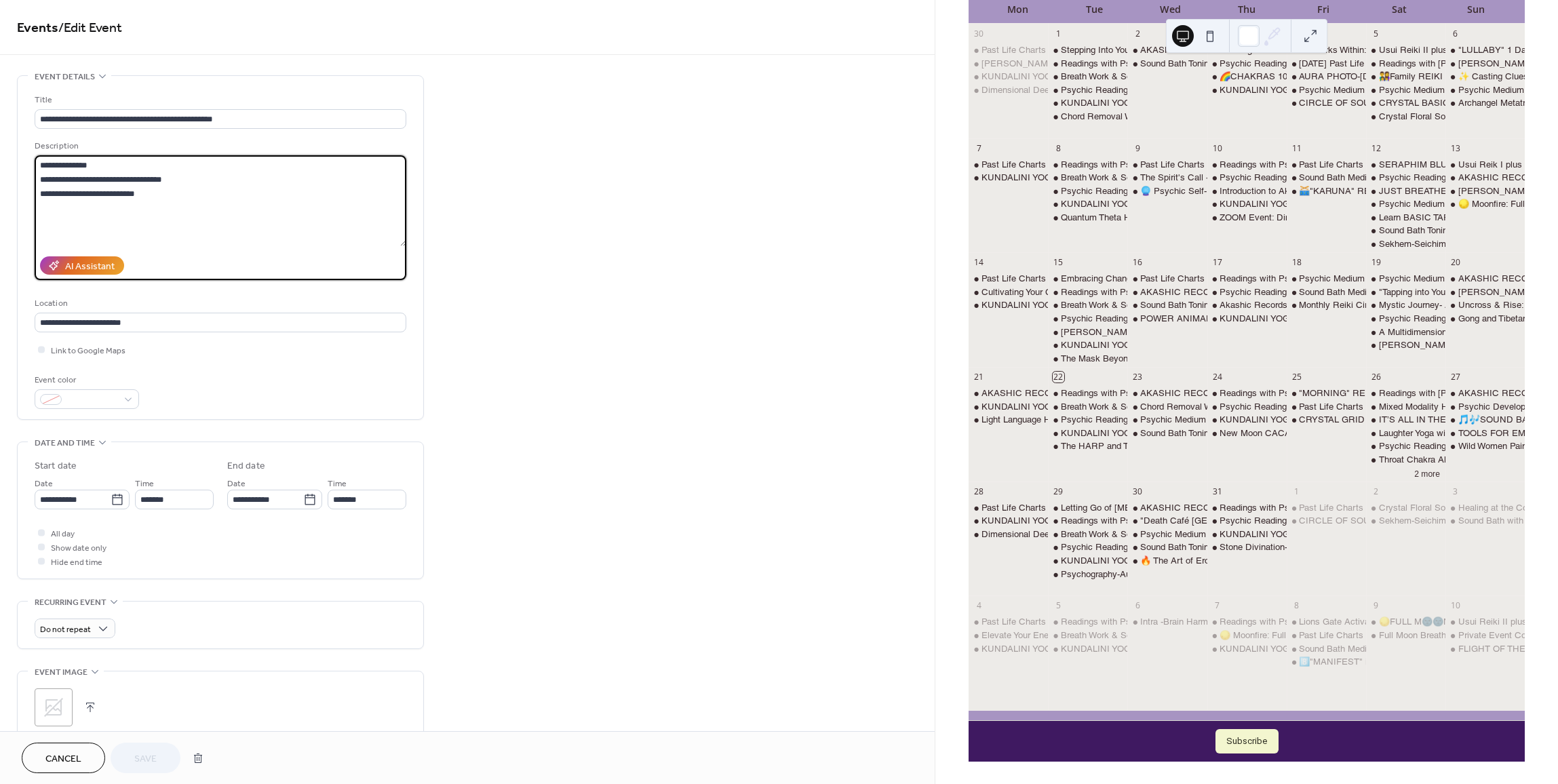 click on "**********" at bounding box center [220, 248] 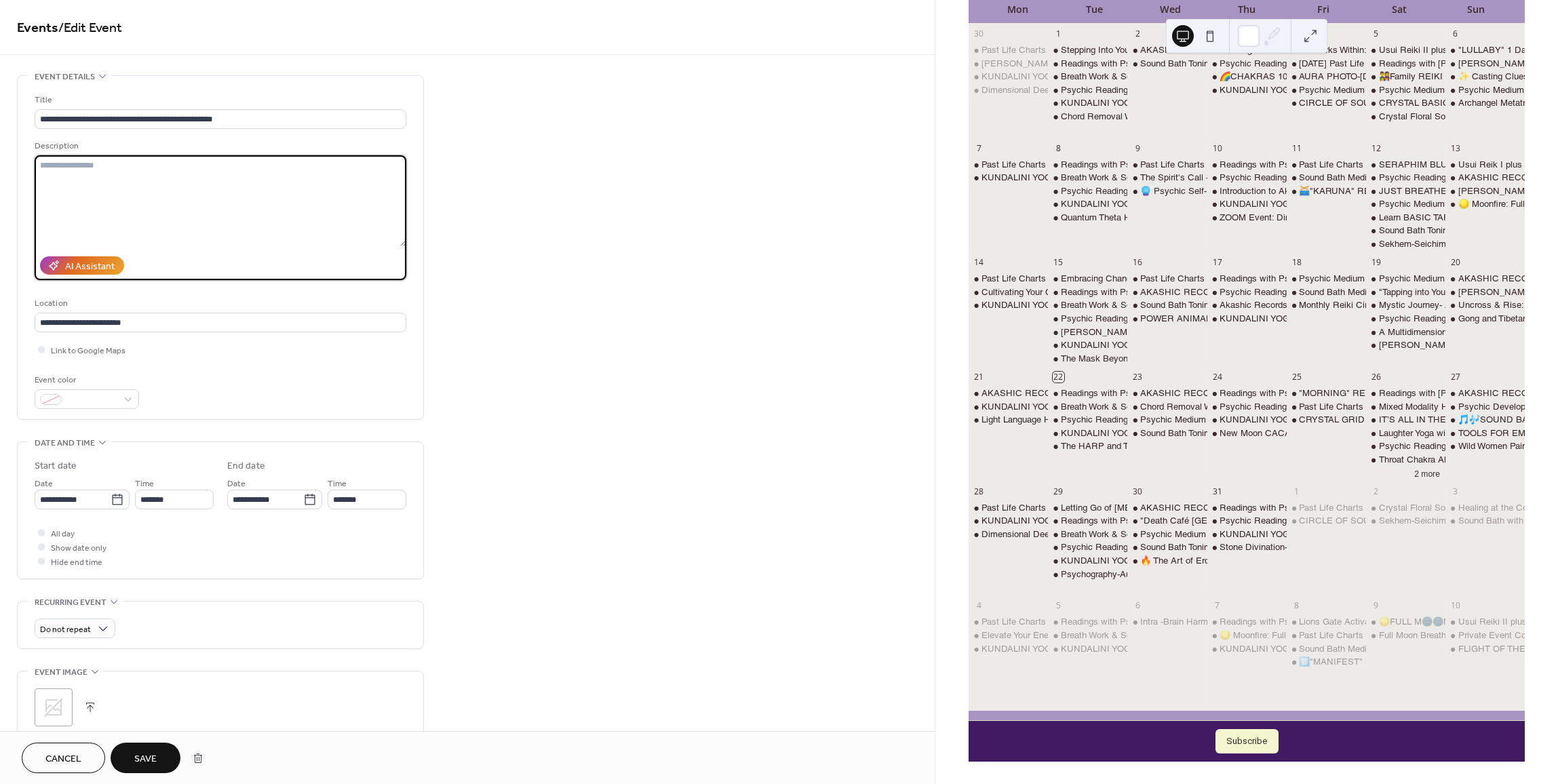 paste on "**********" 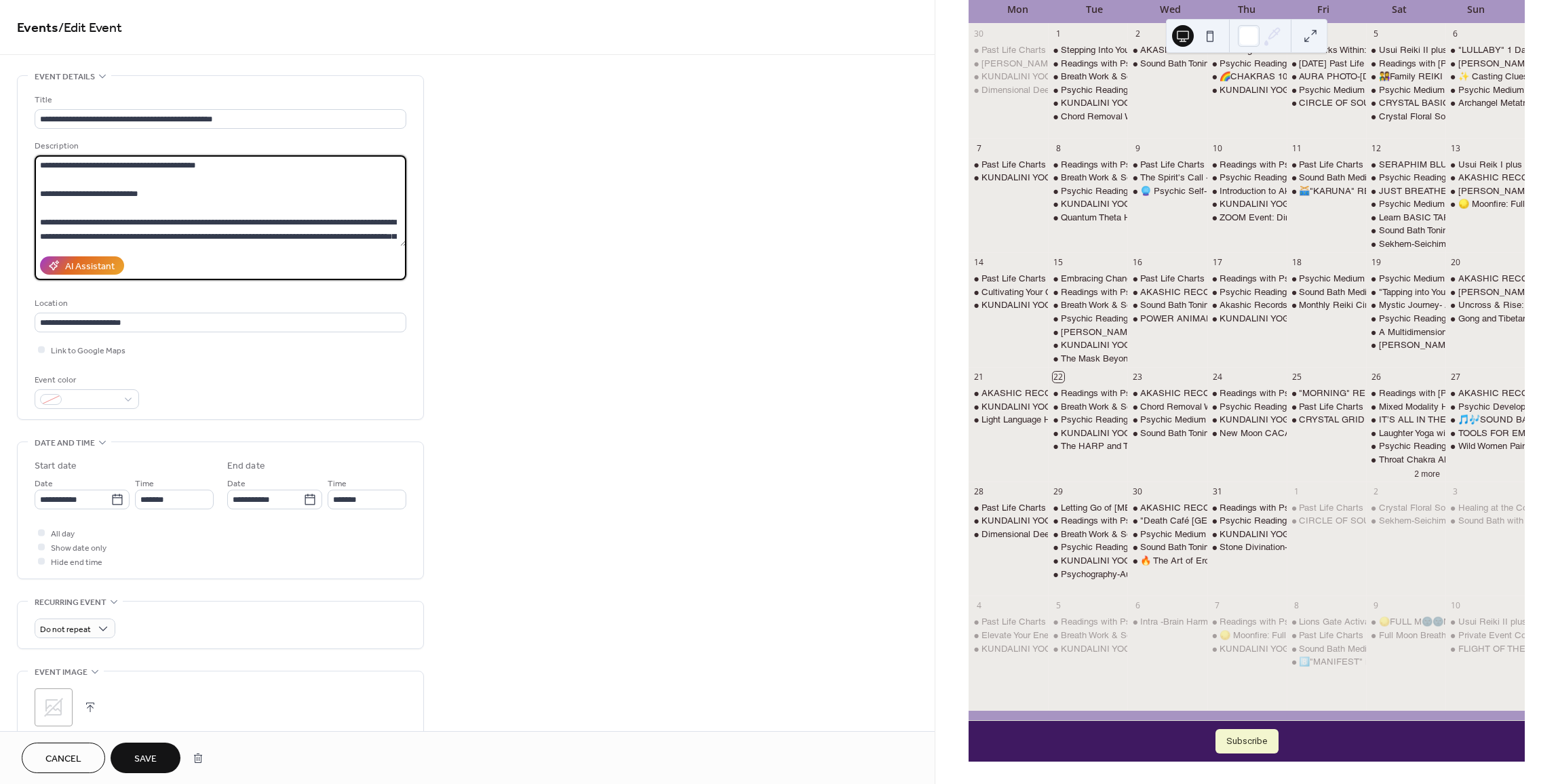 scroll, scrollTop: 383, scrollLeft: 0, axis: vertical 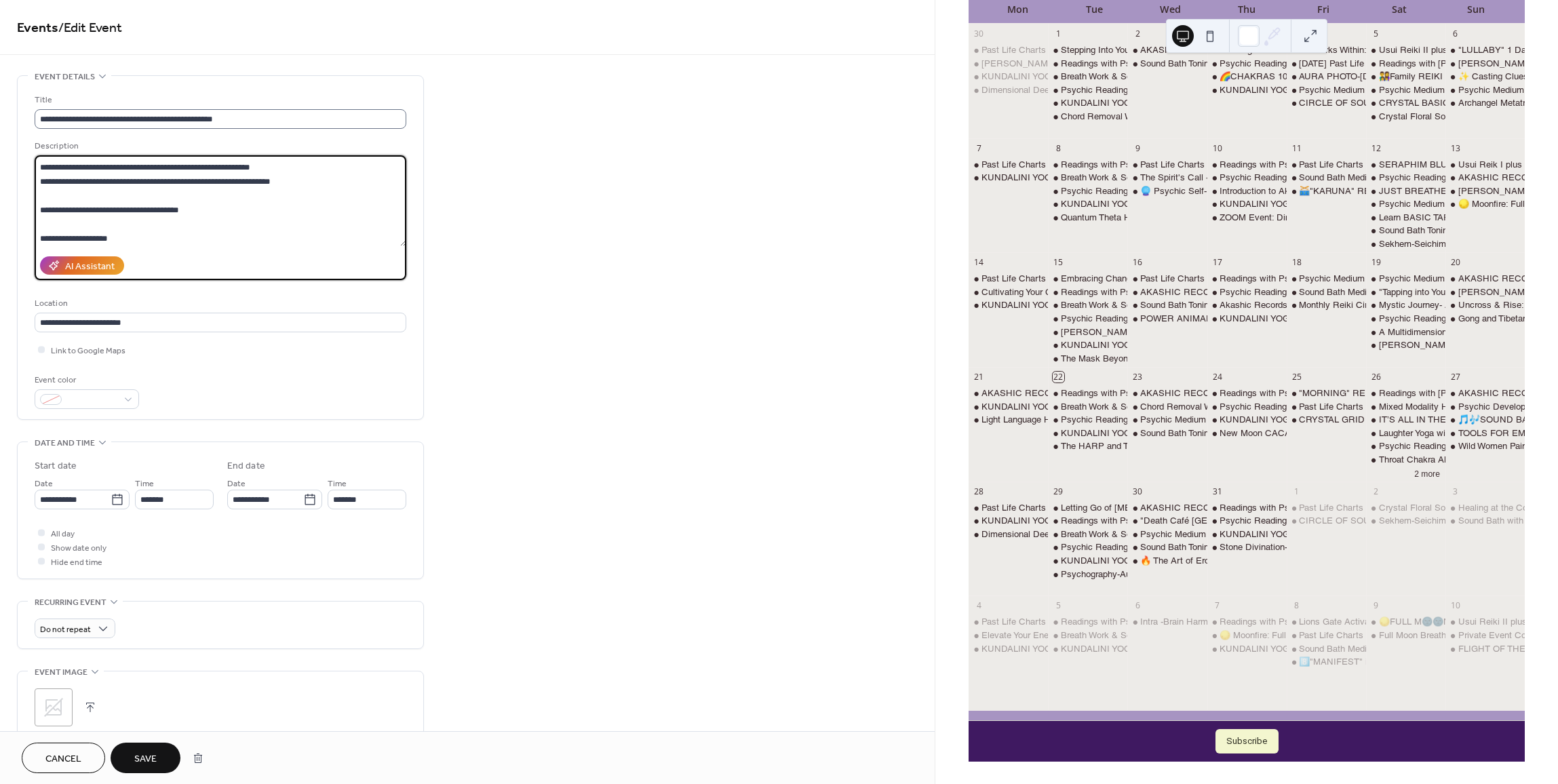 type on "**********" 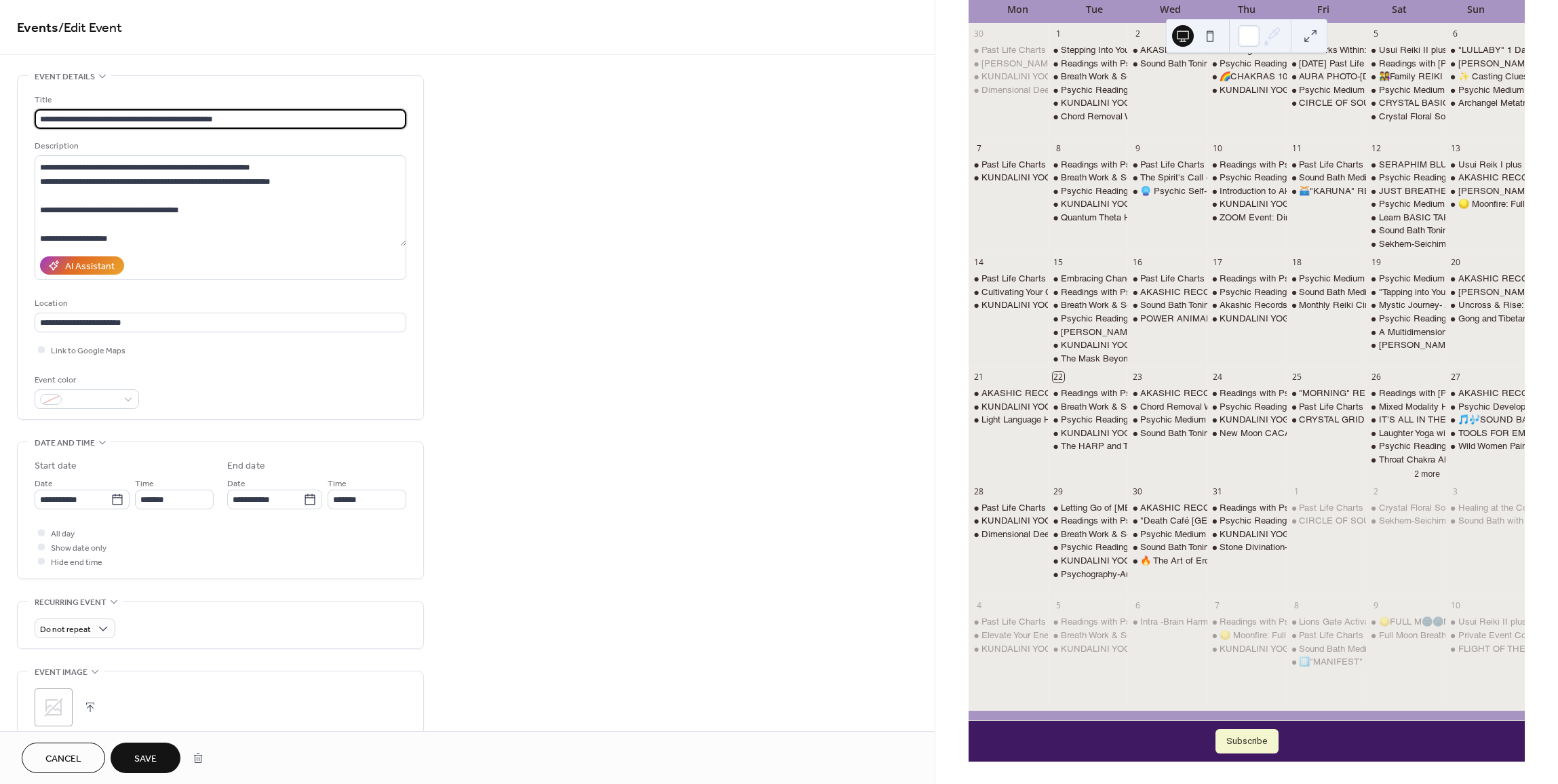 drag, startPoint x: 262, startPoint y: 125, endPoint x: 154, endPoint y: 119, distance: 108.16654 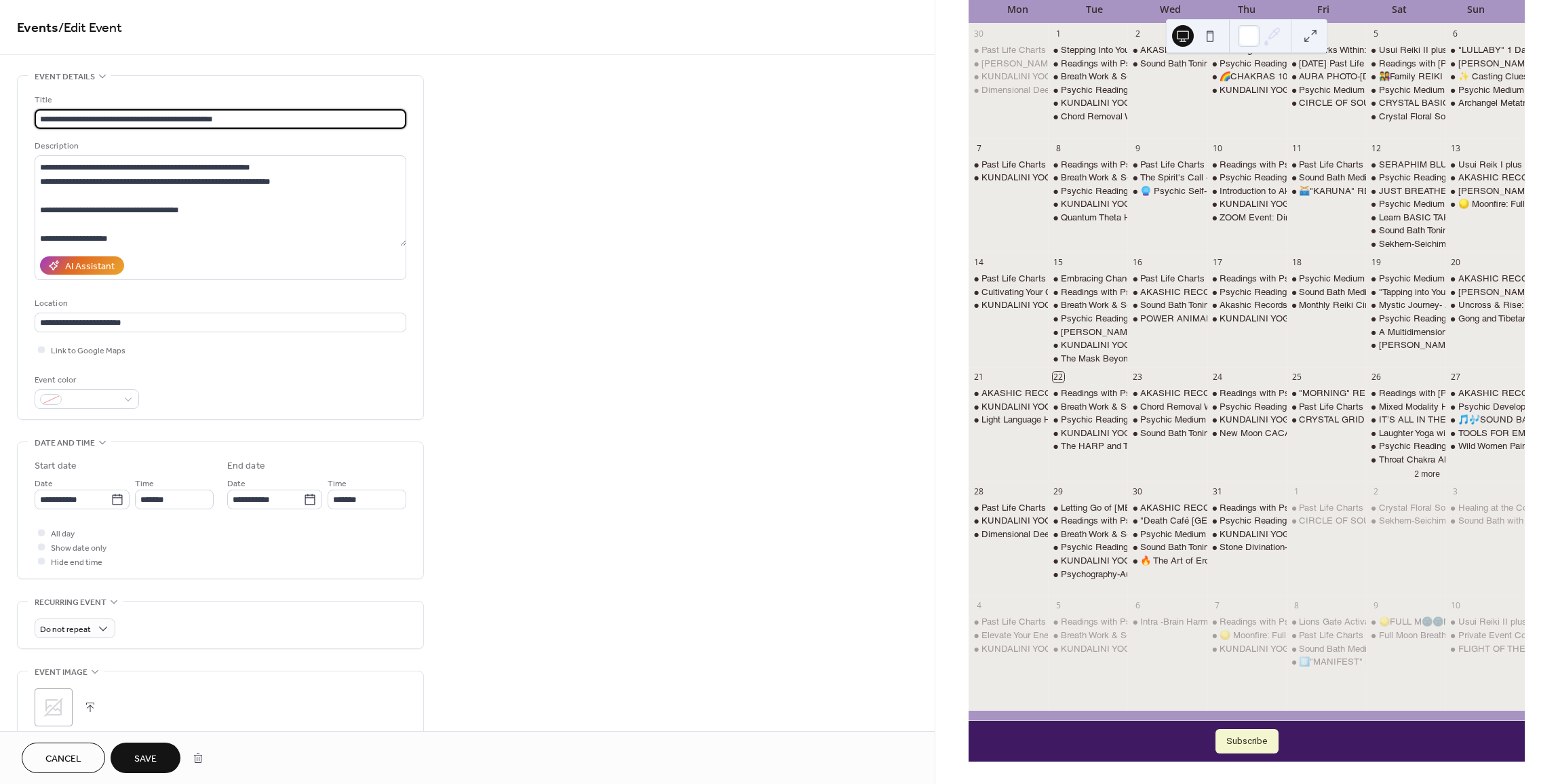 click on "**********" at bounding box center [220, 119] 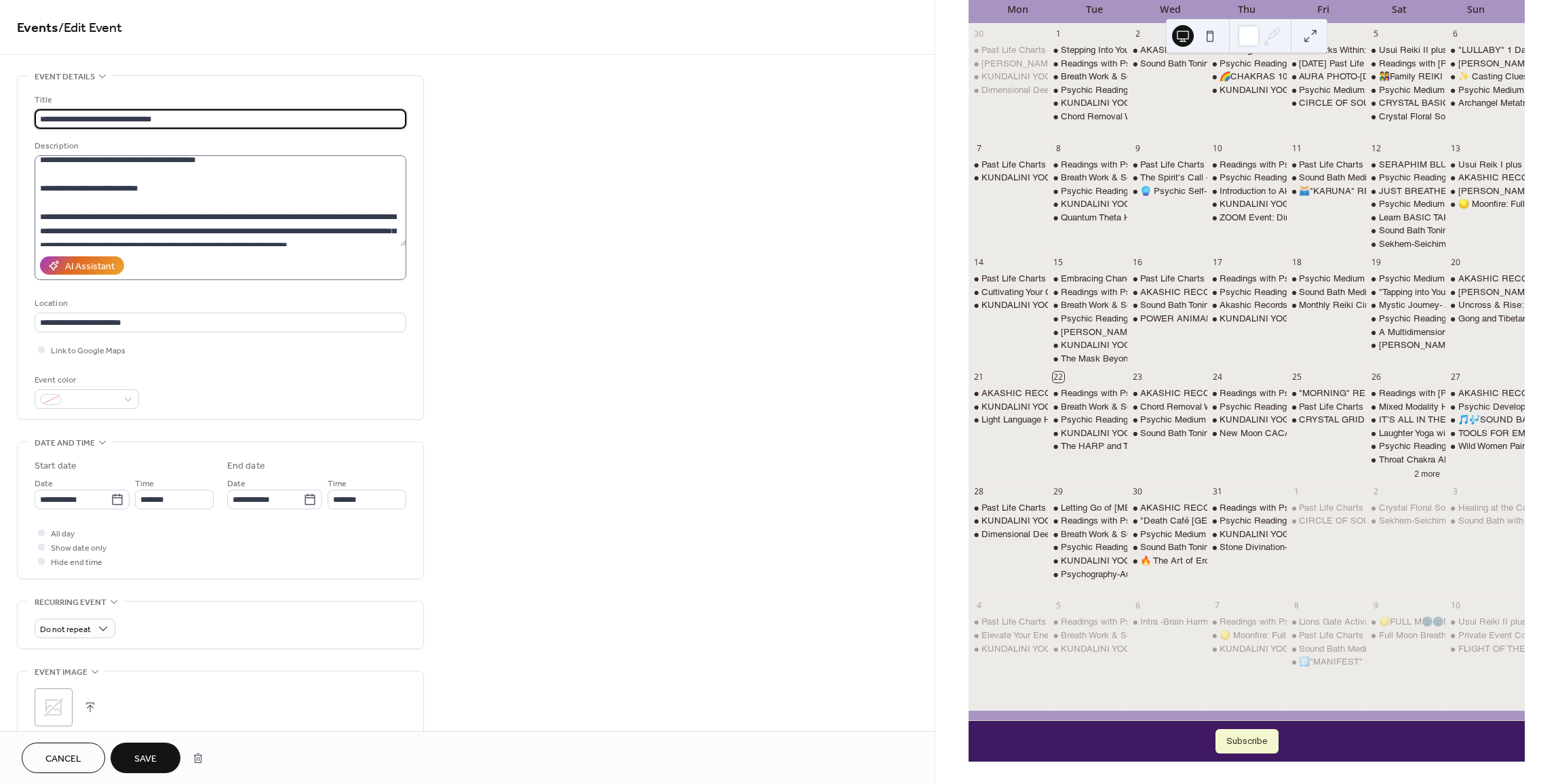 scroll, scrollTop: 0, scrollLeft: 0, axis: both 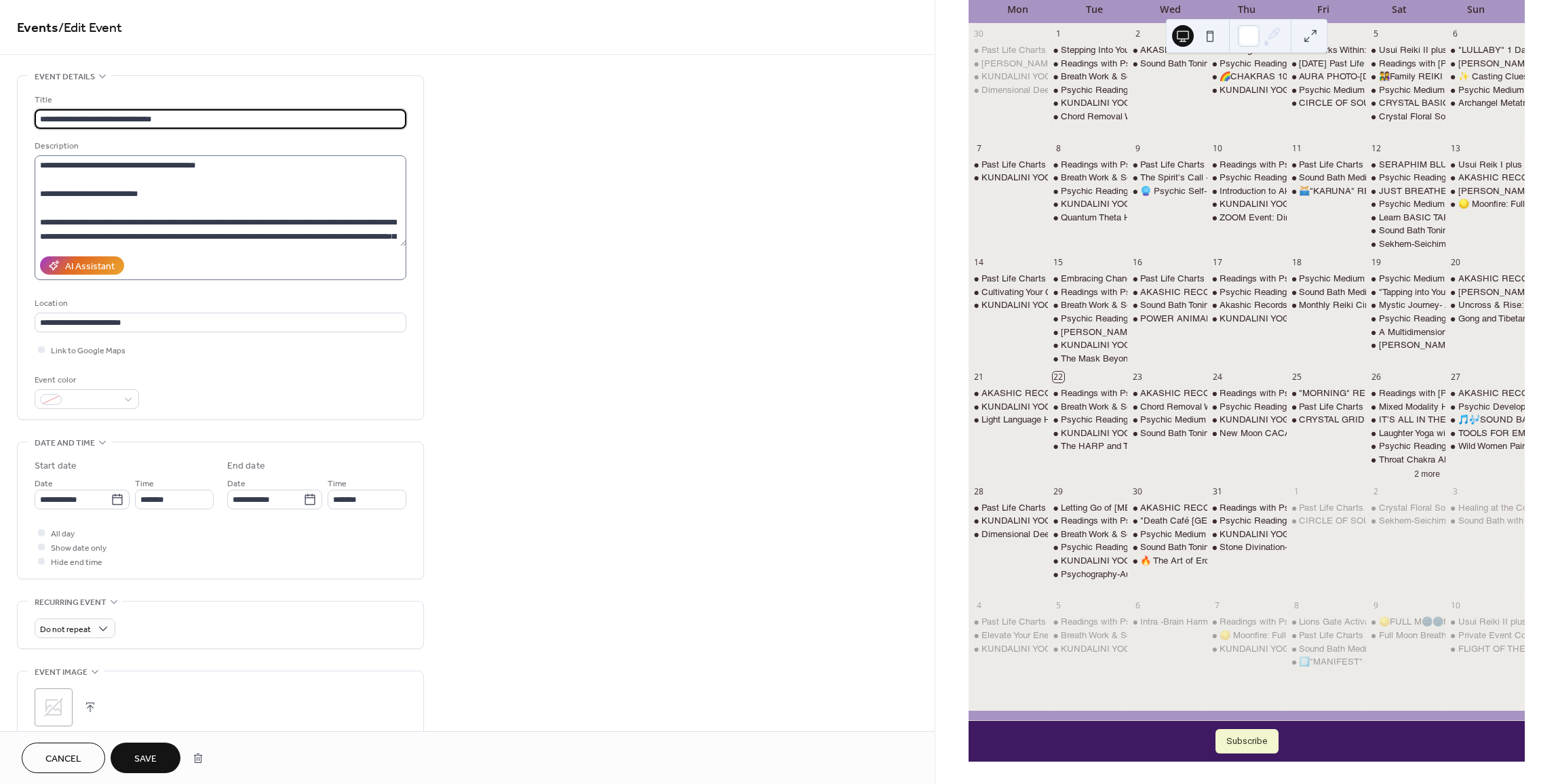 type on "**********" 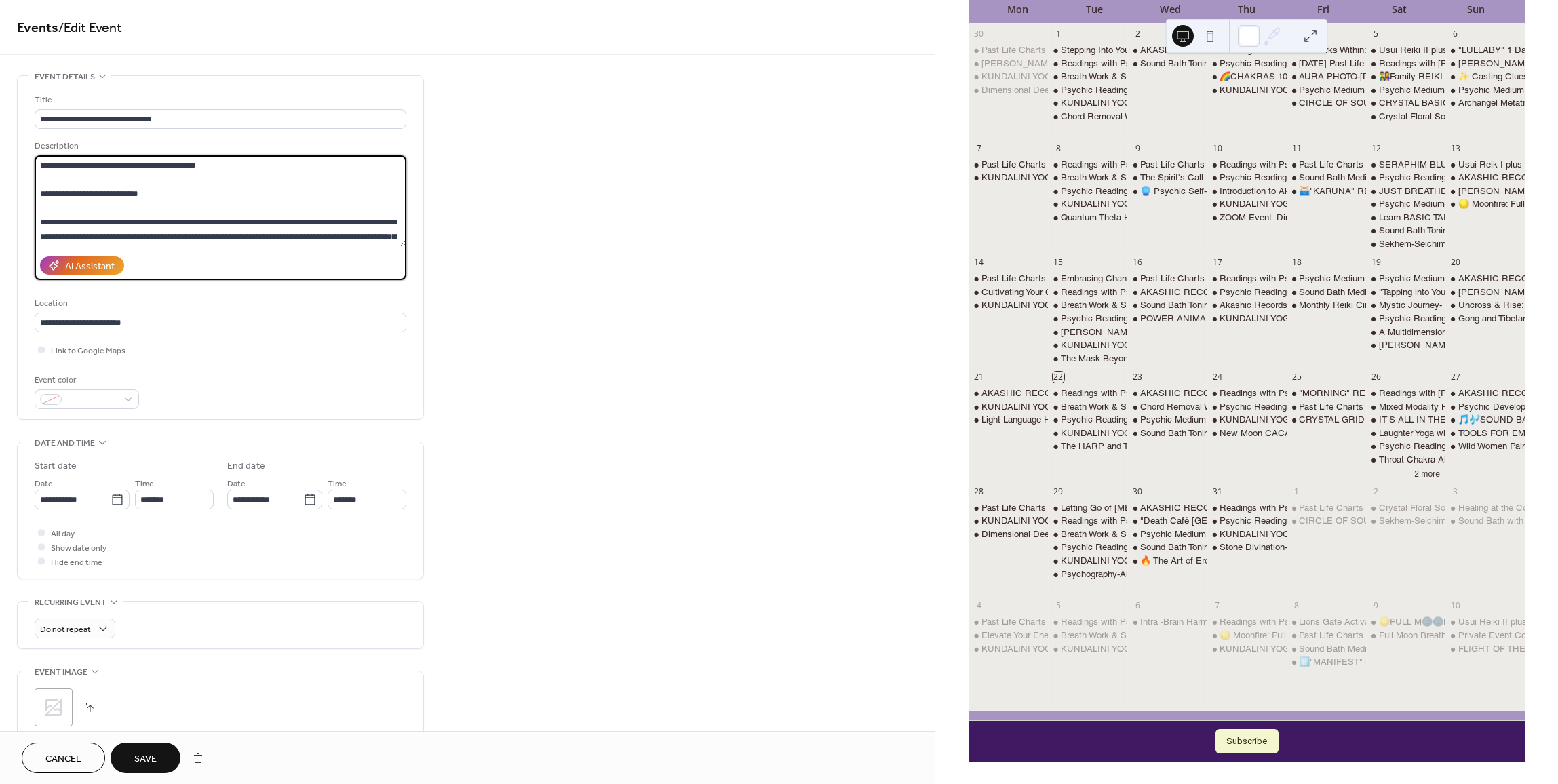 click at bounding box center [220, 201] 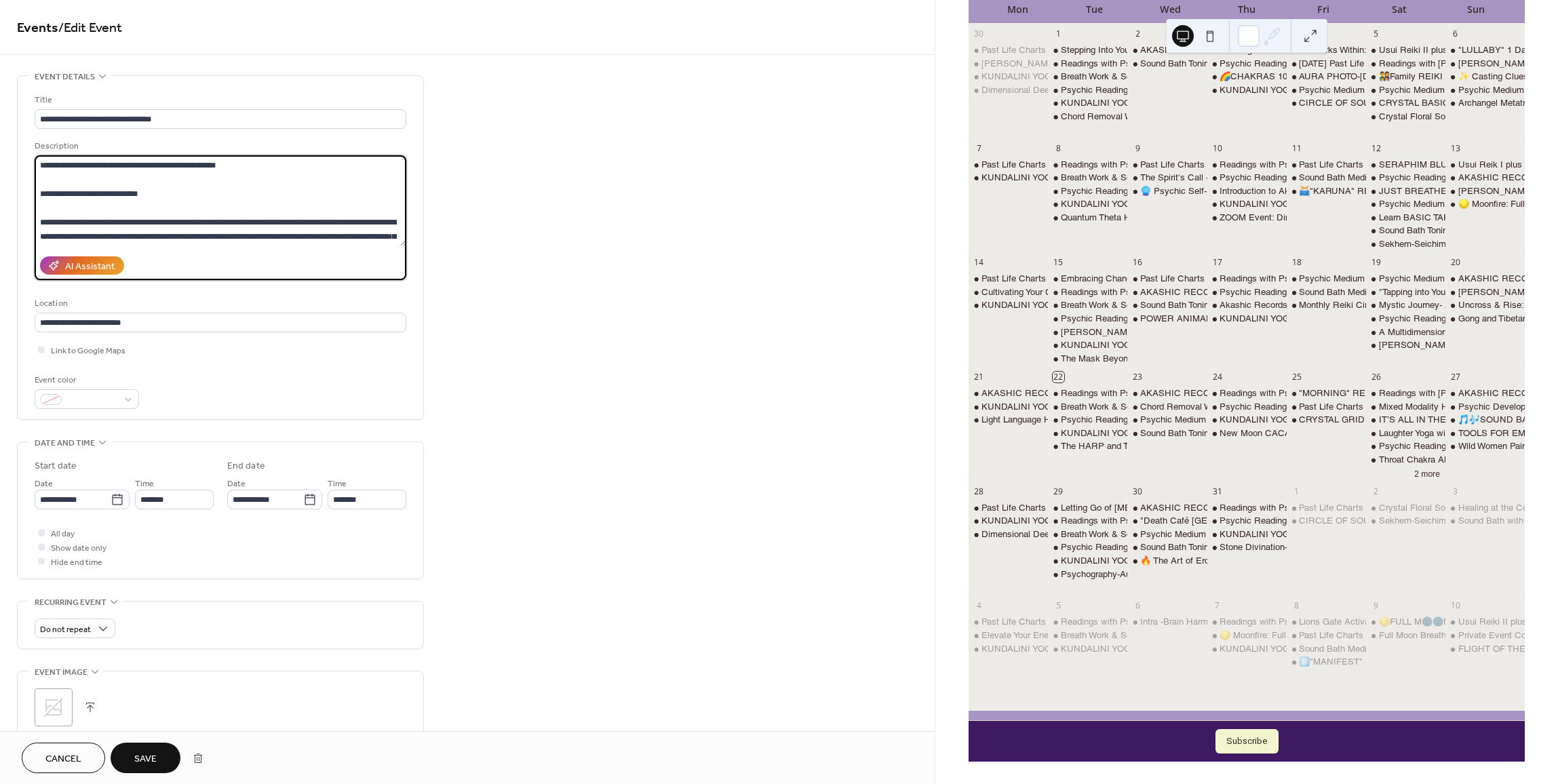 paste on "**********" 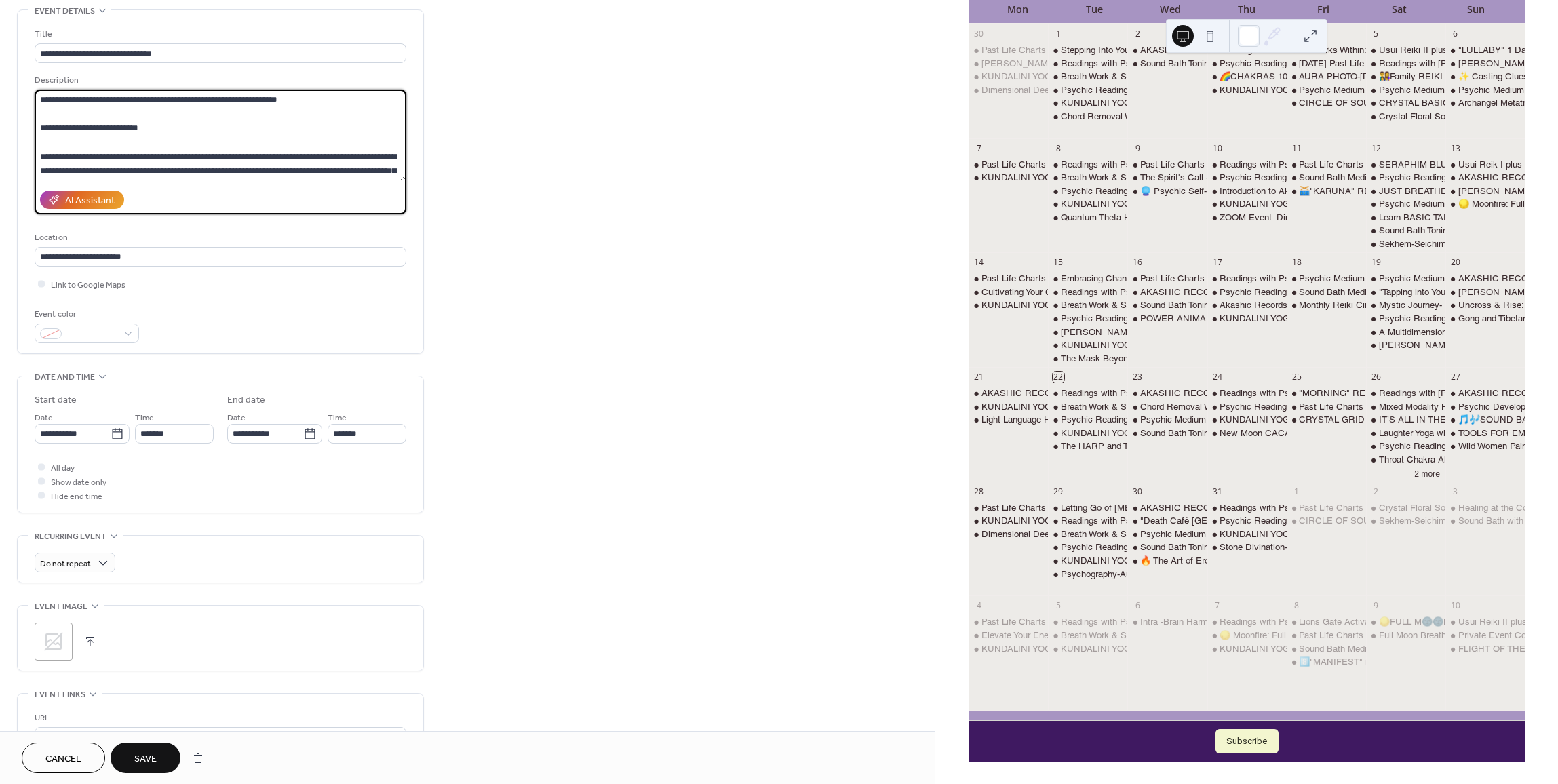 scroll, scrollTop: 68, scrollLeft: 0, axis: vertical 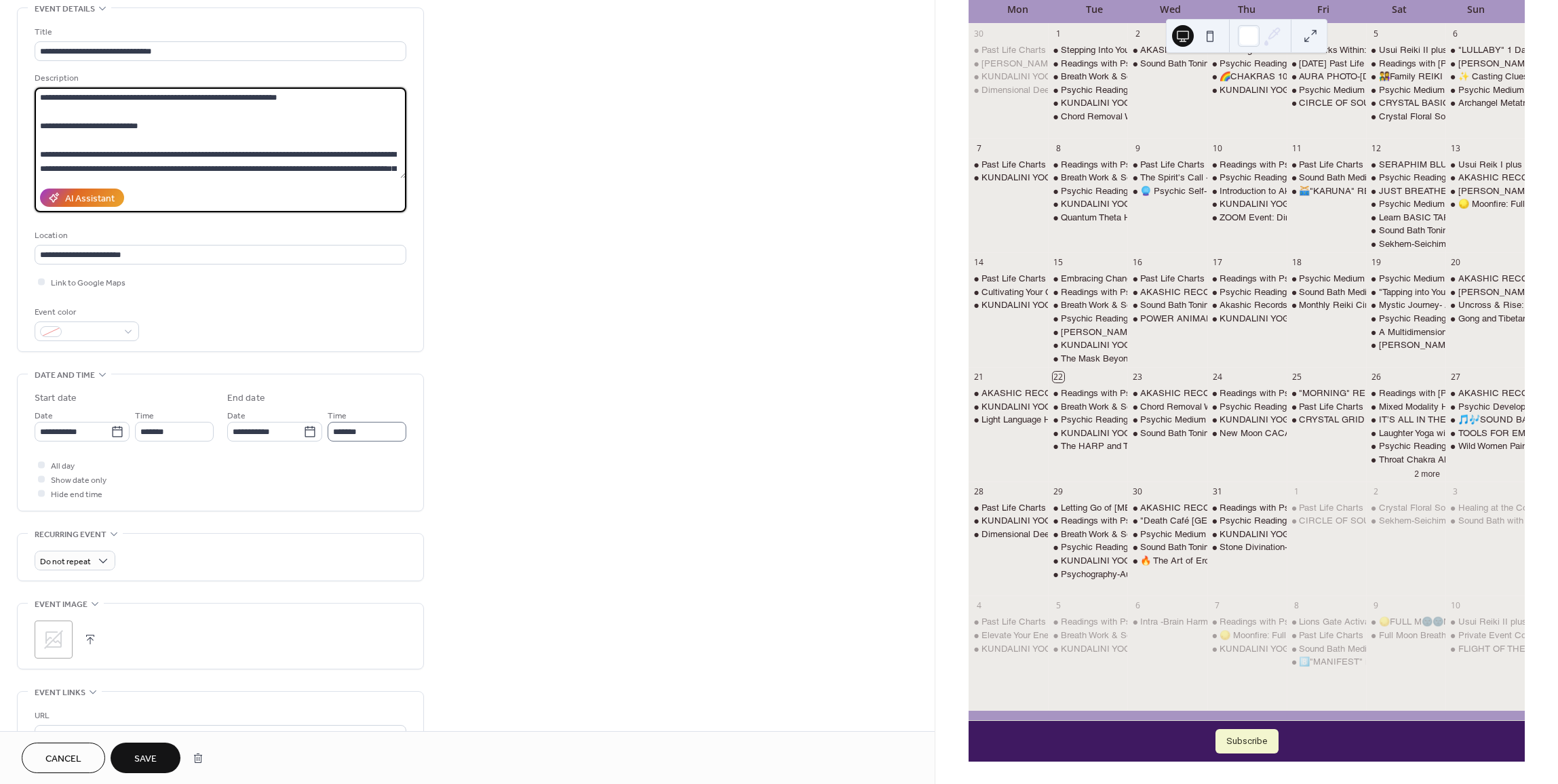type on "**********" 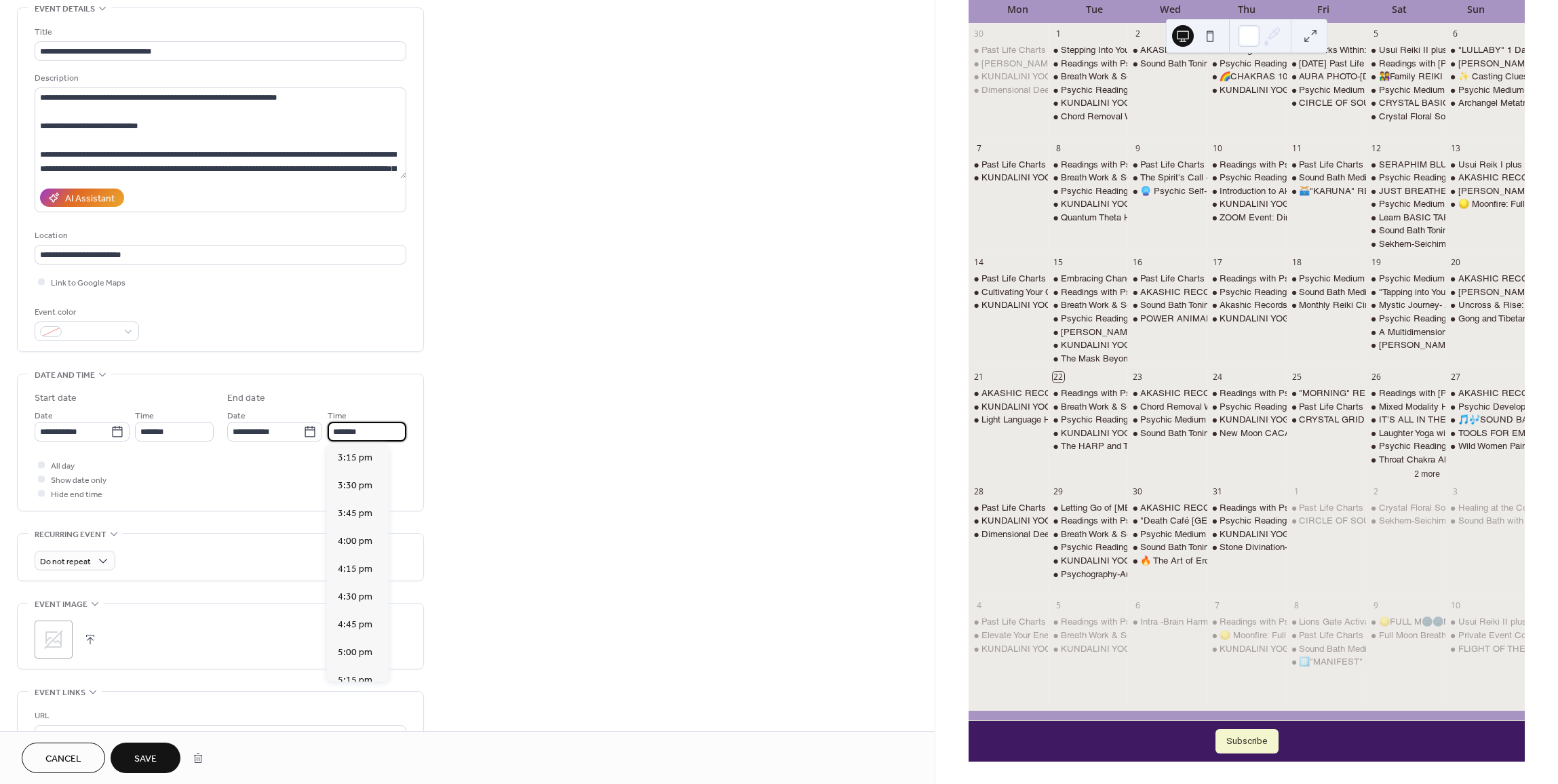 click on "*******" at bounding box center [367, 431] 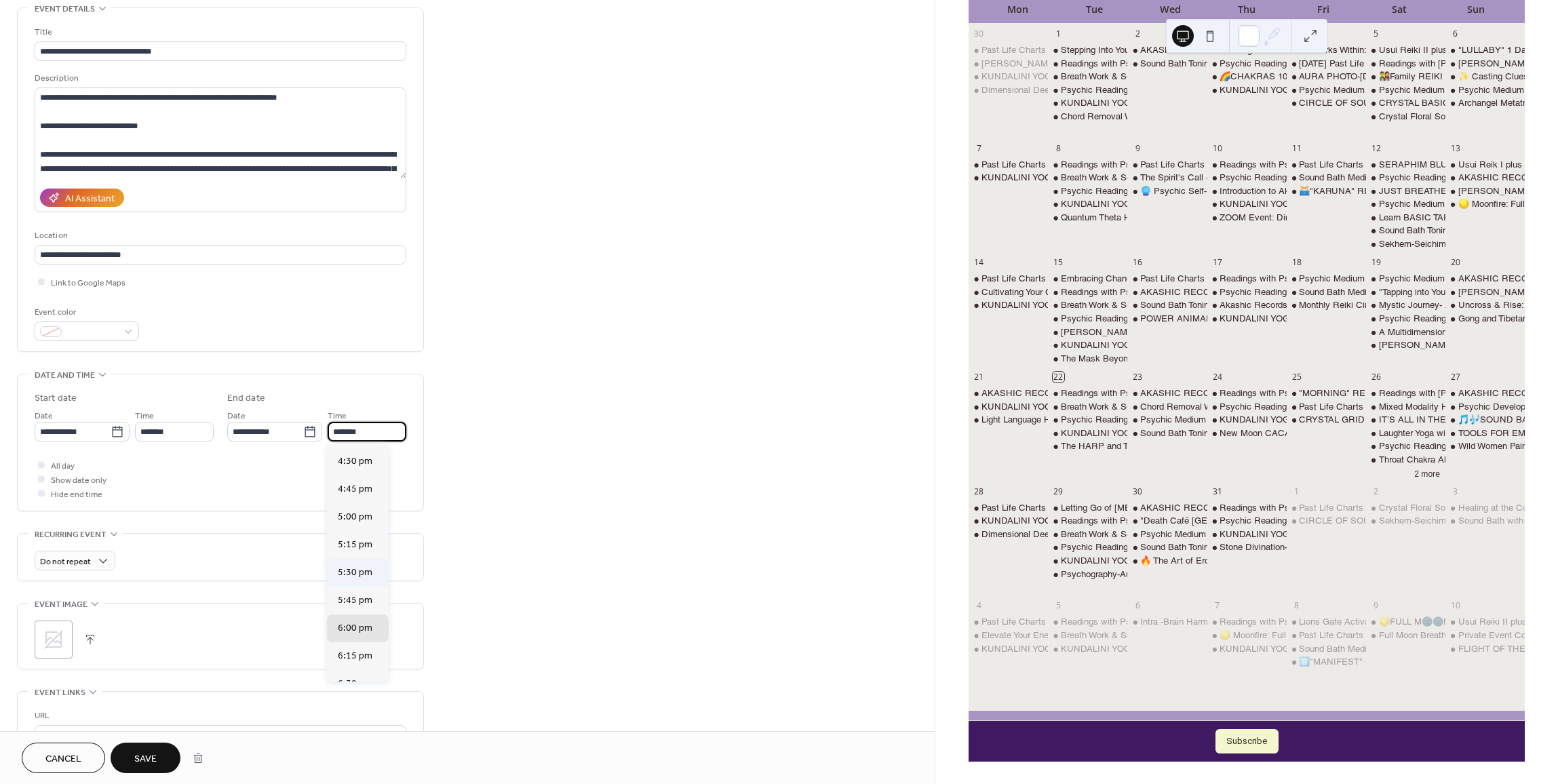 scroll, scrollTop: 102, scrollLeft: 0, axis: vertical 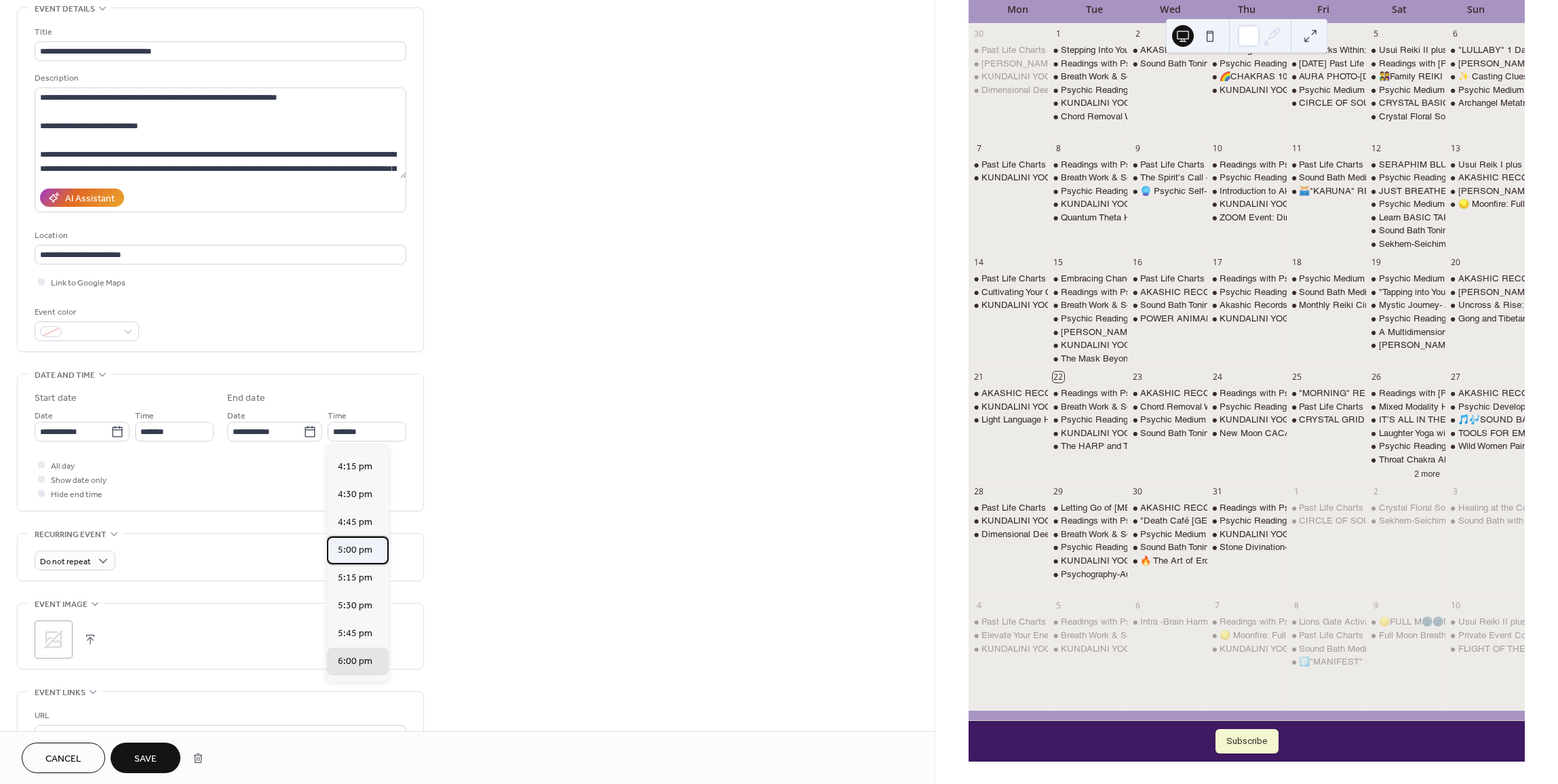 click on "5:00 pm" at bounding box center (355, 550) 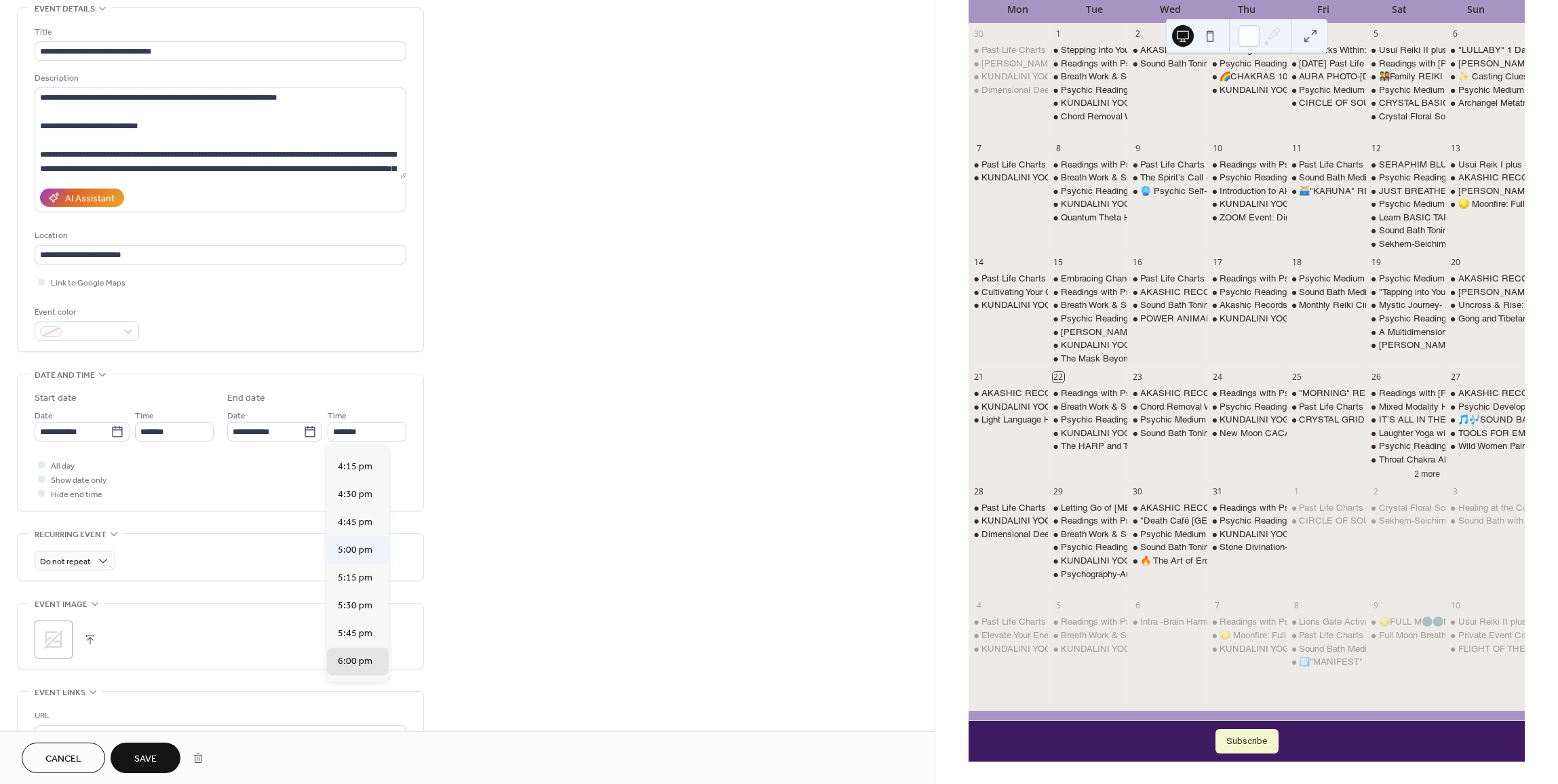type on "*******" 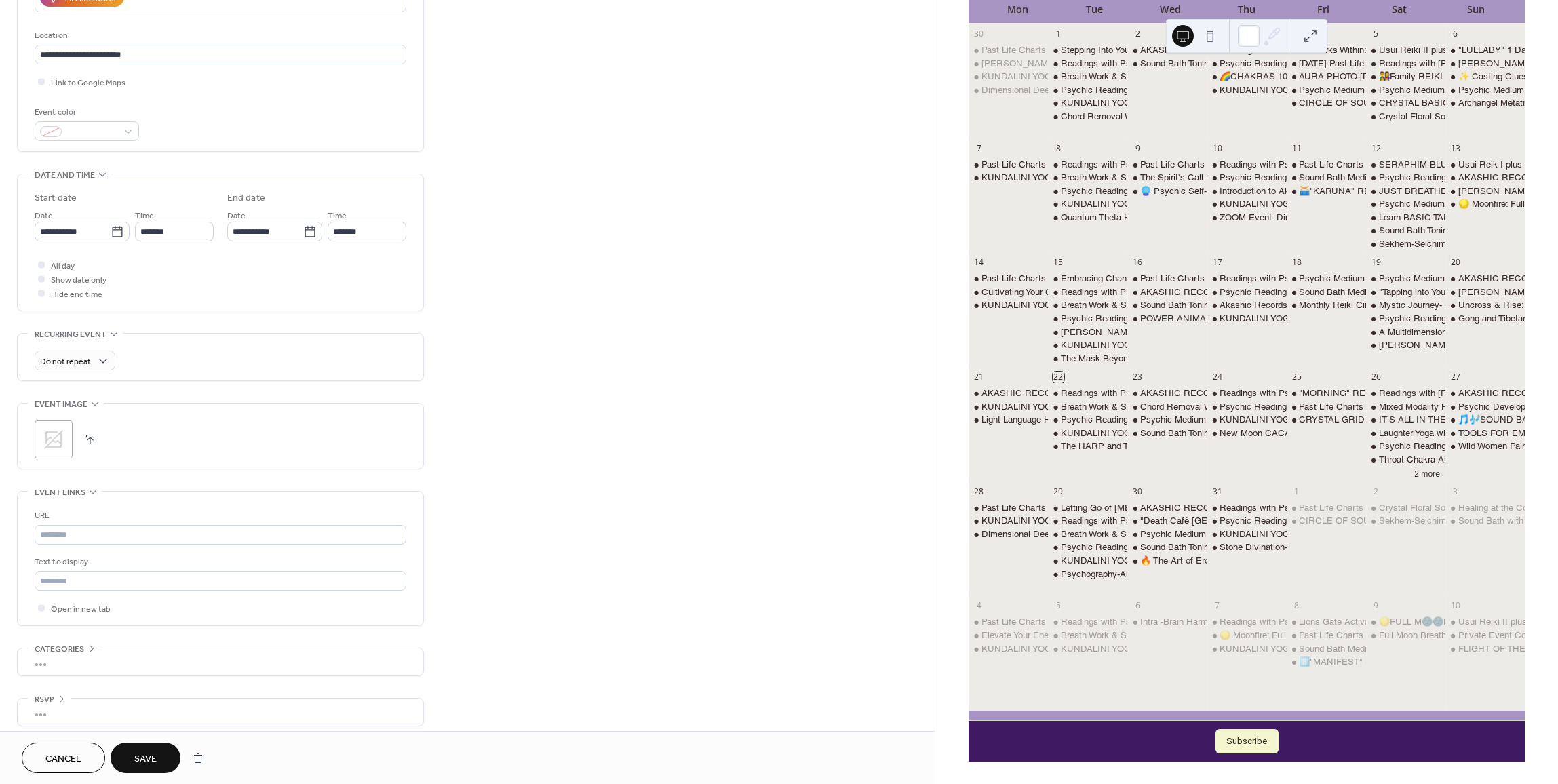scroll, scrollTop: 277, scrollLeft: 0, axis: vertical 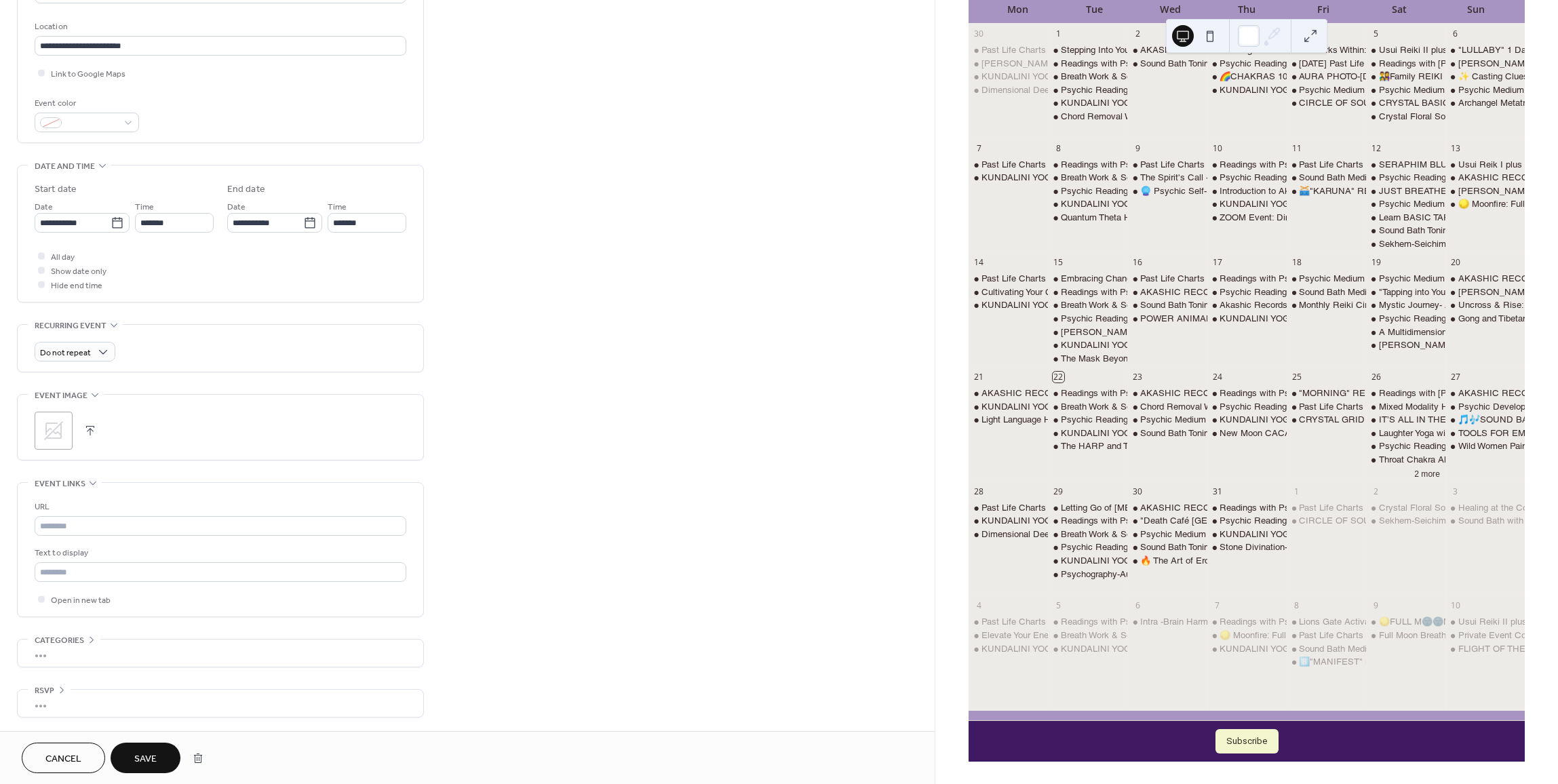 click at bounding box center [90, 431] 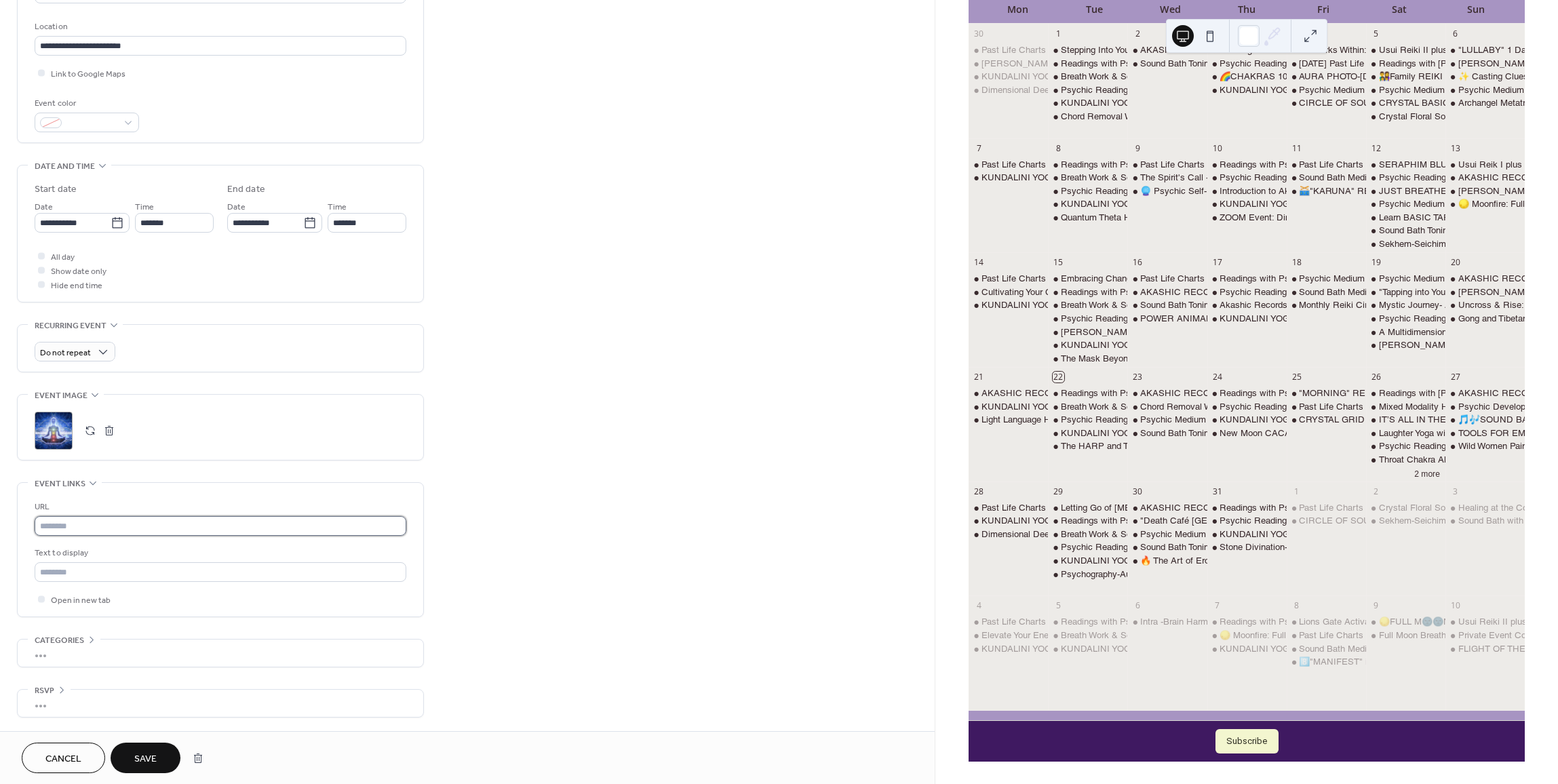 click at bounding box center (220, 526) 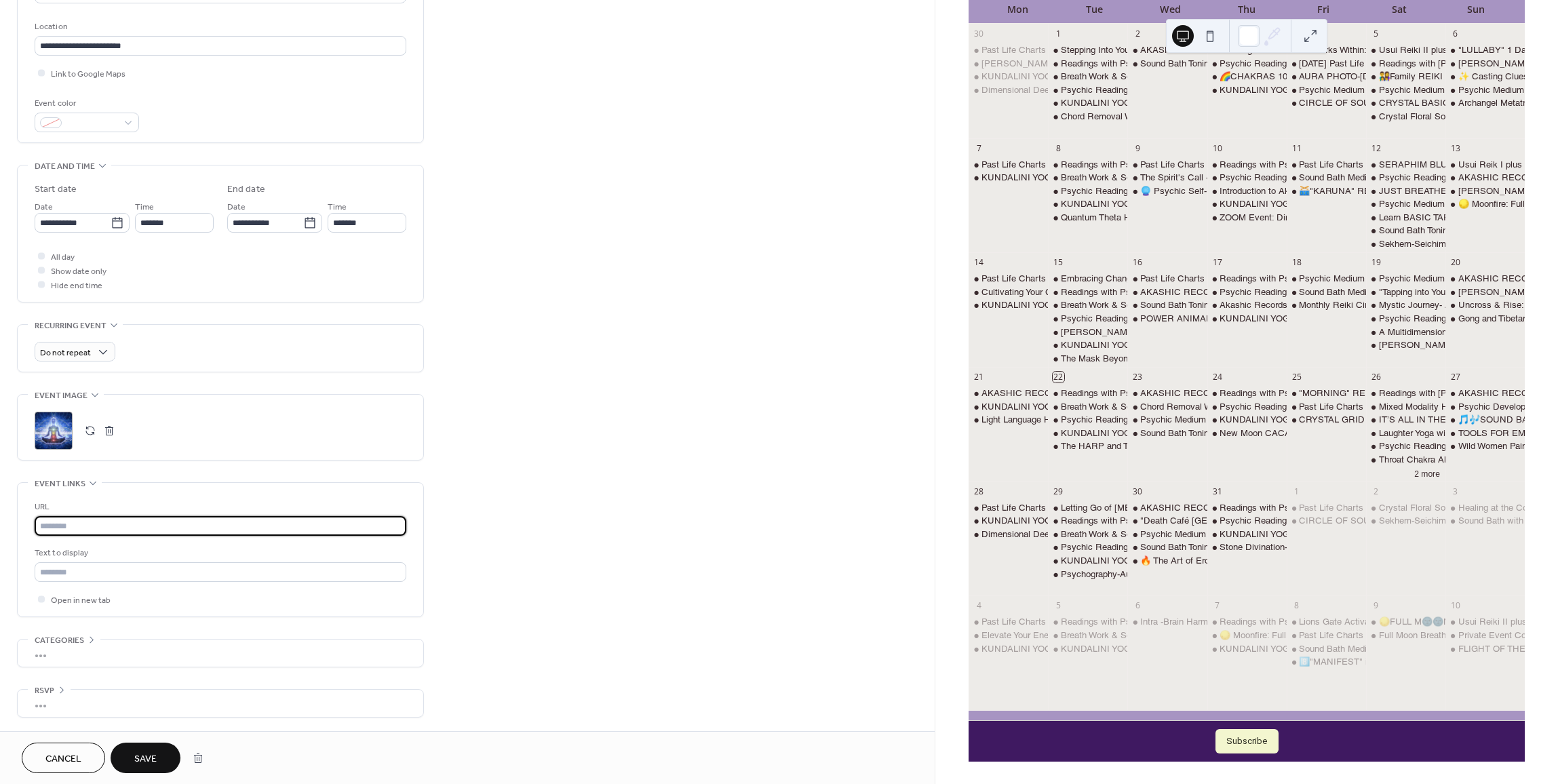 paste on "**********" 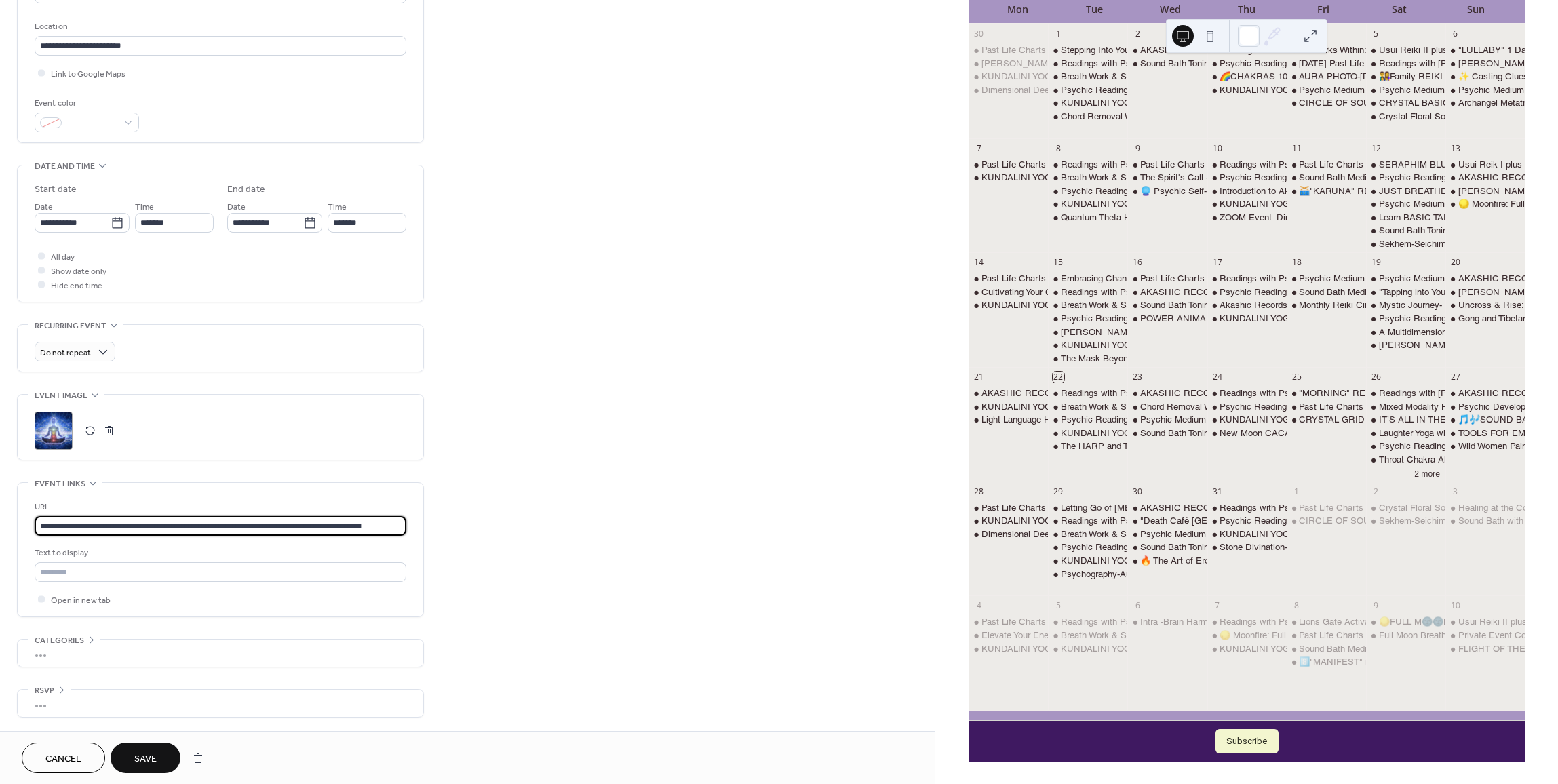 scroll, scrollTop: 0, scrollLeft: 12, axis: horizontal 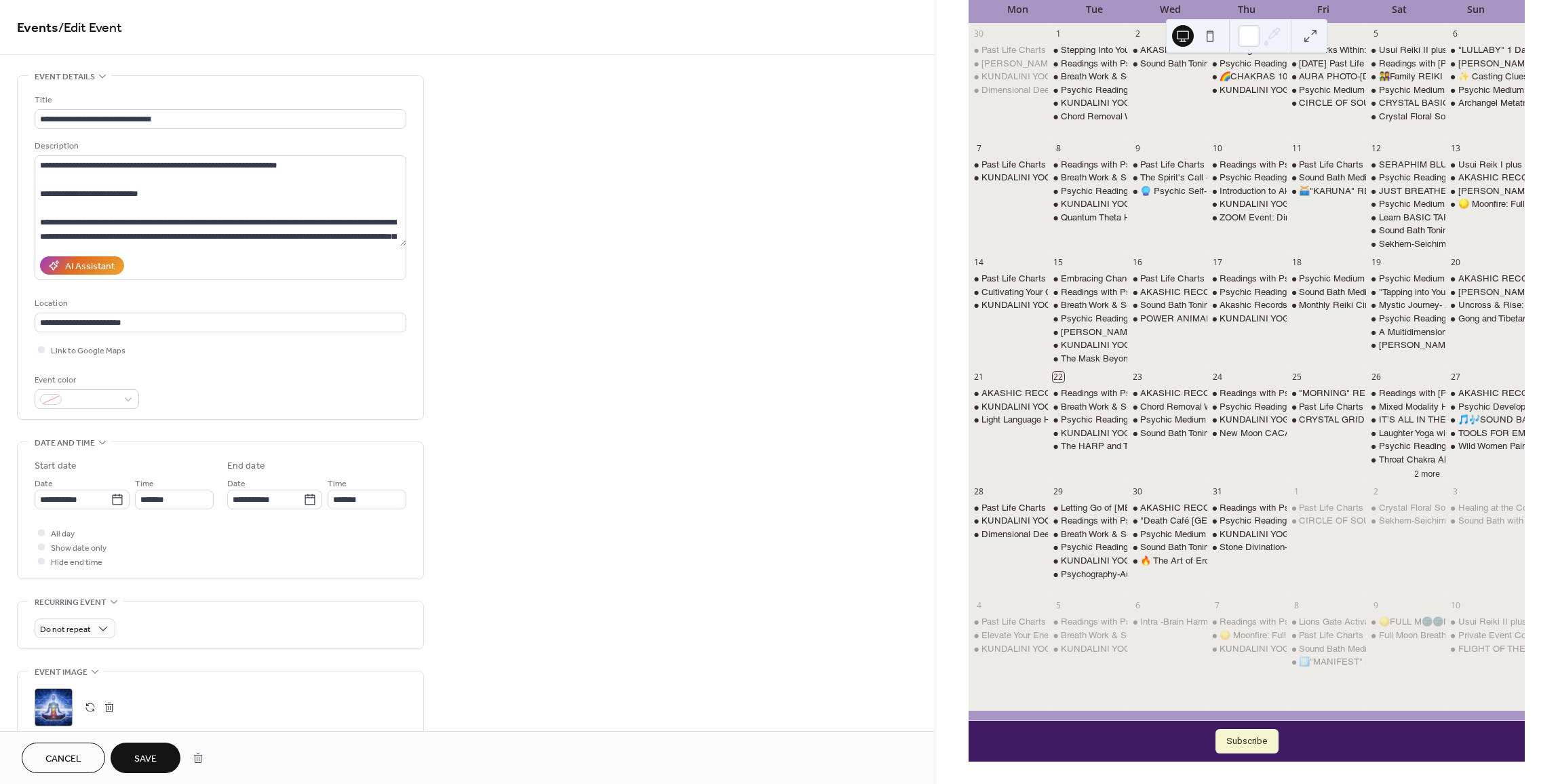 type on "**********" 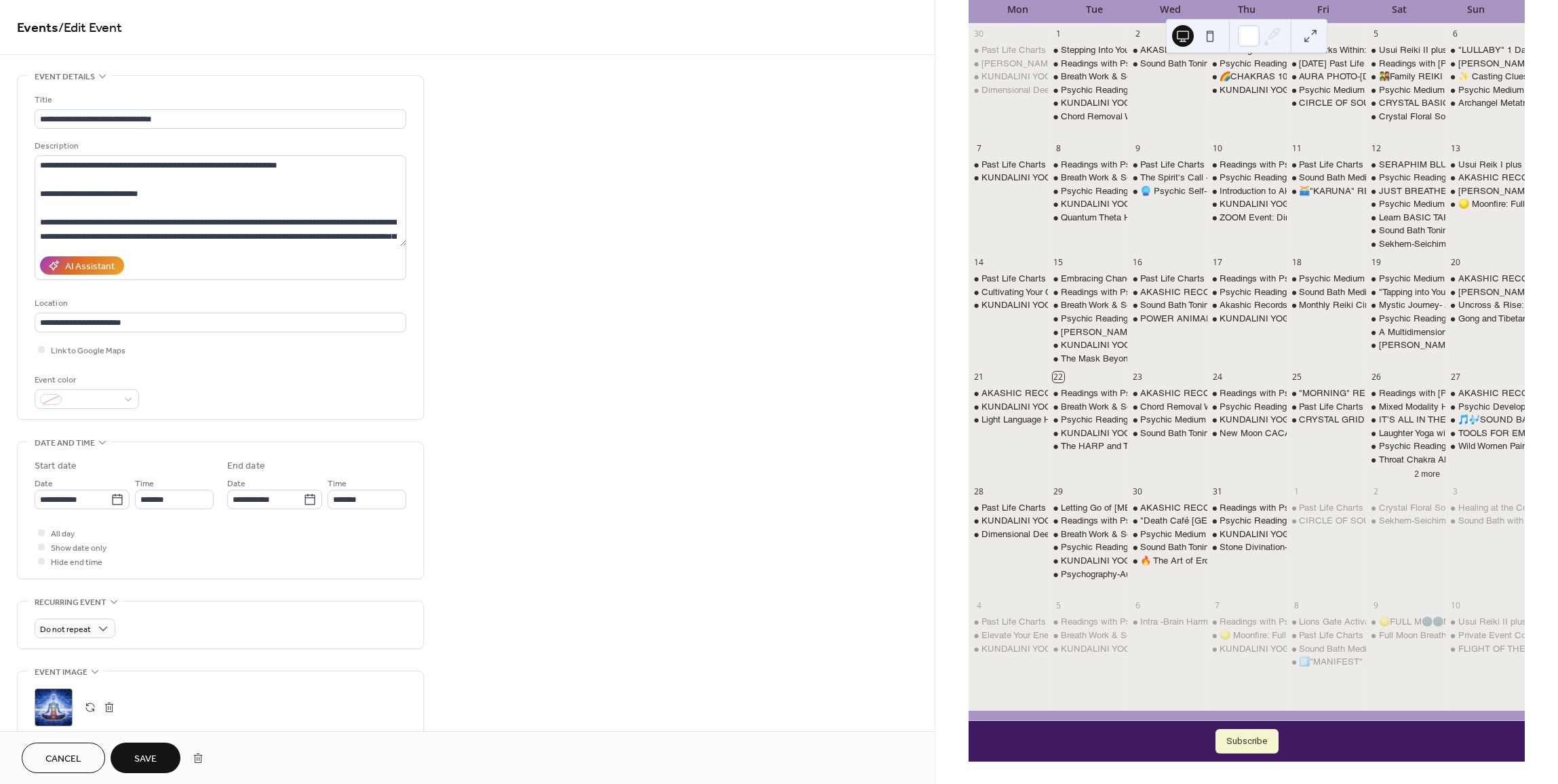scroll, scrollTop: 0, scrollLeft: 0, axis: both 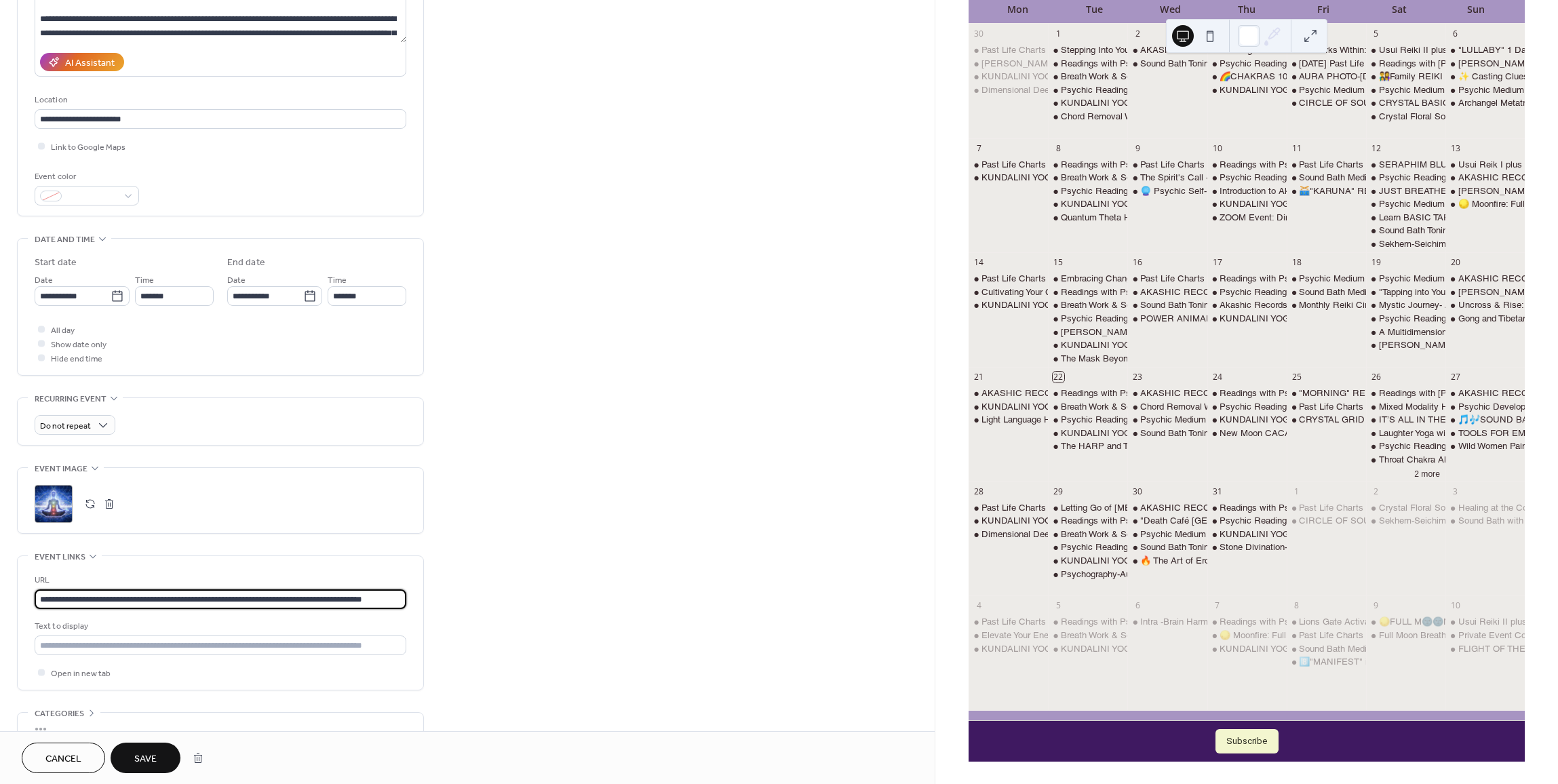drag, startPoint x: 42, startPoint y: 604, endPoint x: 94, endPoint y: 589, distance: 54.12024 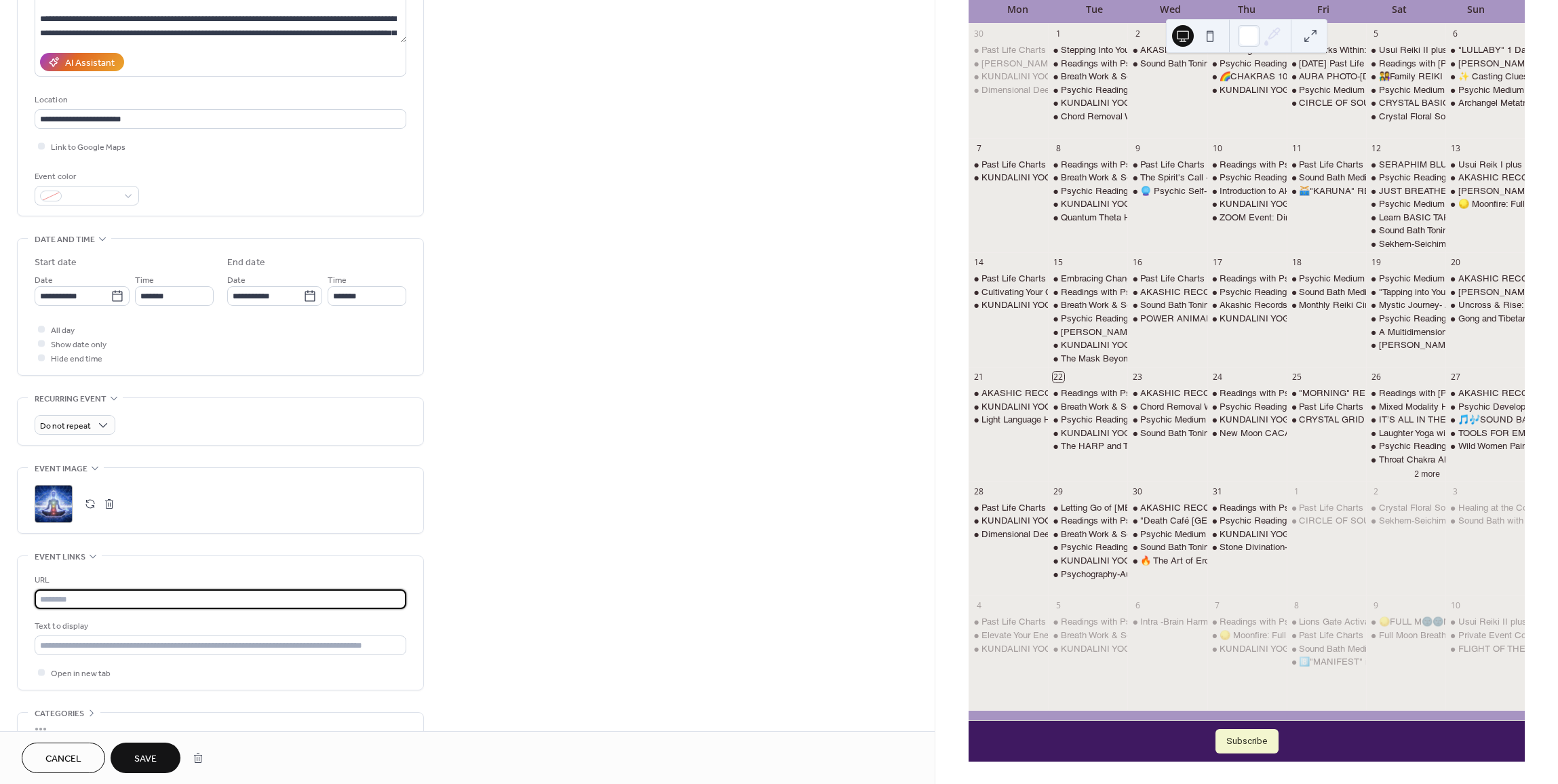 scroll, scrollTop: 0, scrollLeft: 0, axis: both 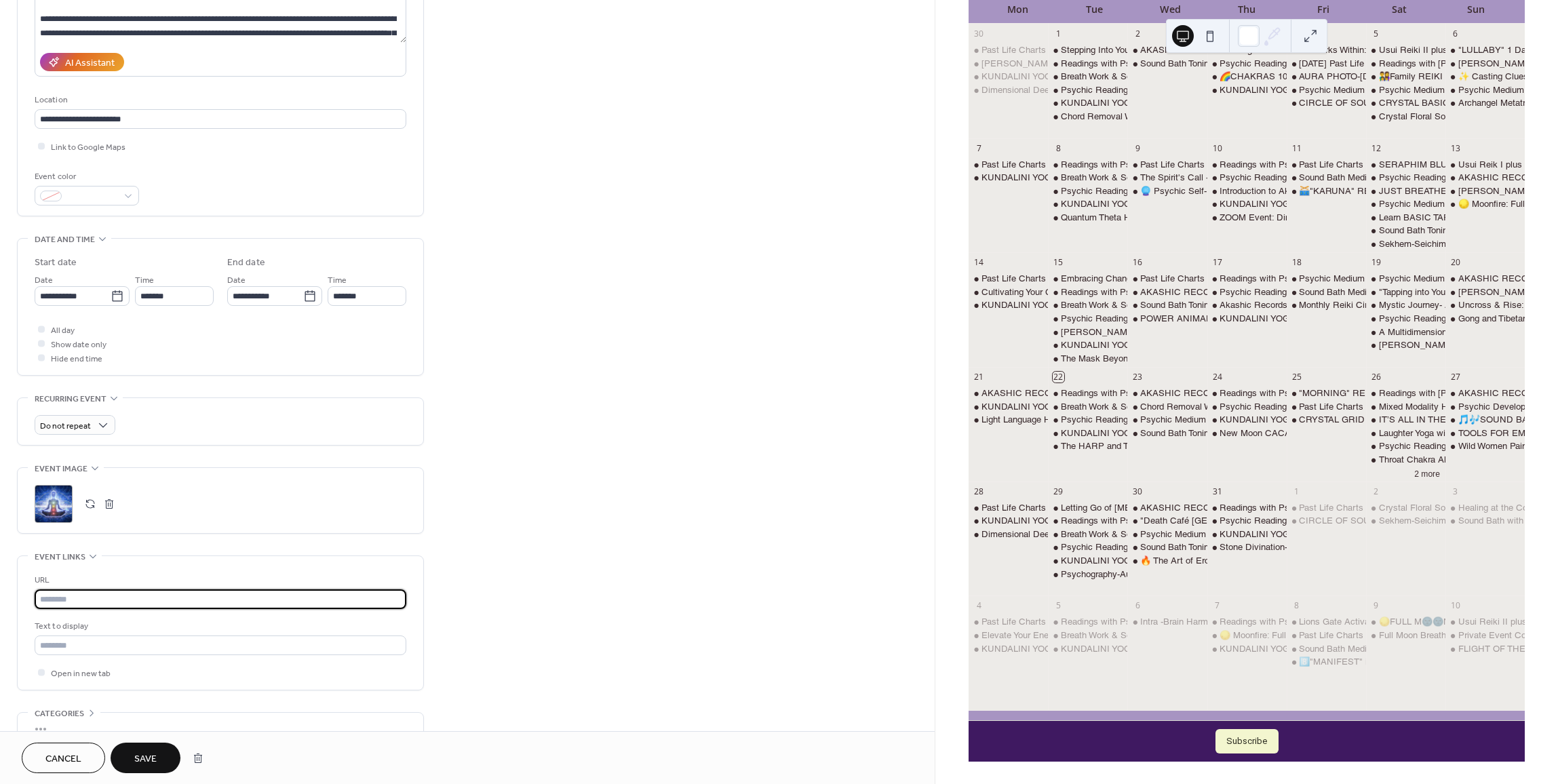 paste on "**********" 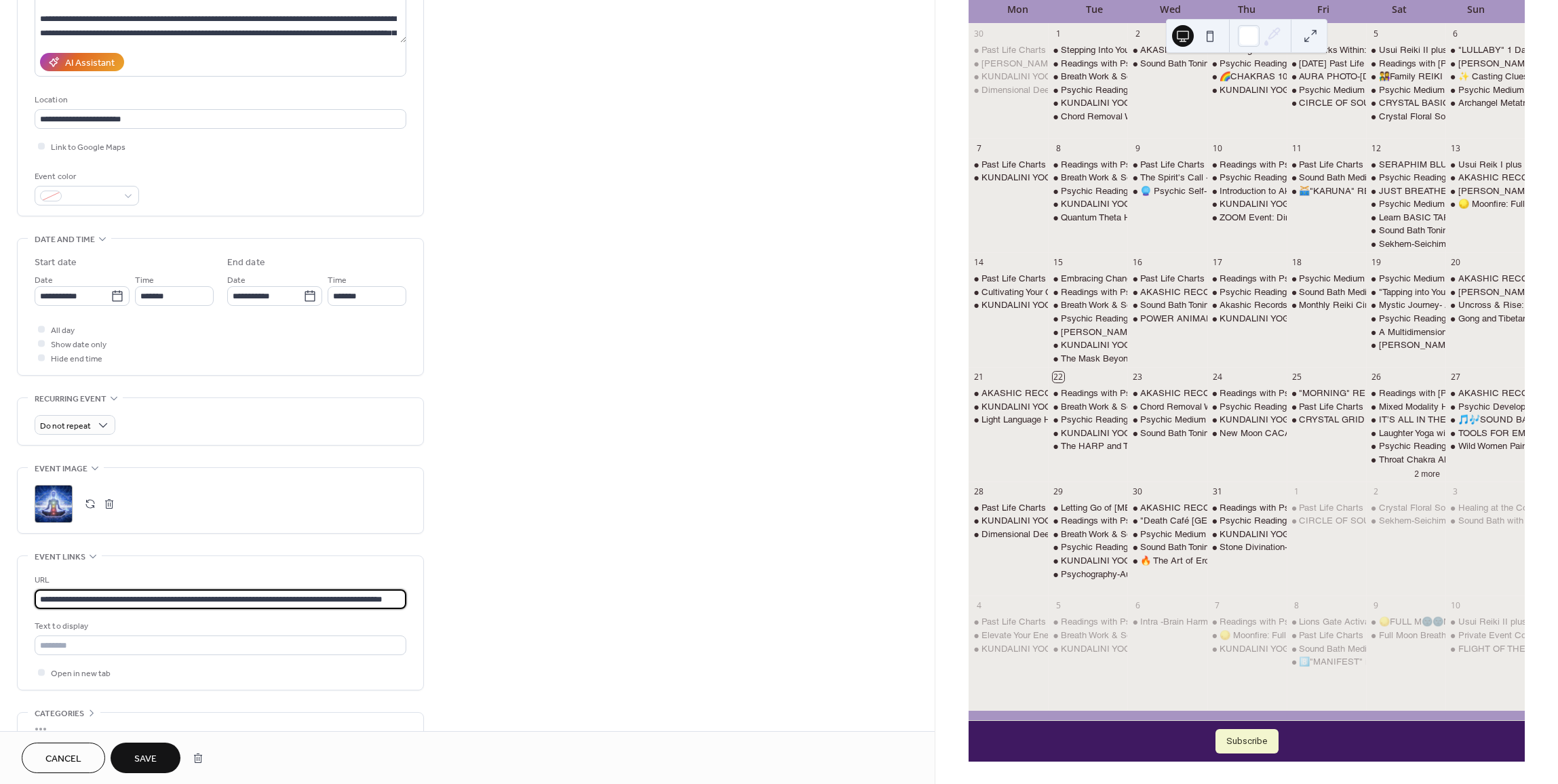 scroll, scrollTop: 0, scrollLeft: 23, axis: horizontal 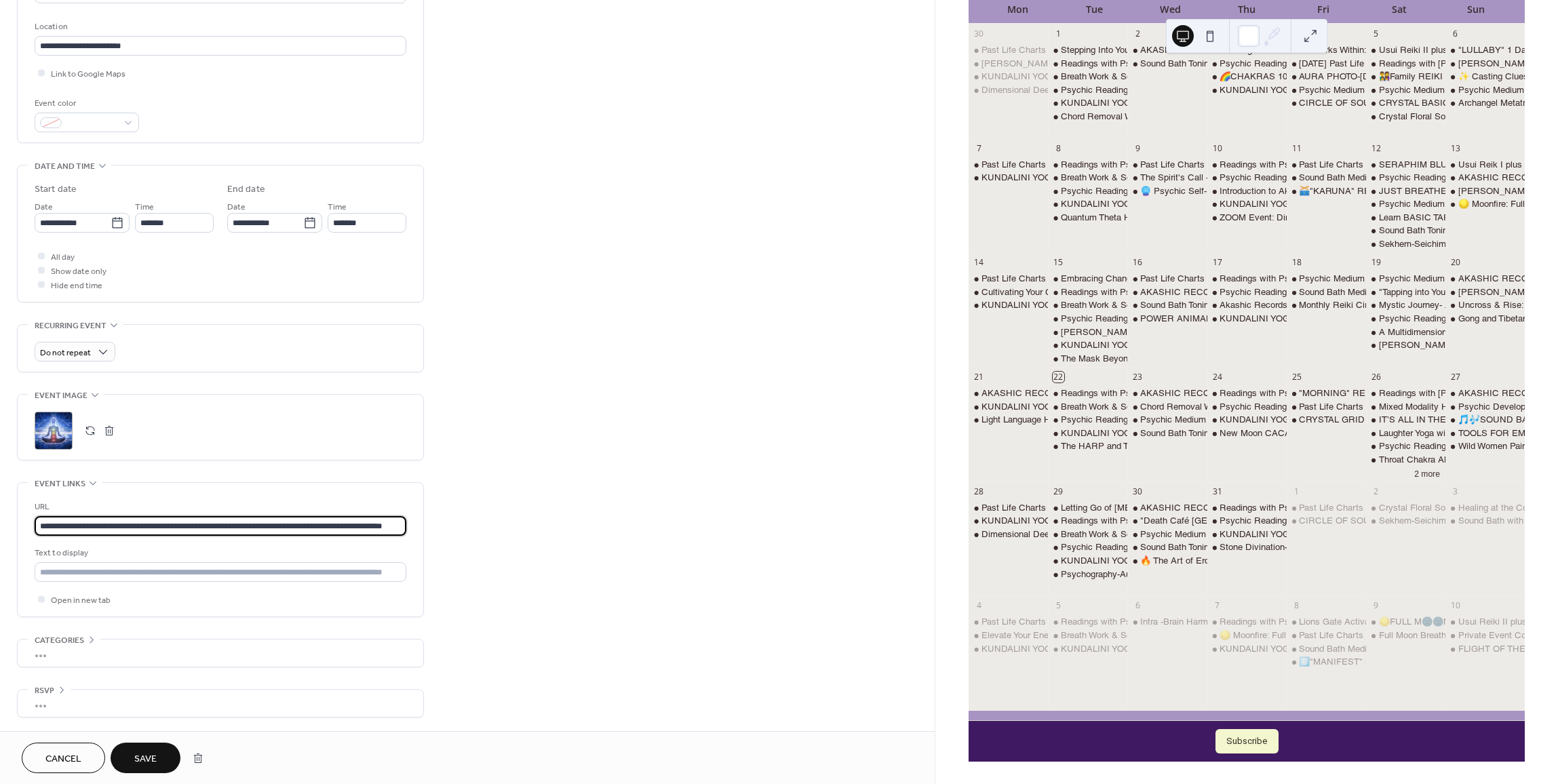 type on "**********" 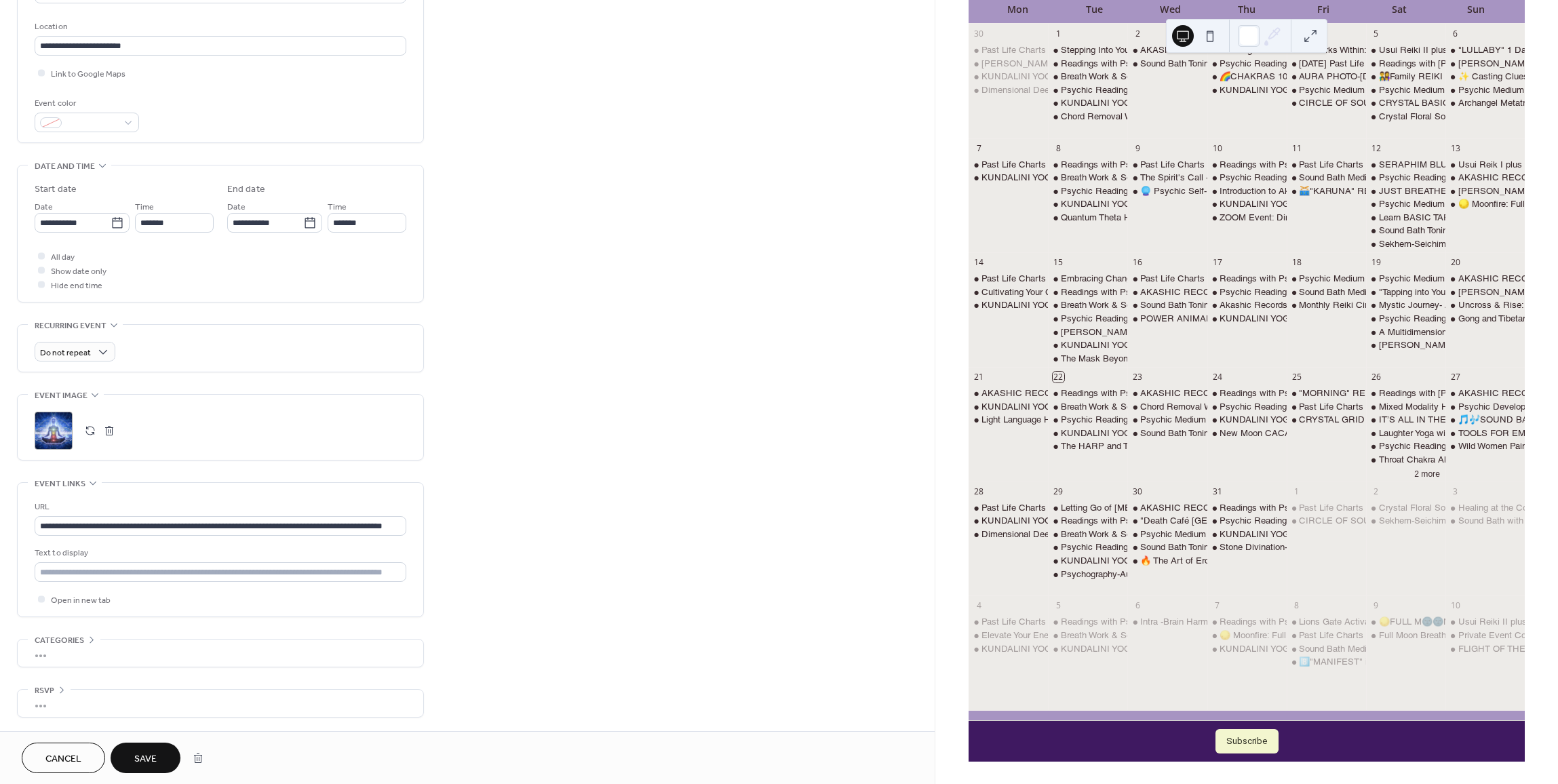 scroll, scrollTop: 0, scrollLeft: 0, axis: both 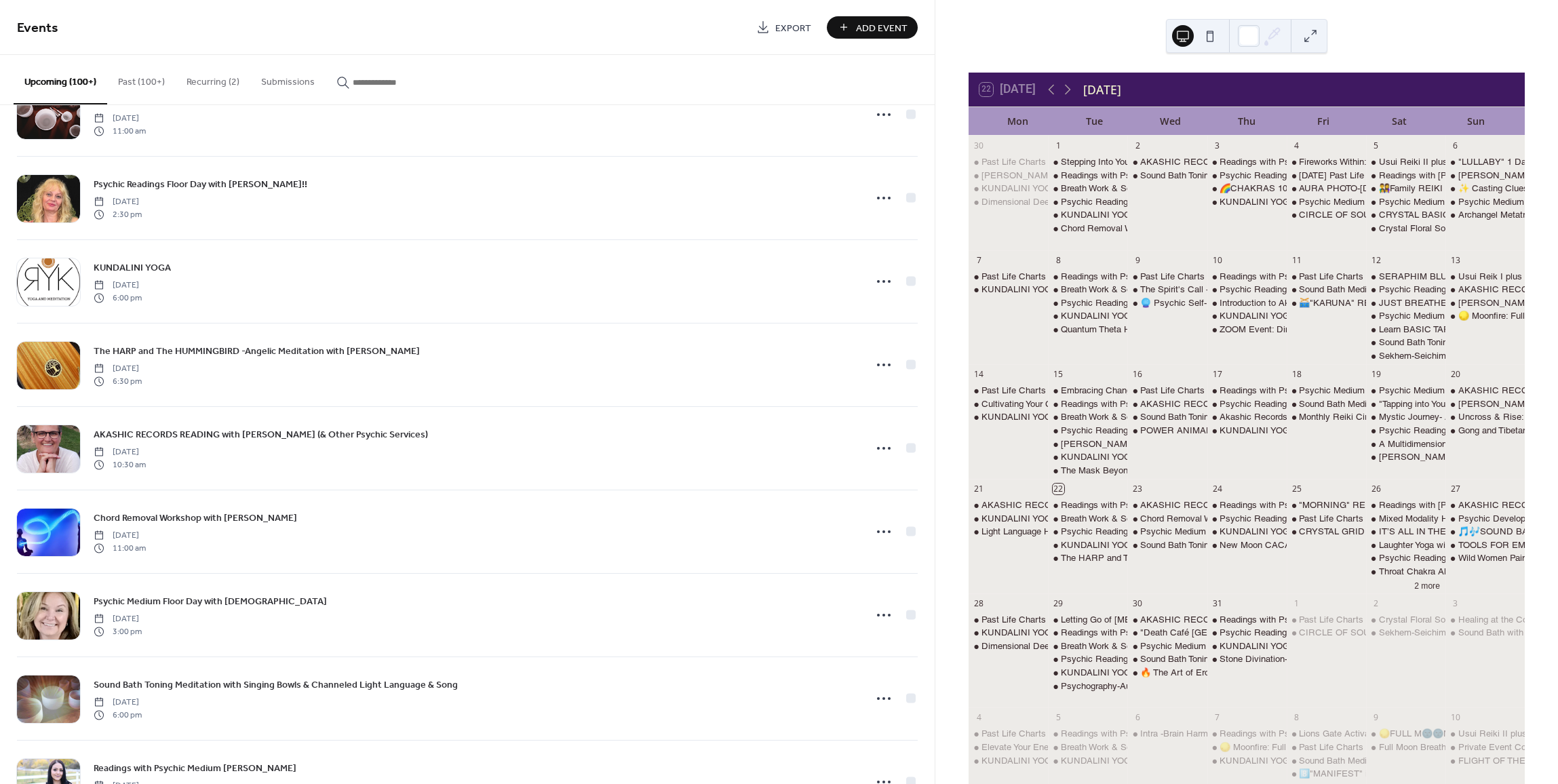 click at bounding box center (393, 82) 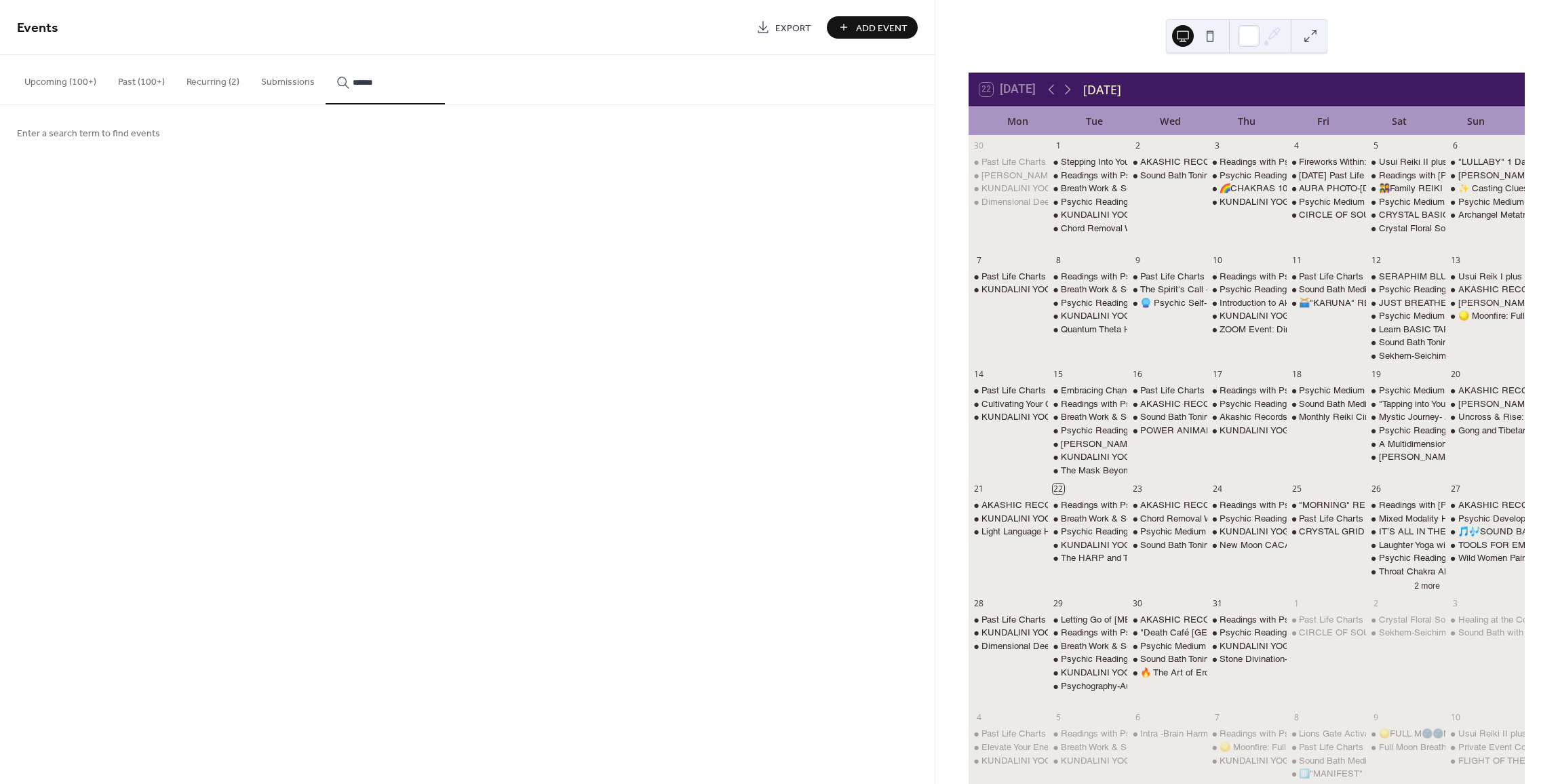 type on "******" 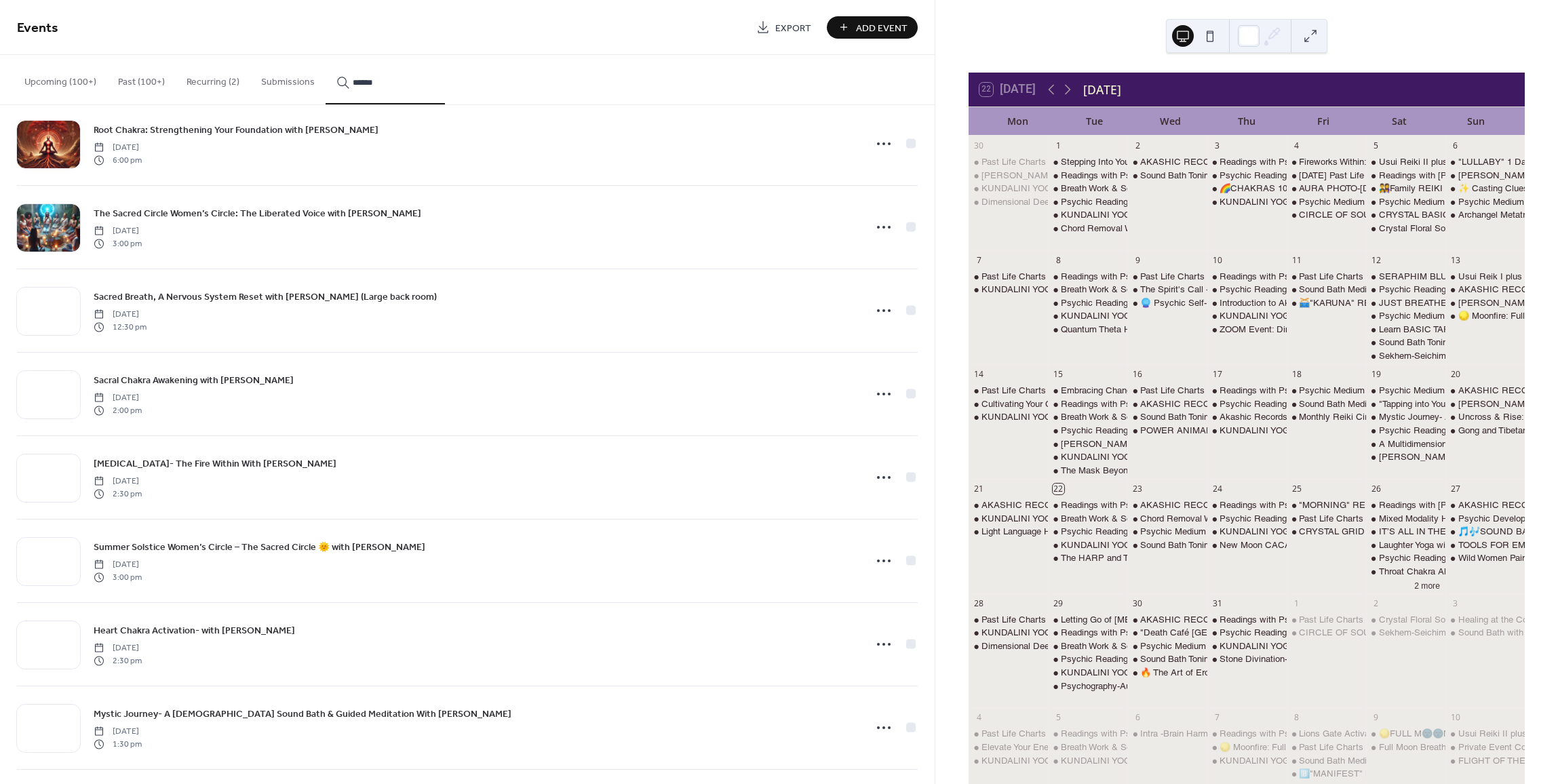 scroll, scrollTop: 863, scrollLeft: 0, axis: vertical 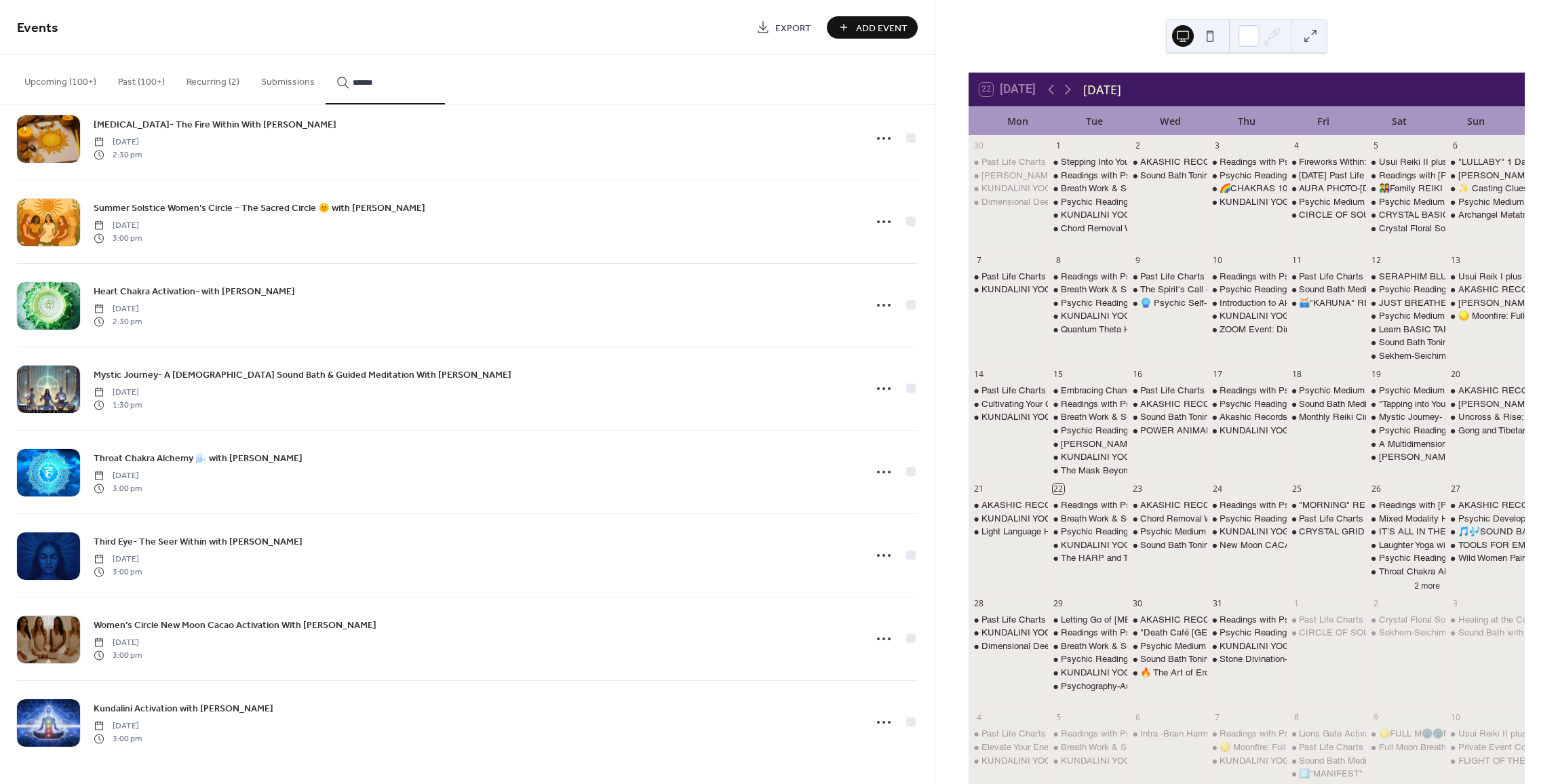 click 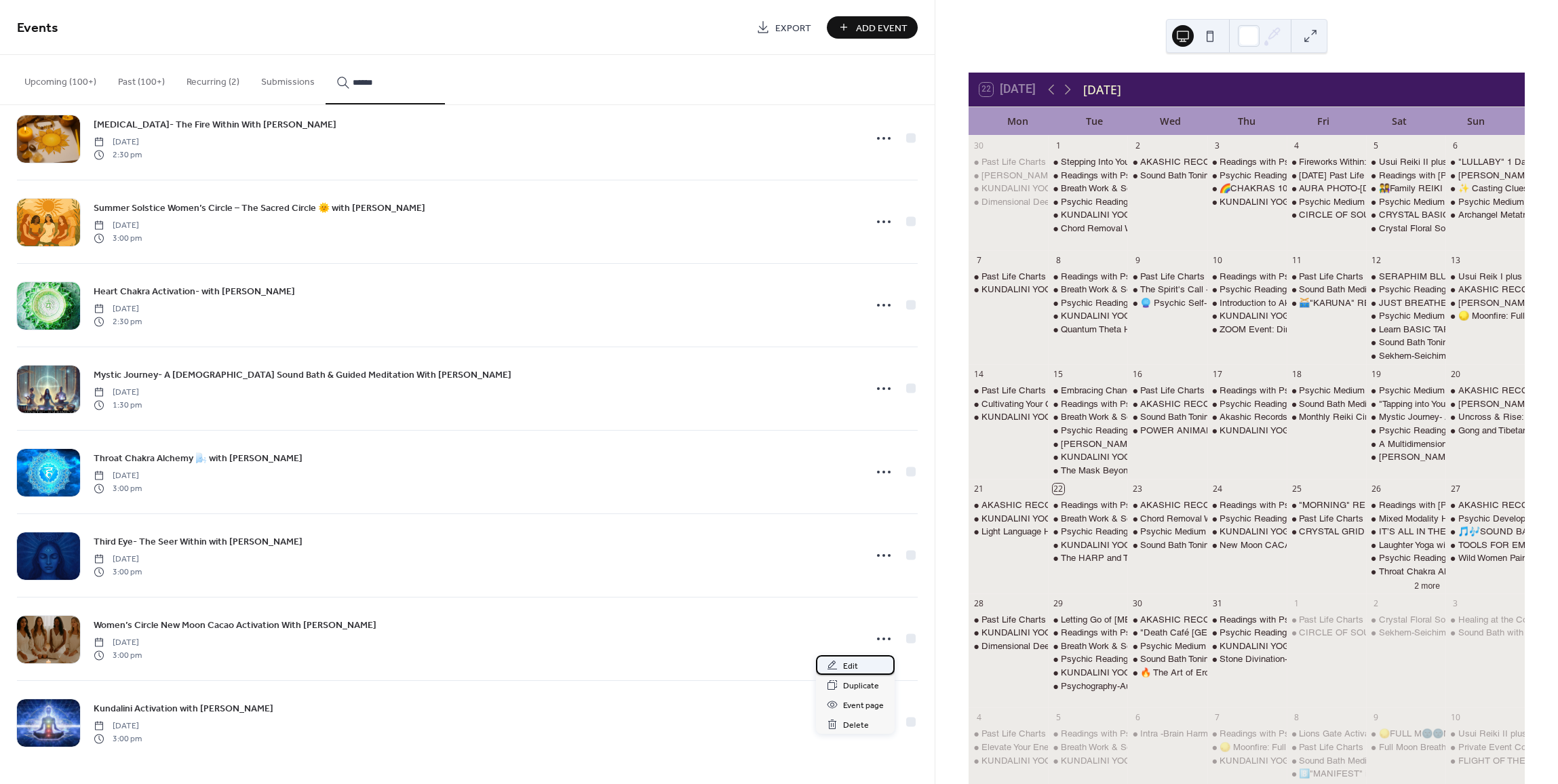 click on "Edit" at bounding box center [851, 666] 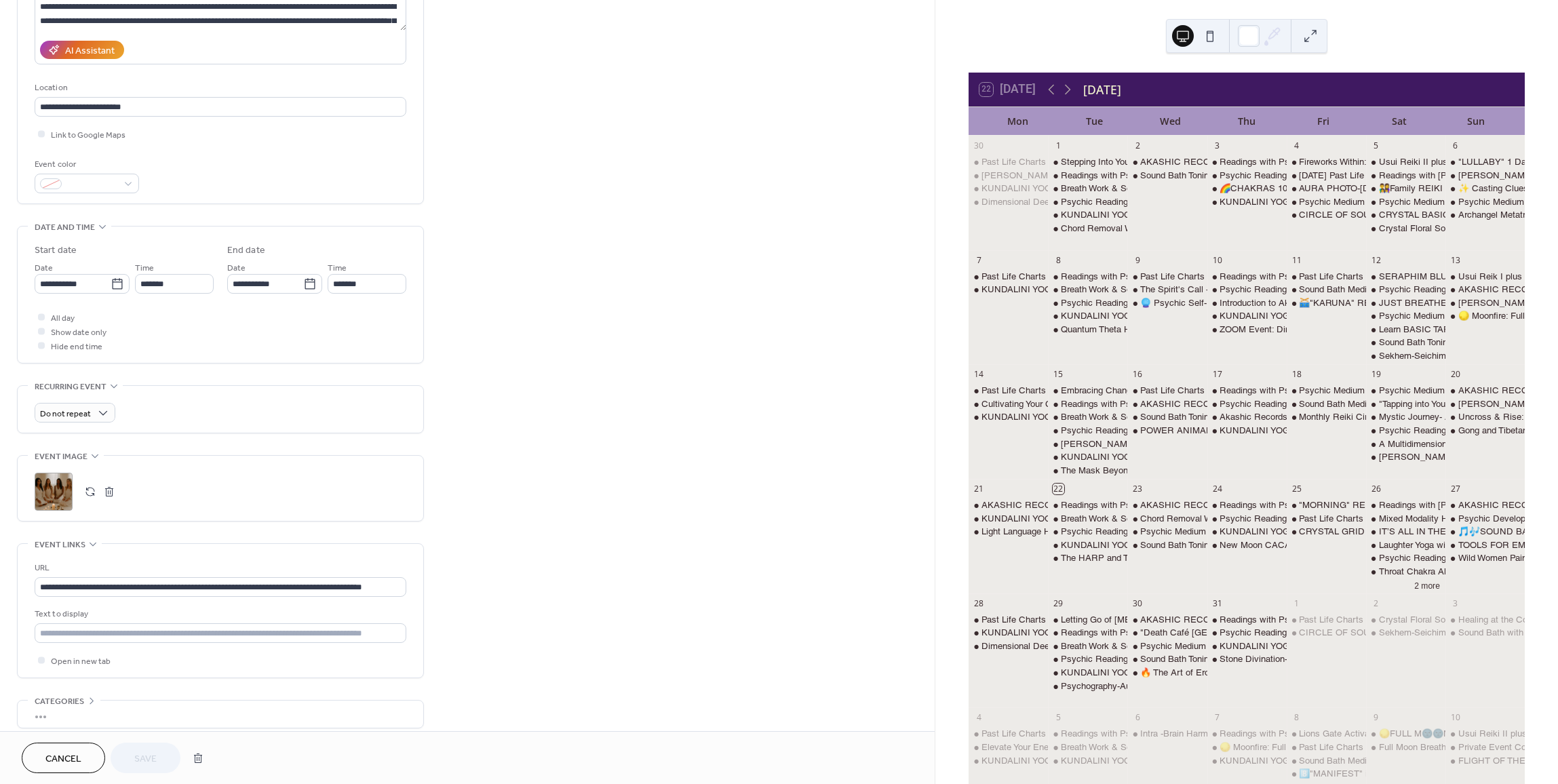 scroll, scrollTop: 271, scrollLeft: 0, axis: vertical 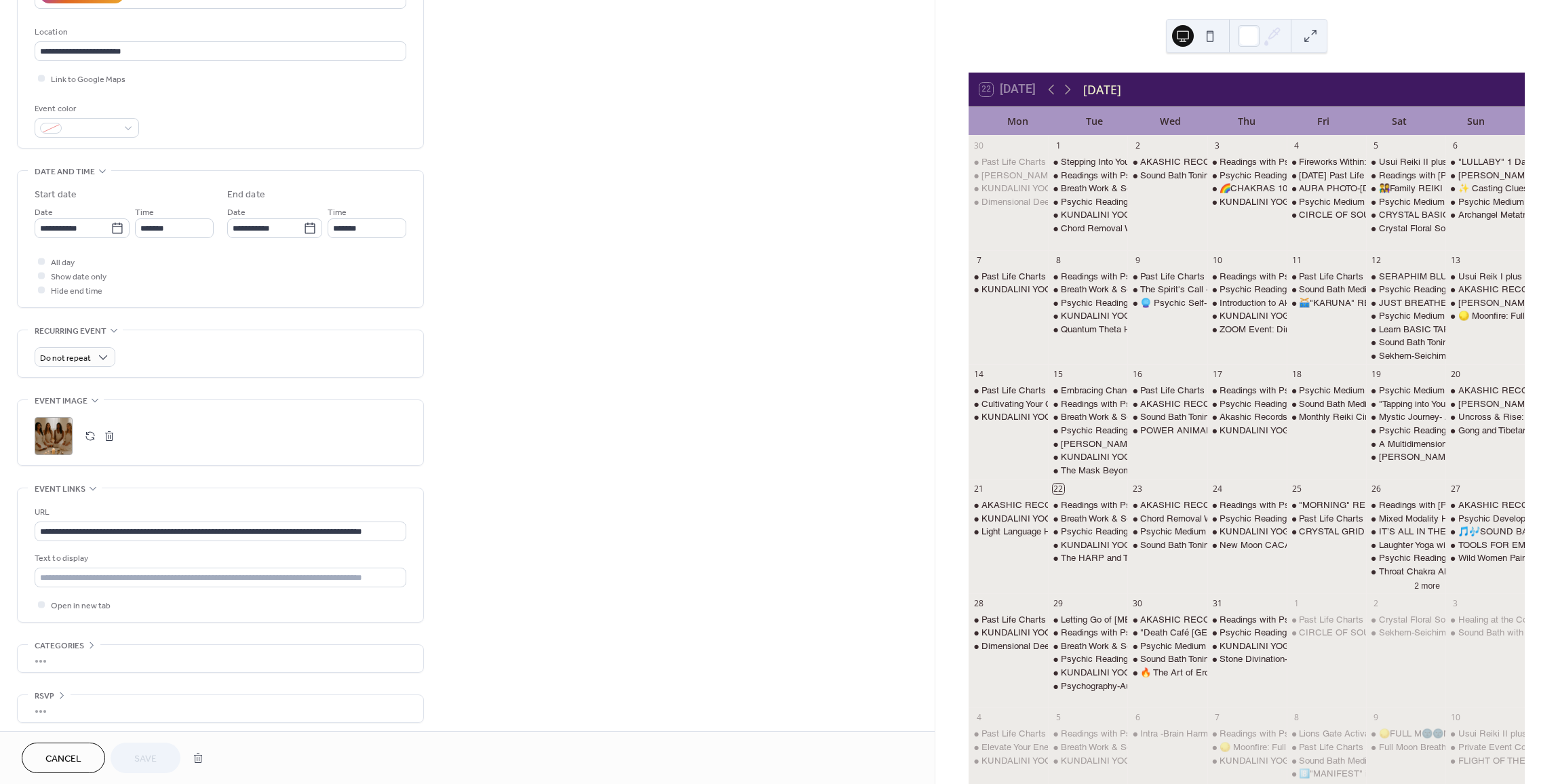 click at bounding box center (109, 436) 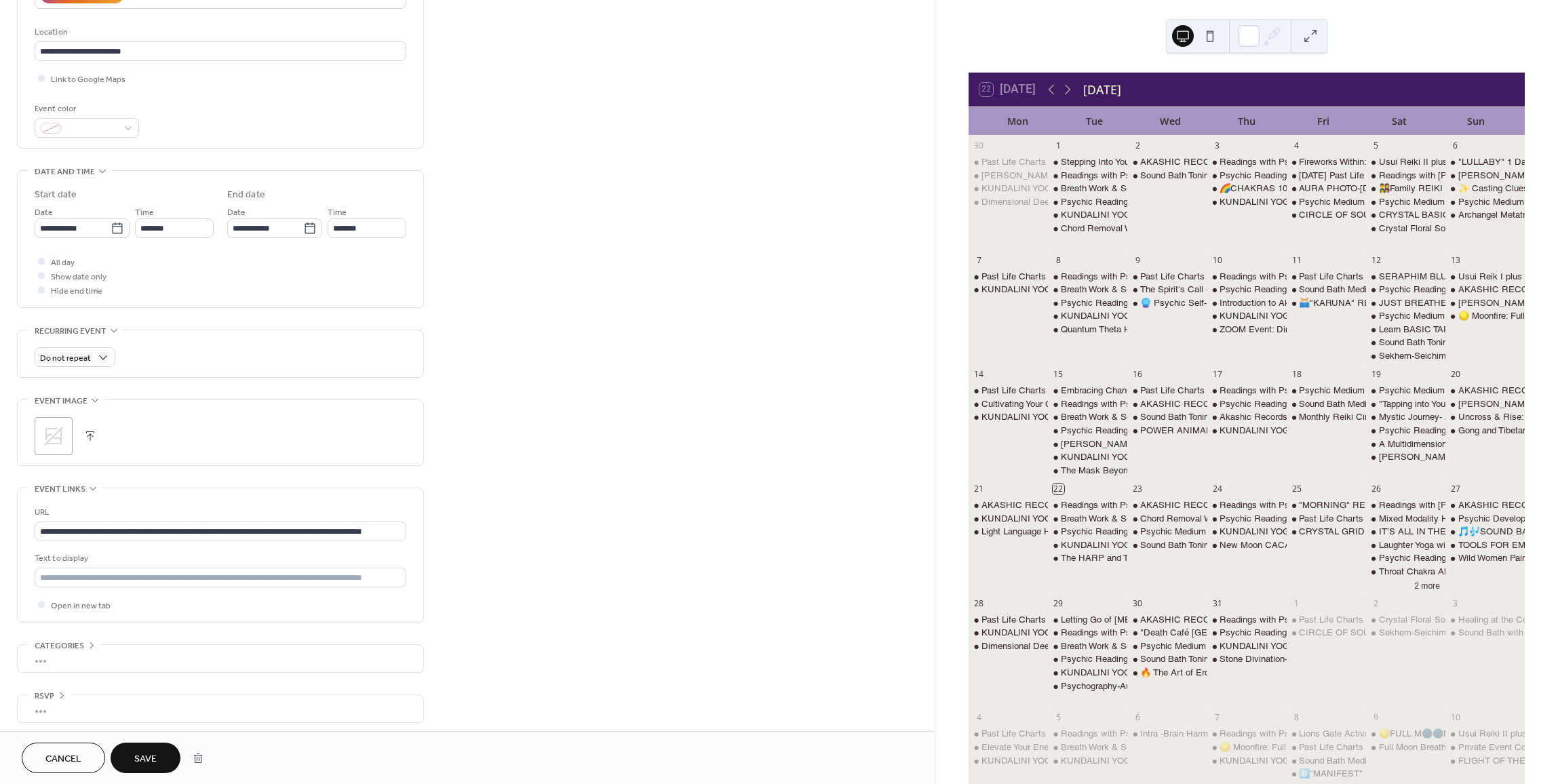 click at bounding box center [90, 436] 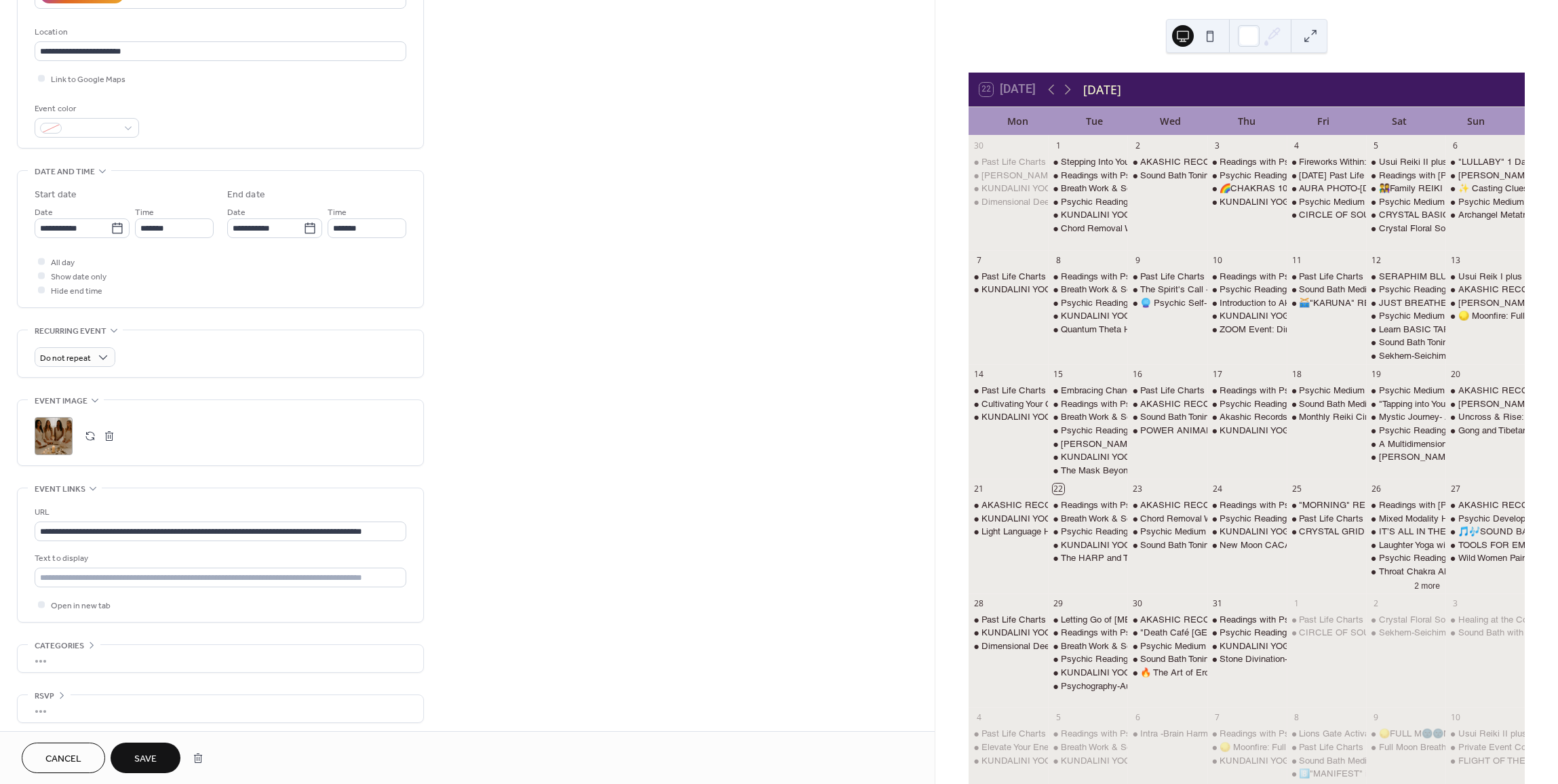 click on "Save" at bounding box center [145, 758] 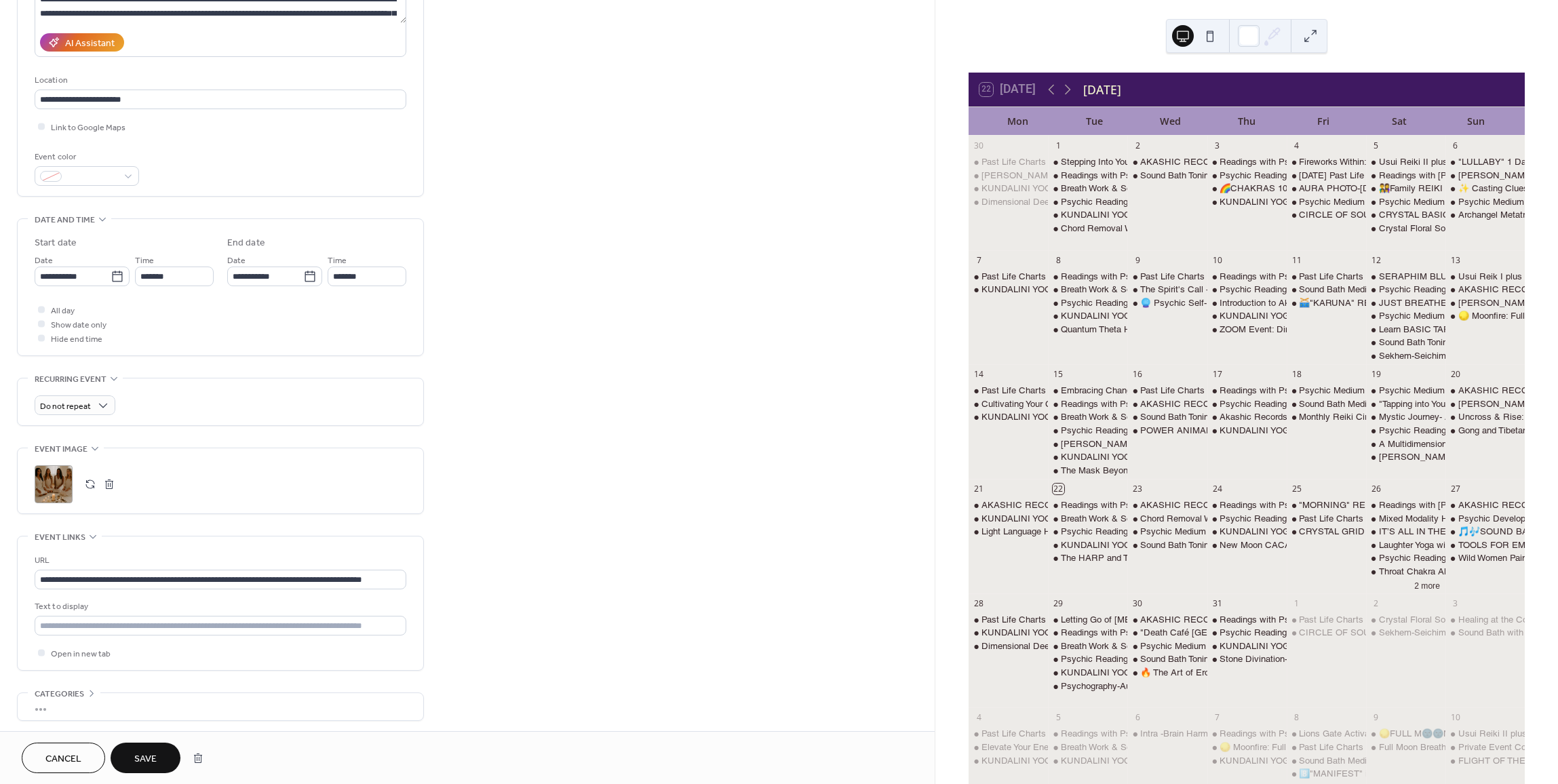 scroll, scrollTop: 319, scrollLeft: 0, axis: vertical 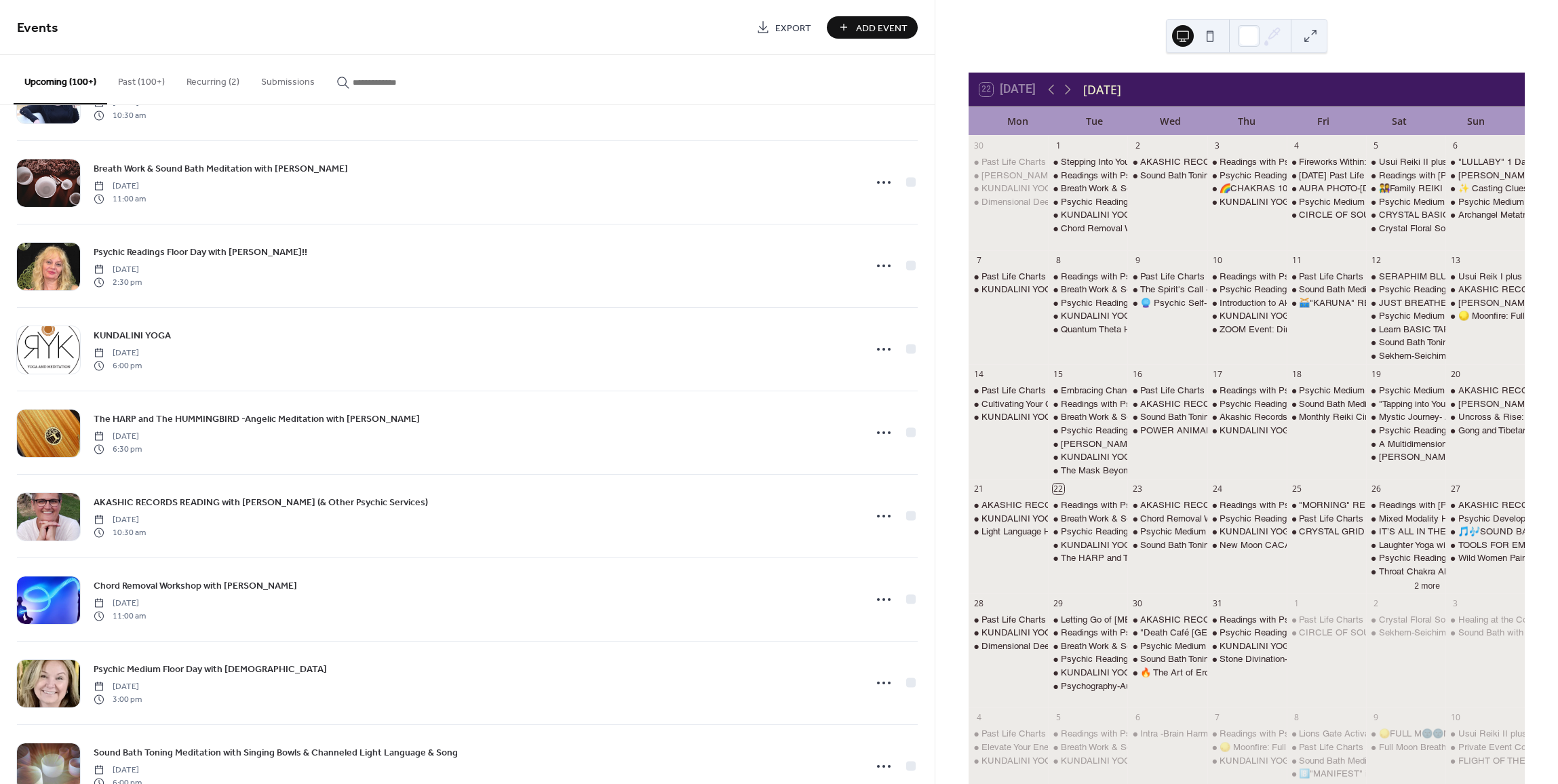 click at bounding box center (393, 82) 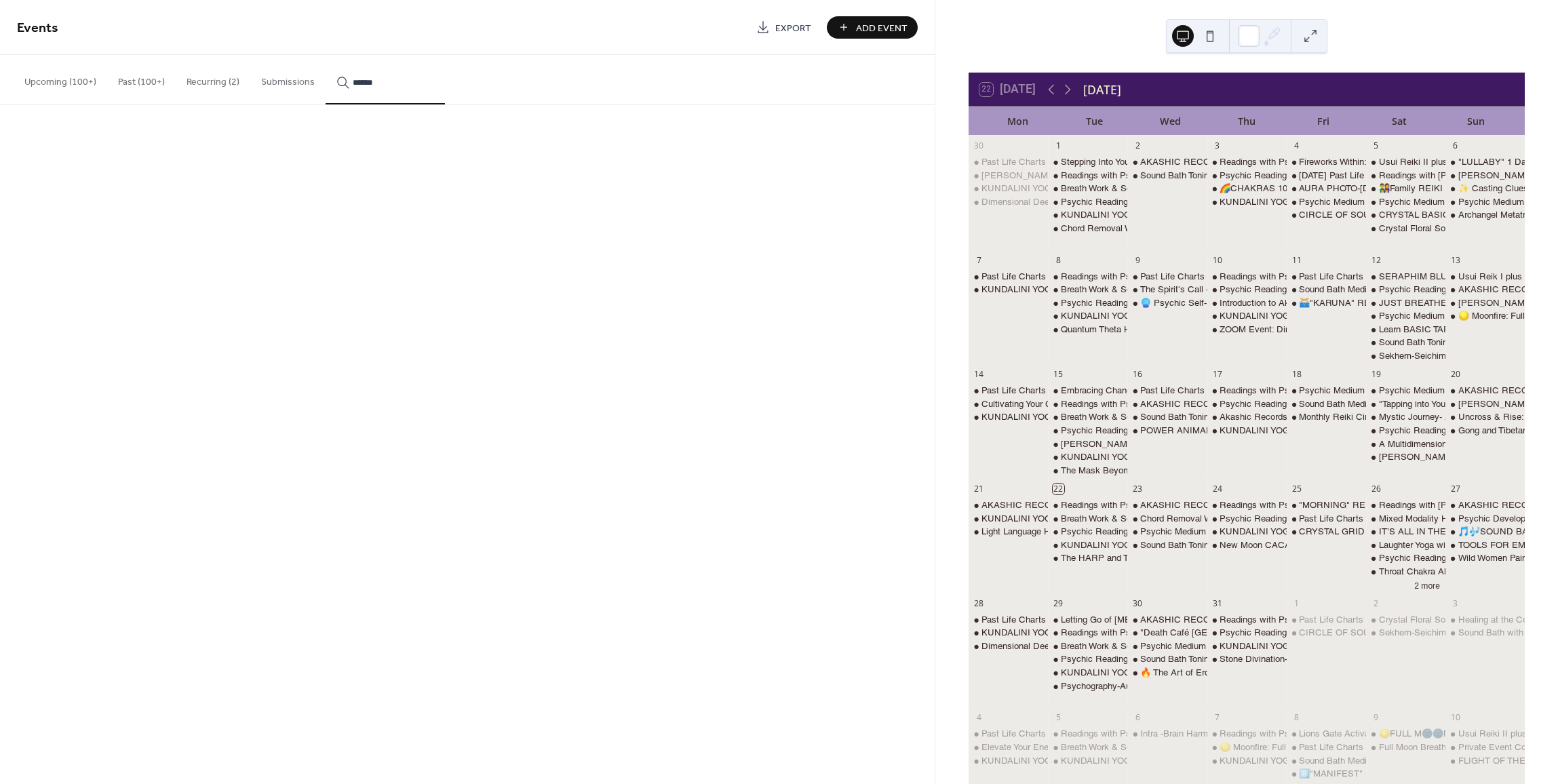 type on "******" 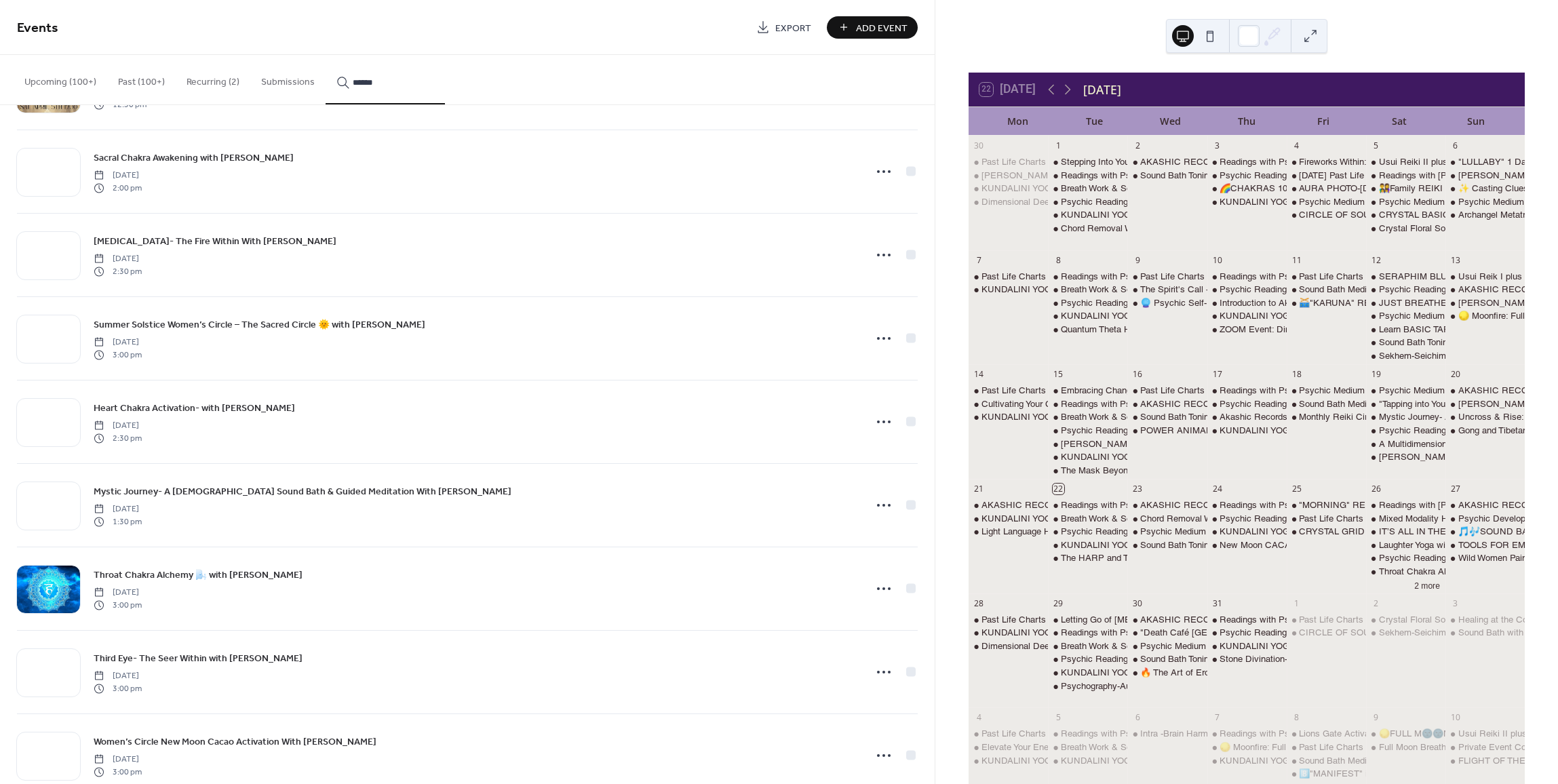 scroll, scrollTop: 863, scrollLeft: 0, axis: vertical 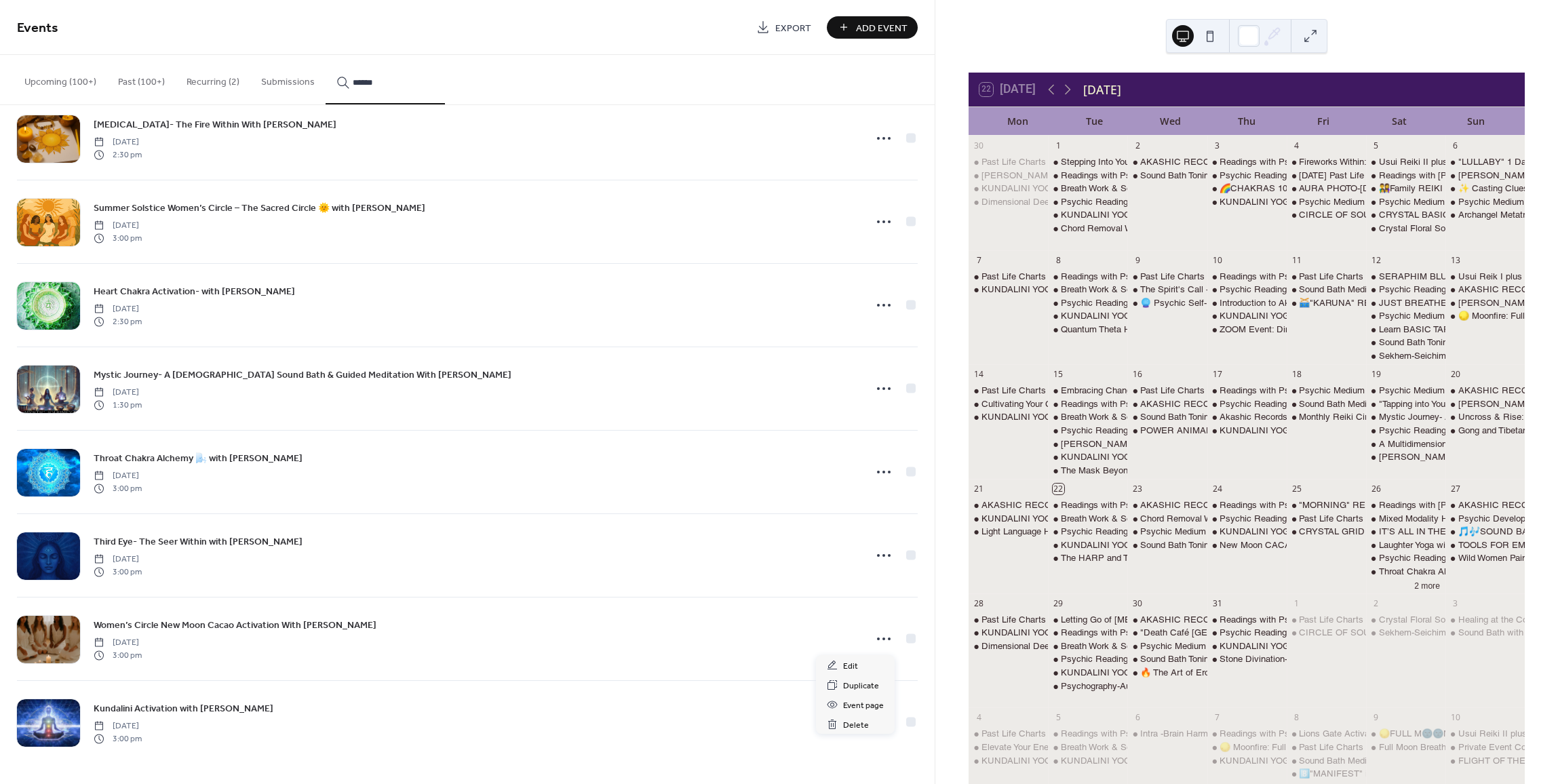 click 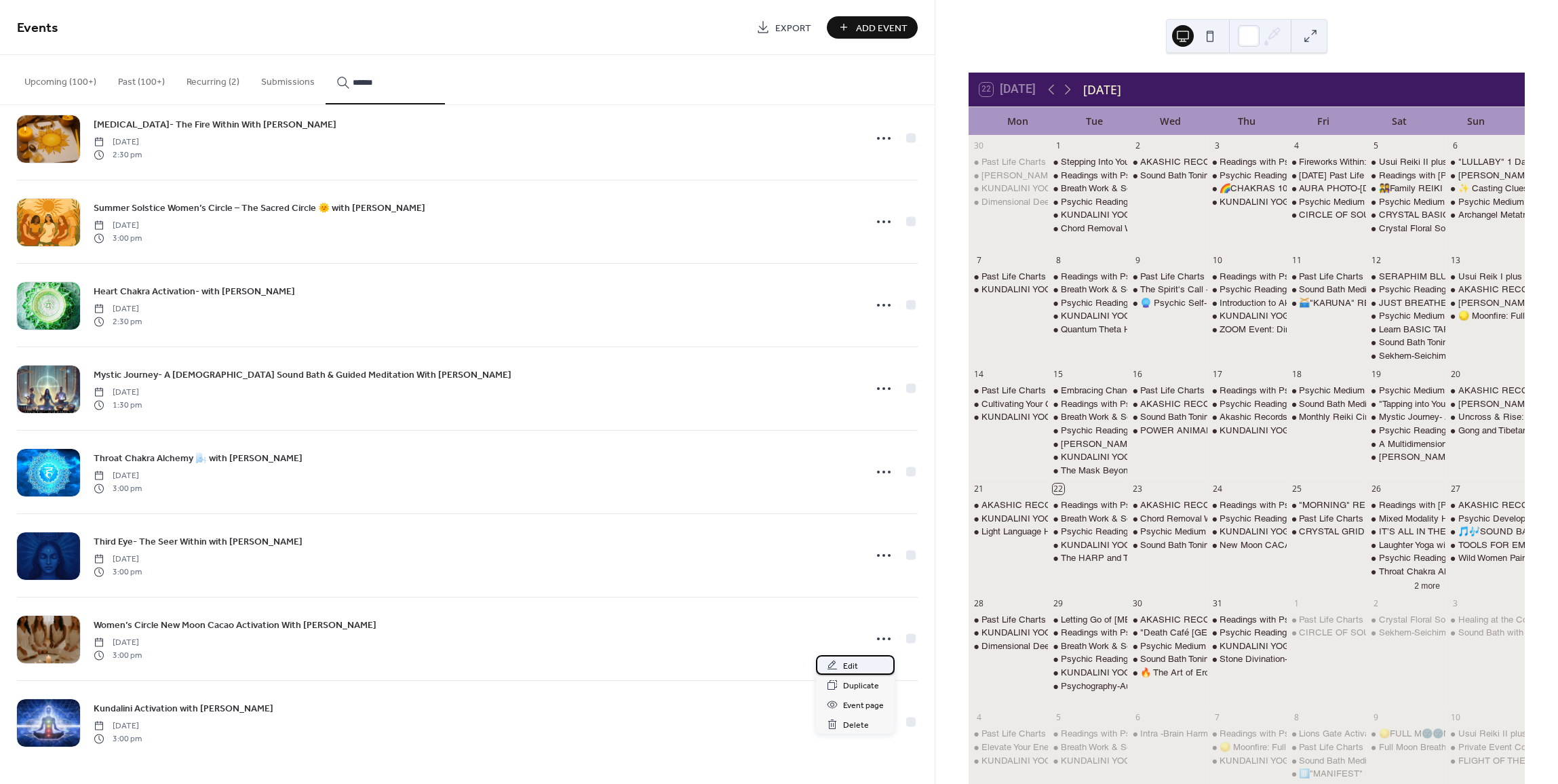 click on "Edit" at bounding box center [851, 666] 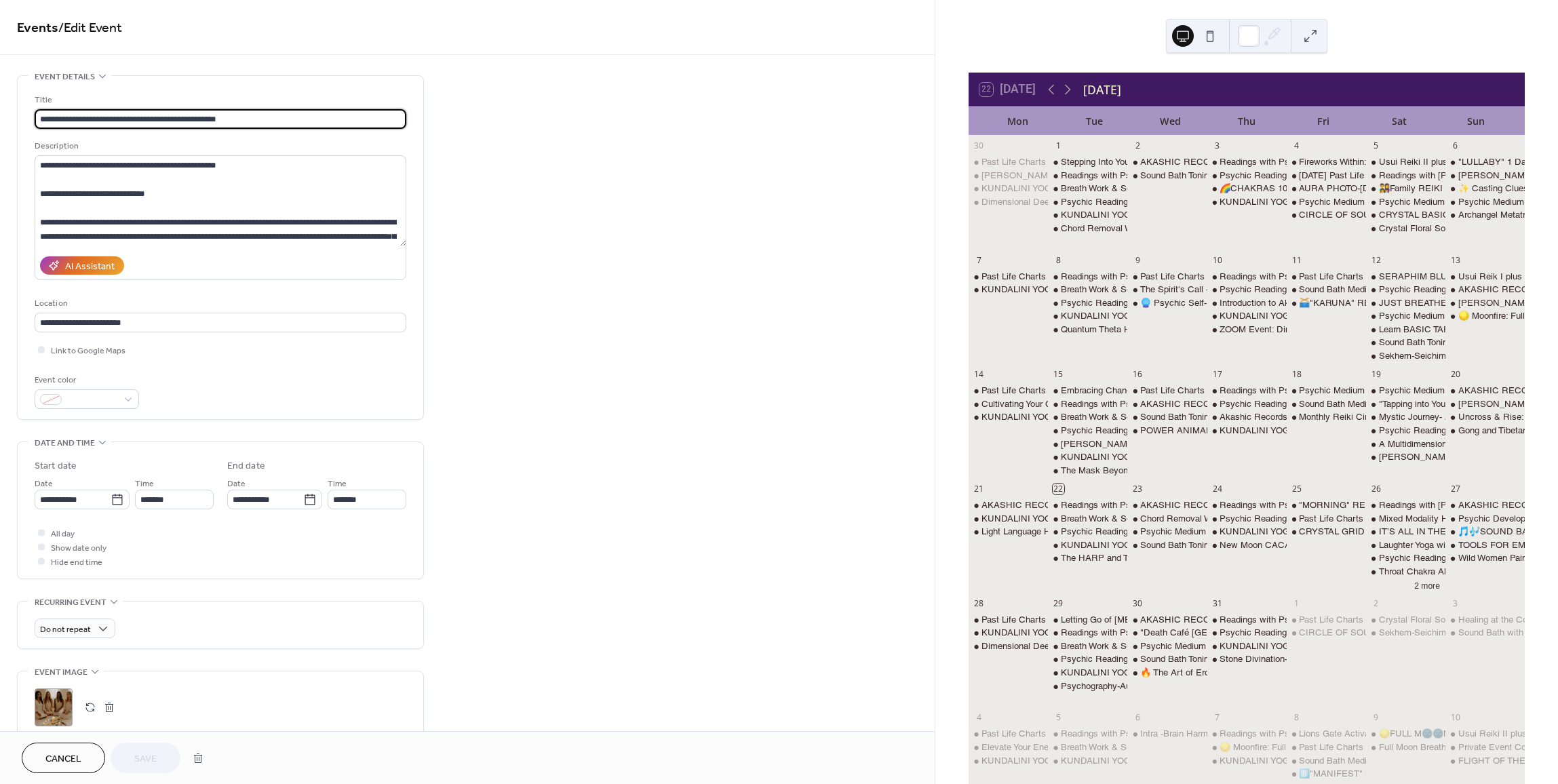 click at bounding box center [109, 707] 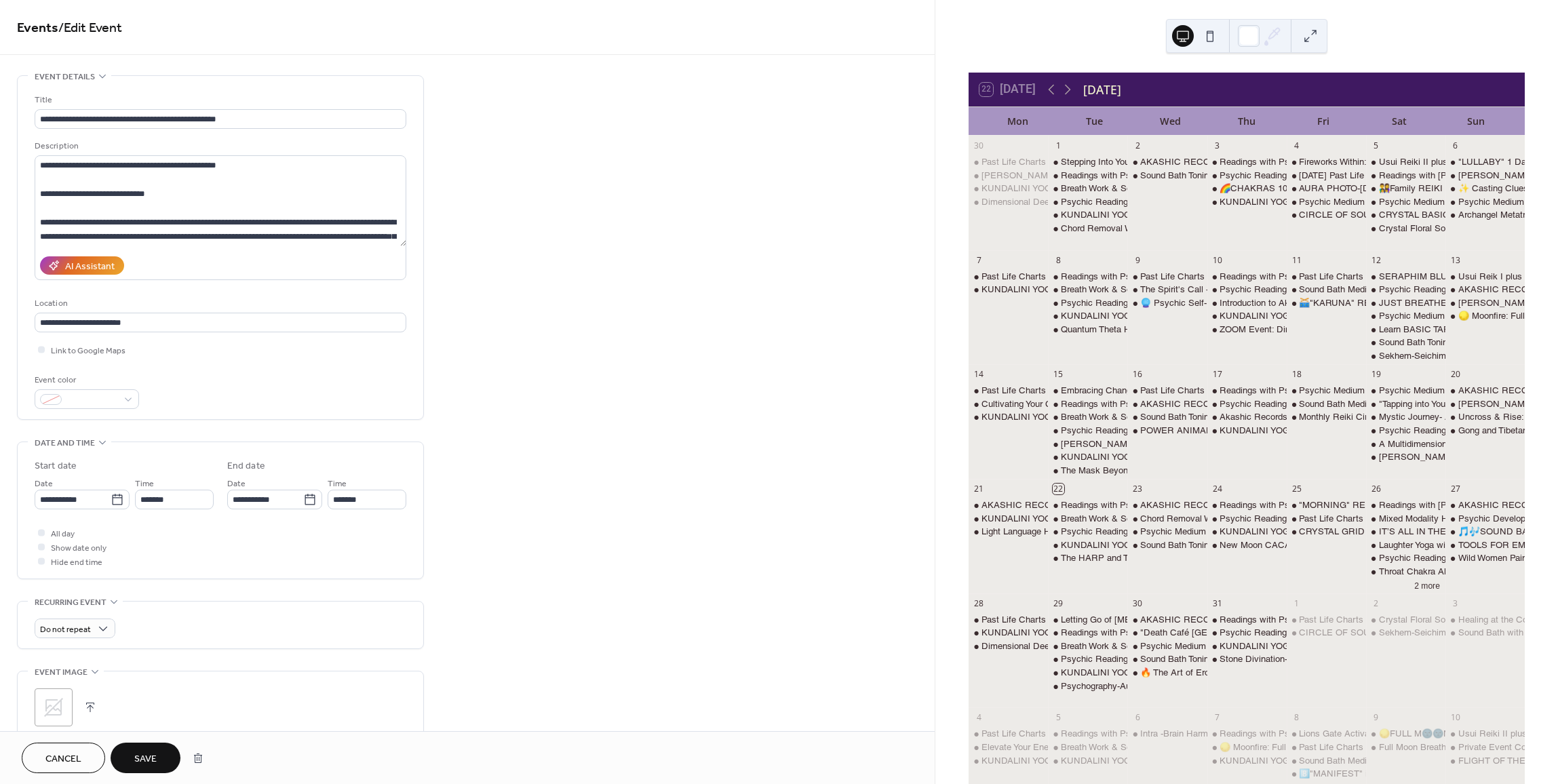 click at bounding box center [90, 707] 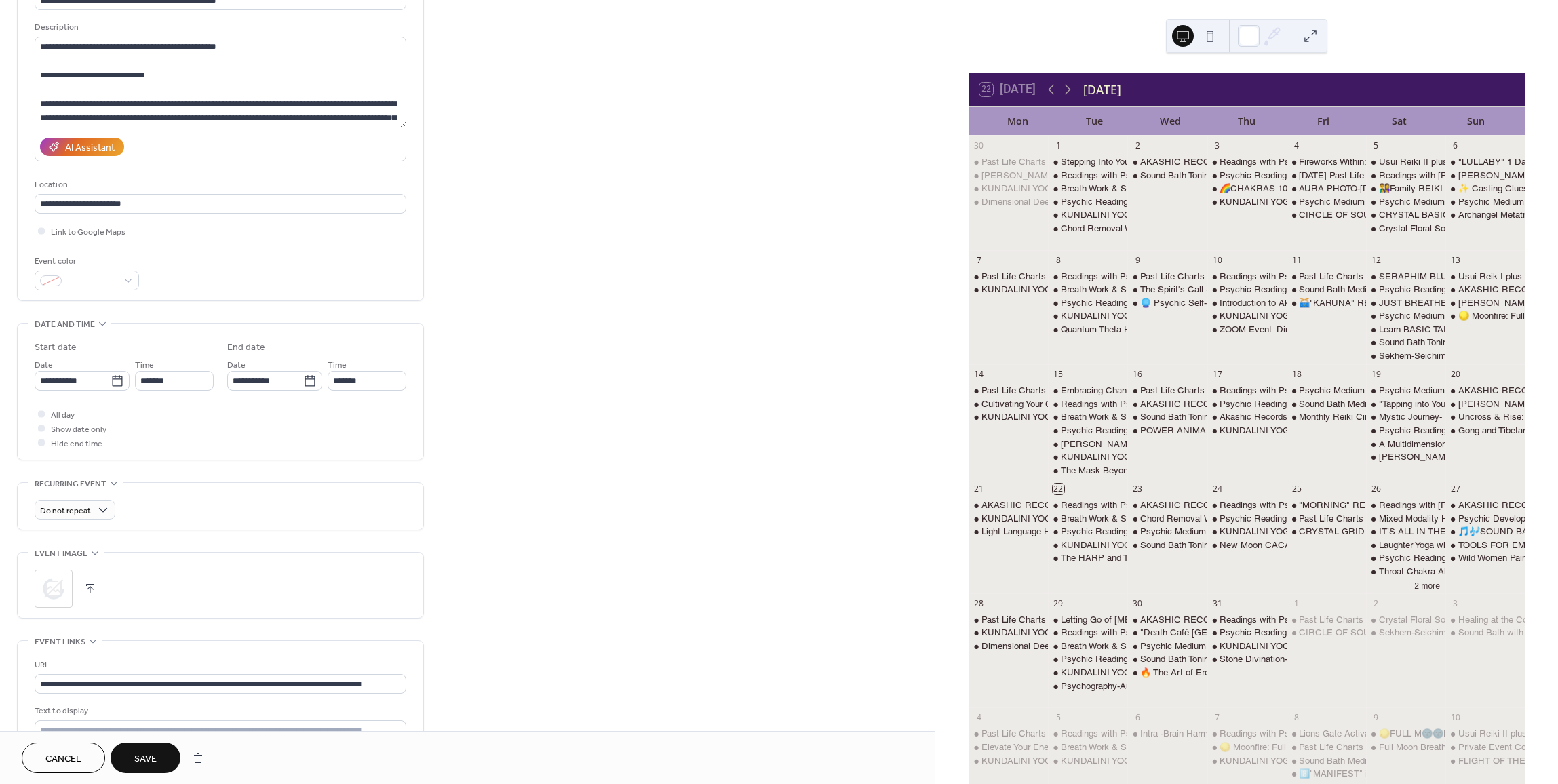 scroll, scrollTop: 203, scrollLeft: 0, axis: vertical 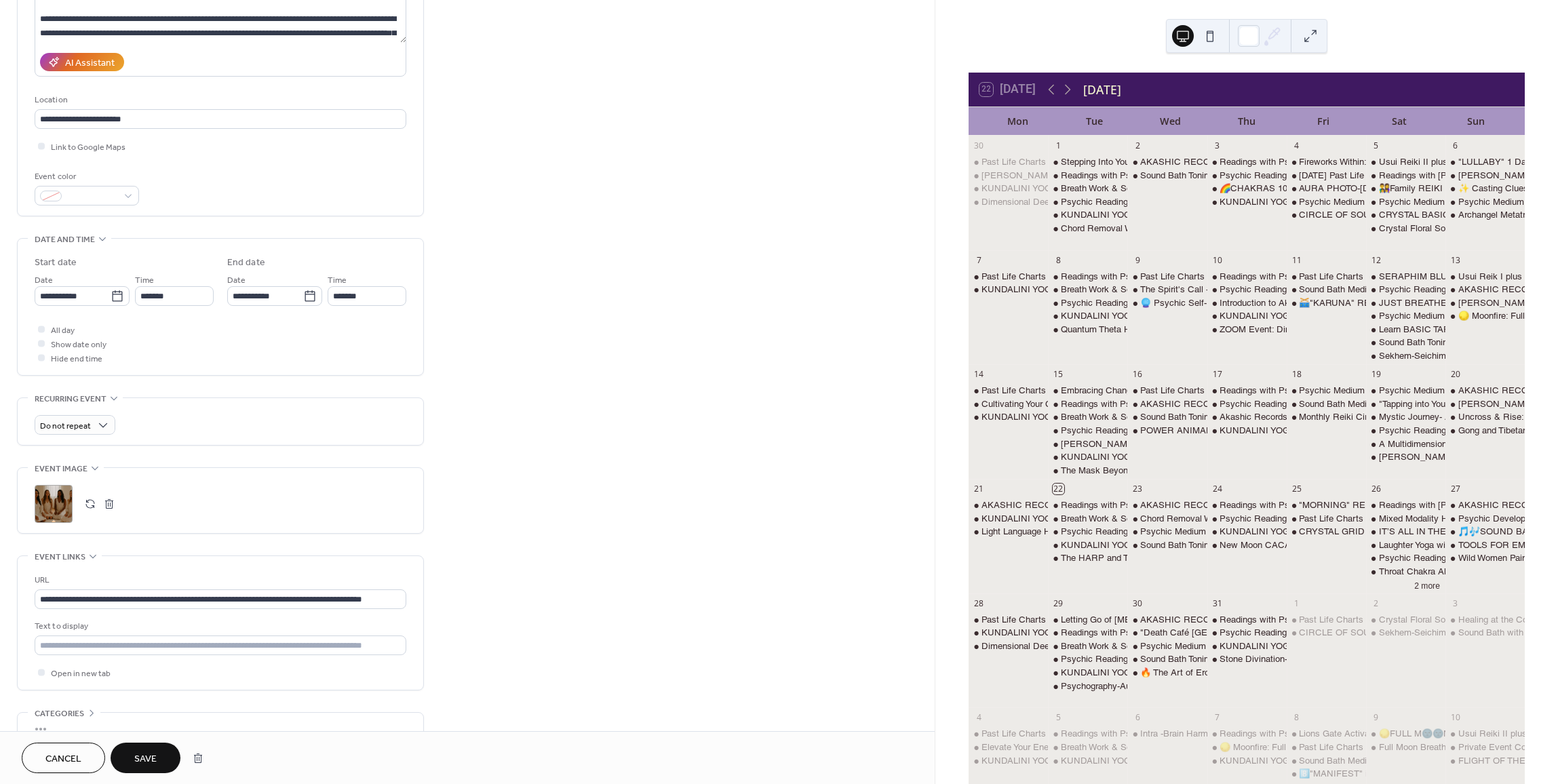click on "Save" at bounding box center [145, 759] 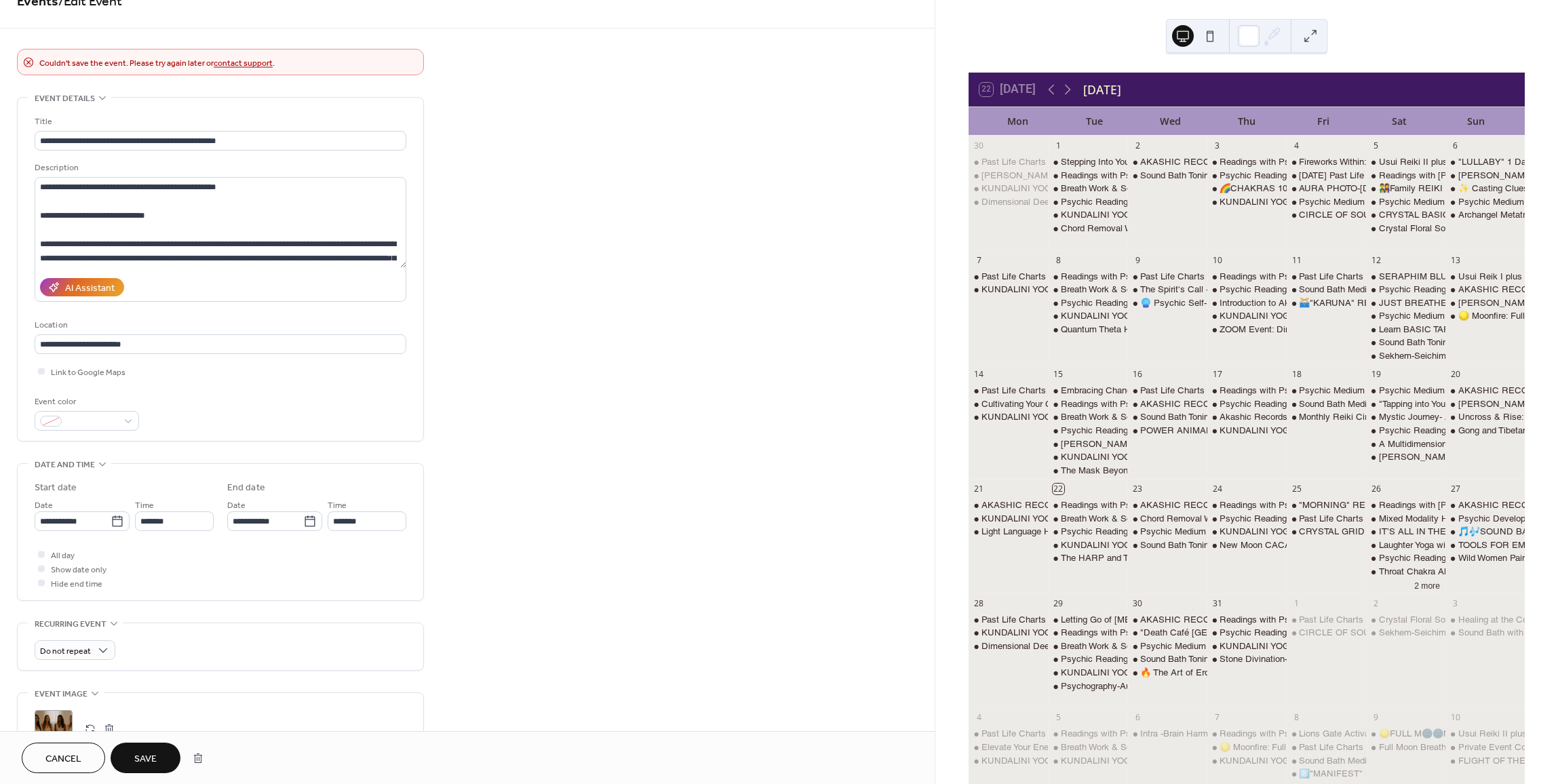 scroll, scrollTop: 0, scrollLeft: 0, axis: both 